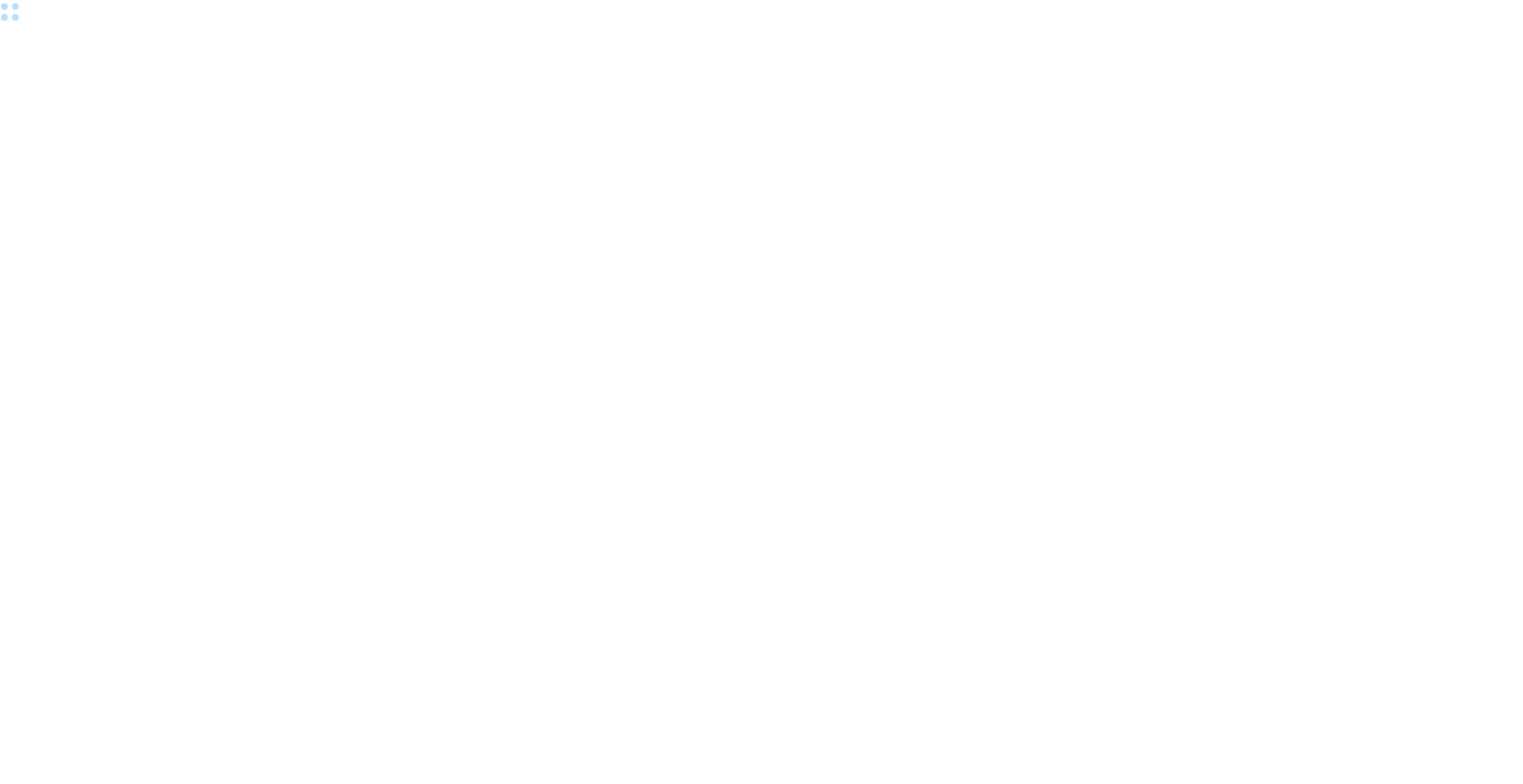 scroll, scrollTop: 0, scrollLeft: 0, axis: both 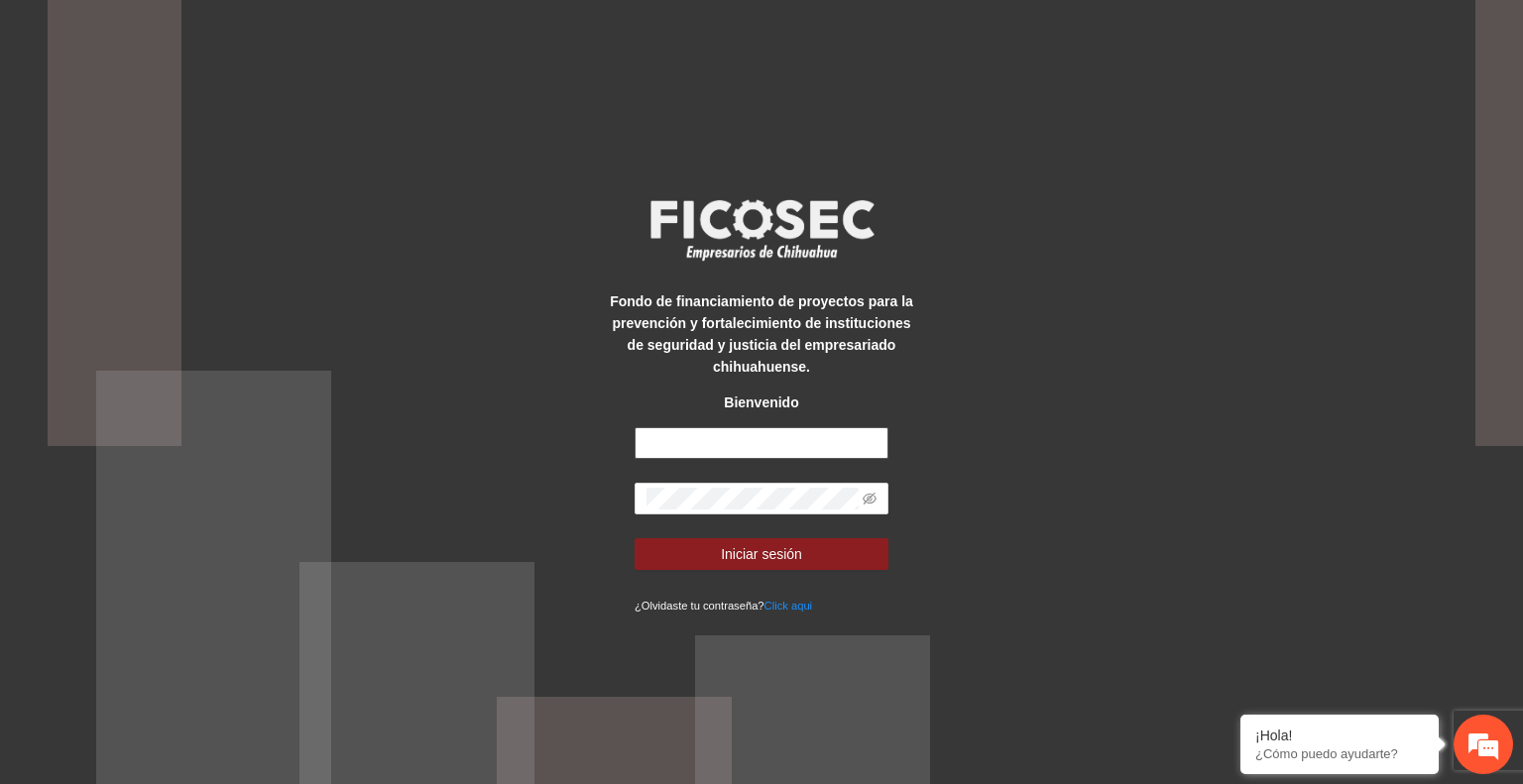 type on "**********" 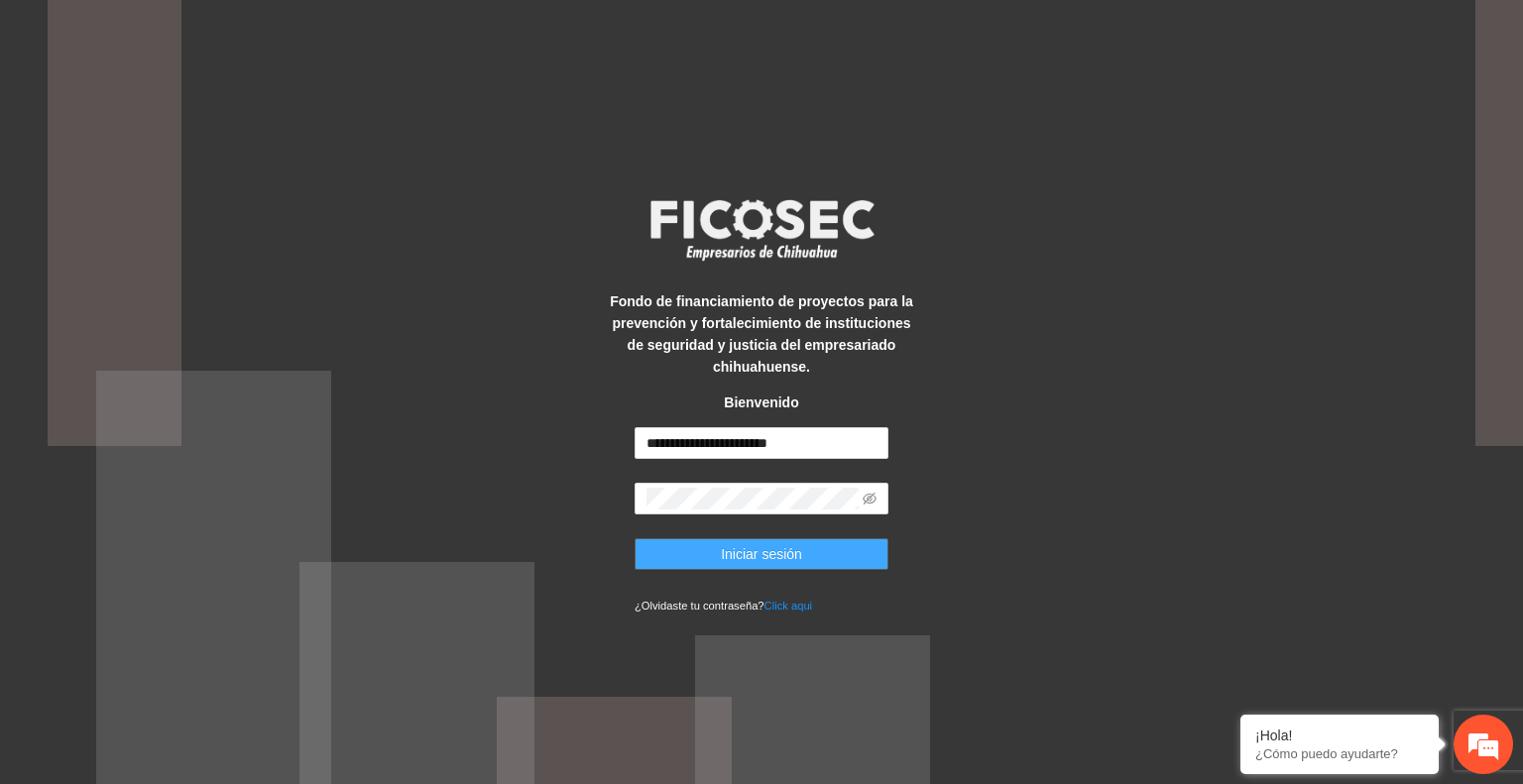 click on "Iniciar sesión" at bounding box center [762, 554] 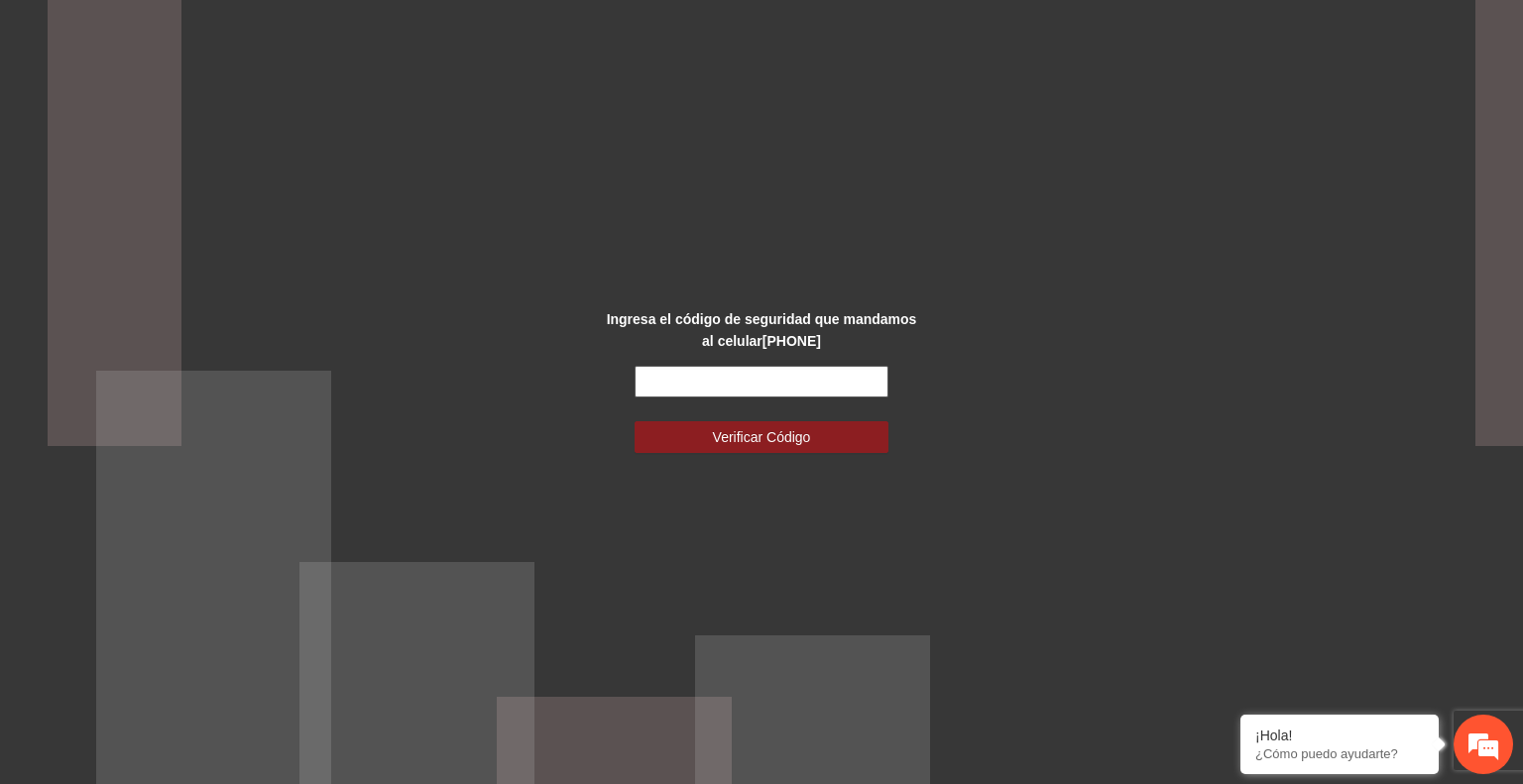 click at bounding box center (762, 382) 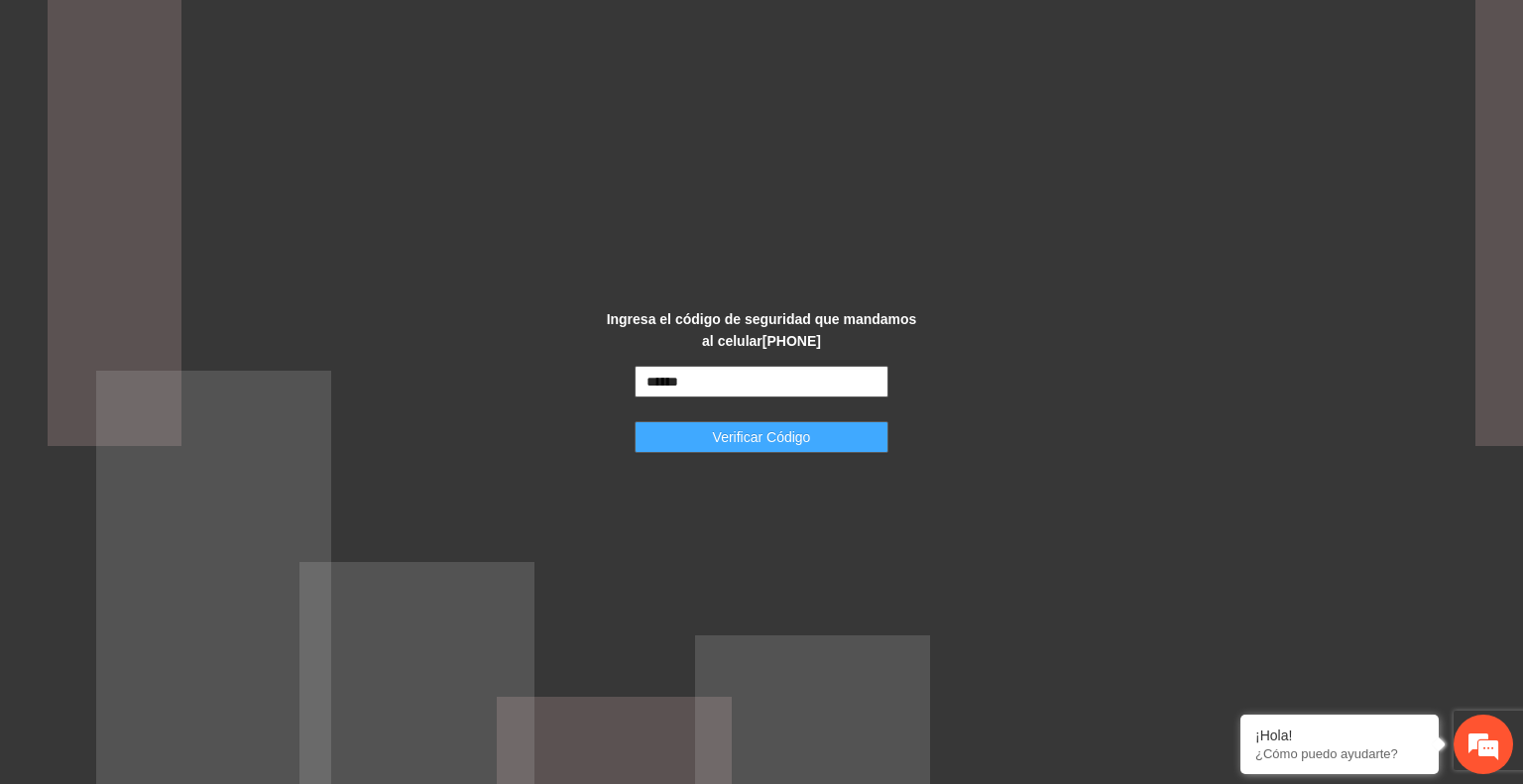 type on "******" 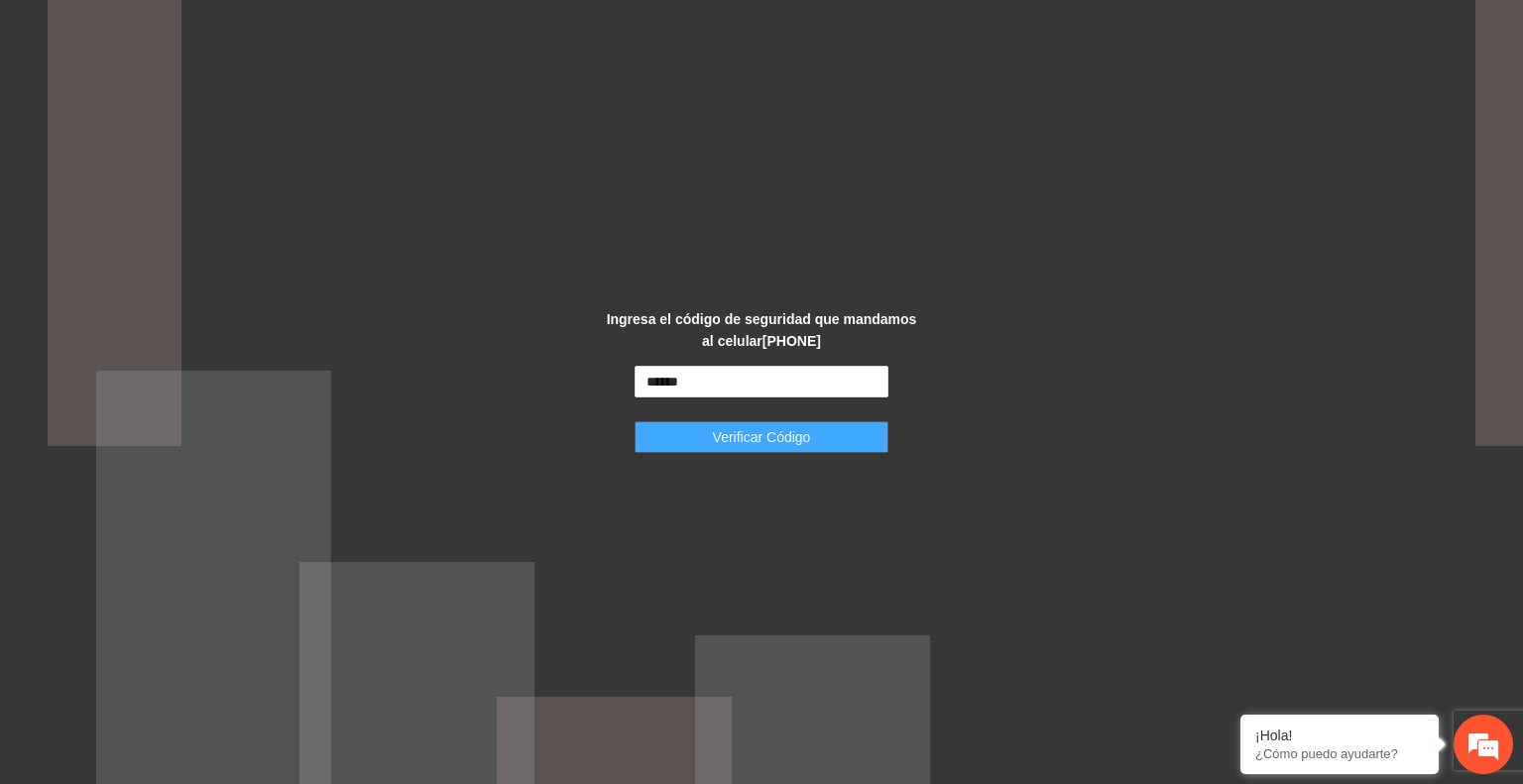 click on "Verificar Código" at bounding box center [762, 437] 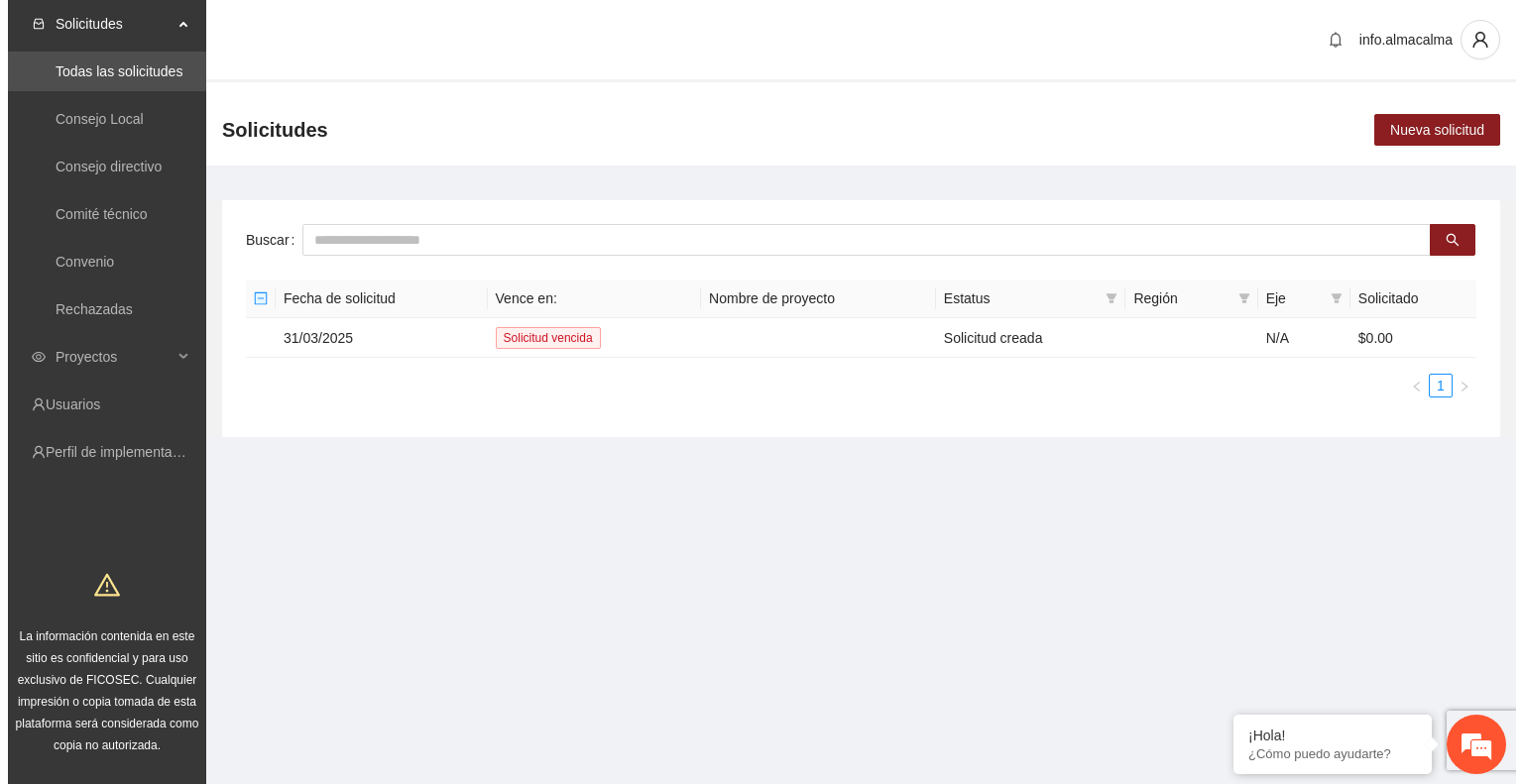 scroll, scrollTop: 0, scrollLeft: 0, axis: both 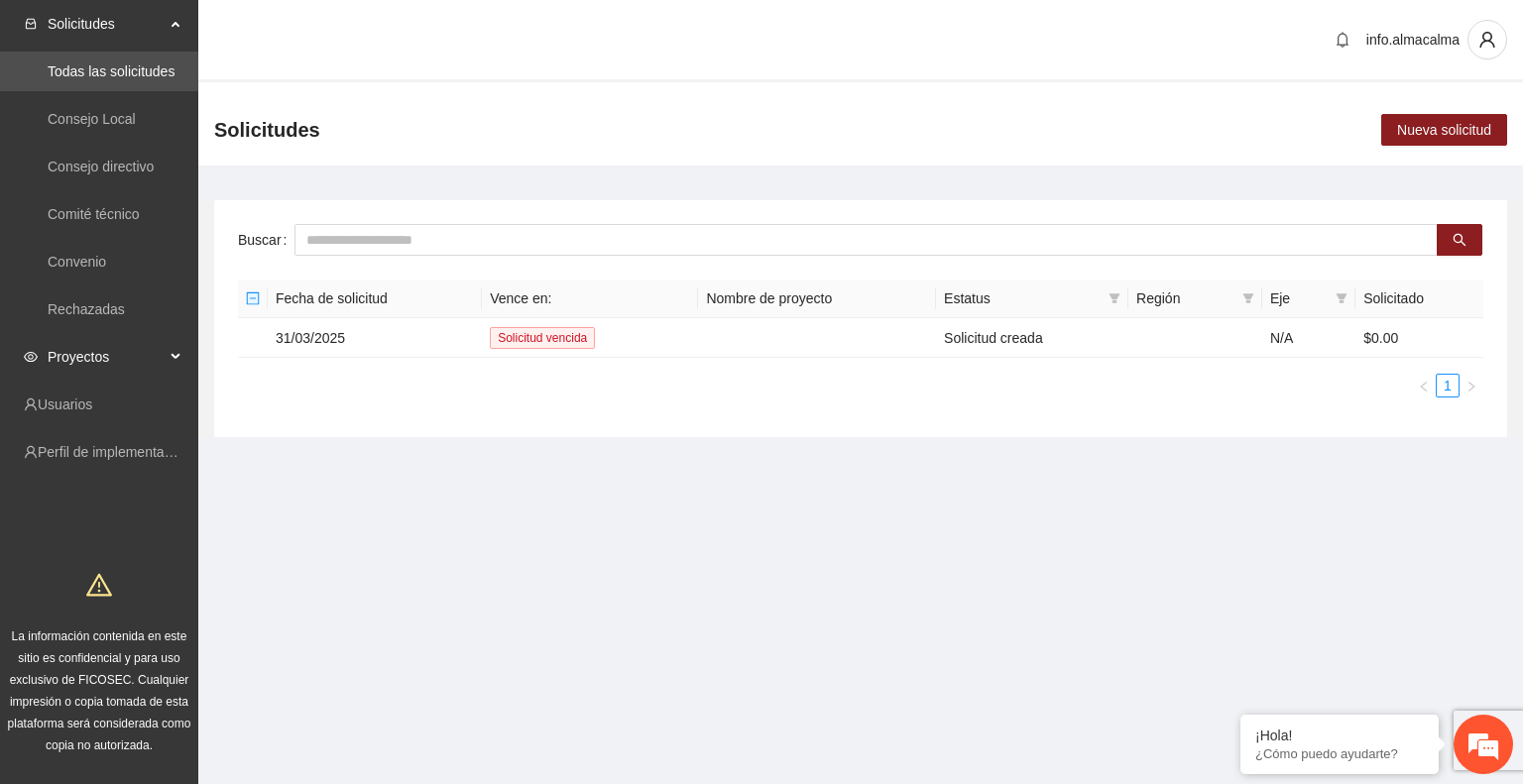 click on "Proyectos" at bounding box center (106, 357) 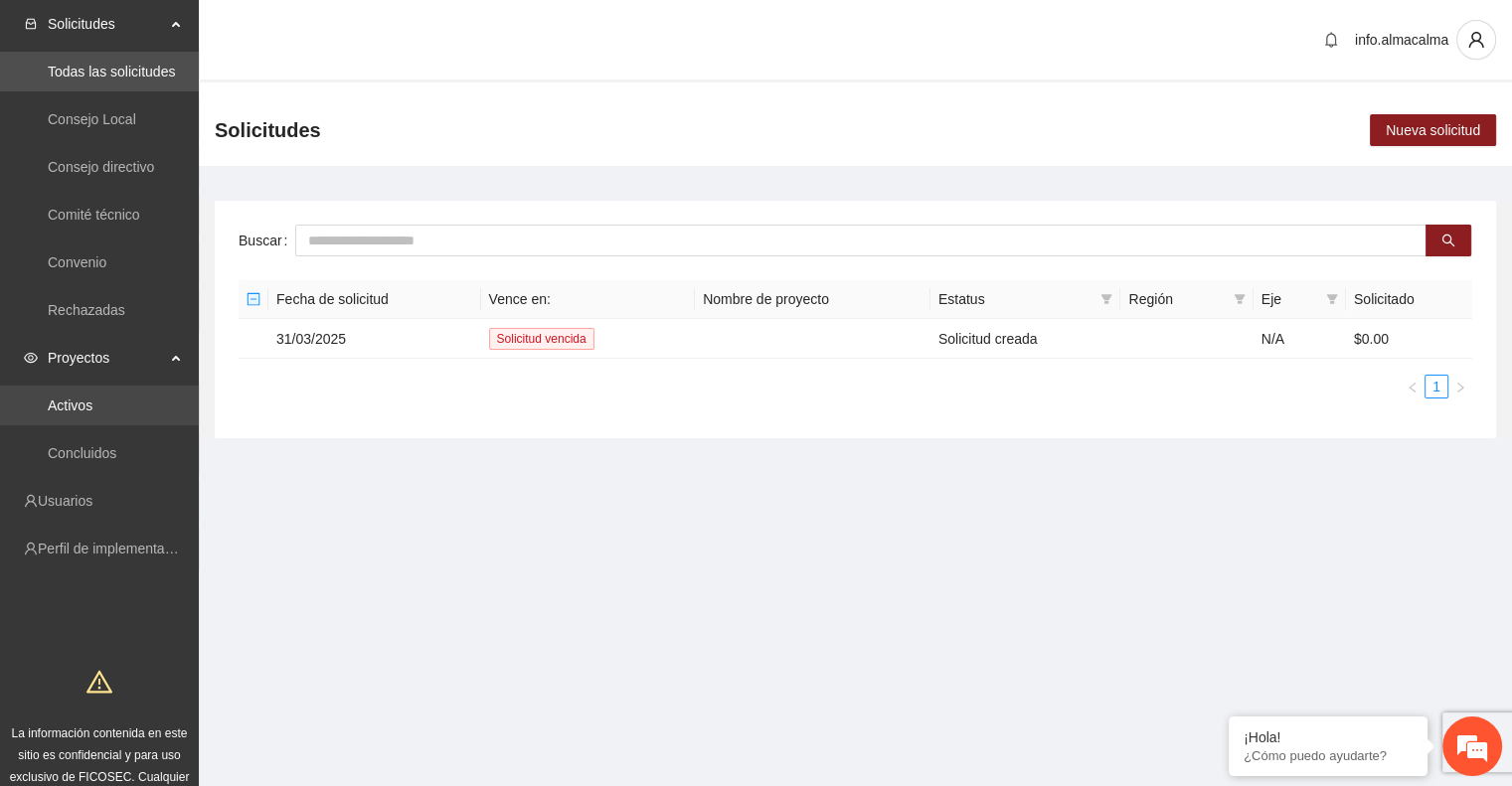click on "Activos" at bounding box center [70, 405] 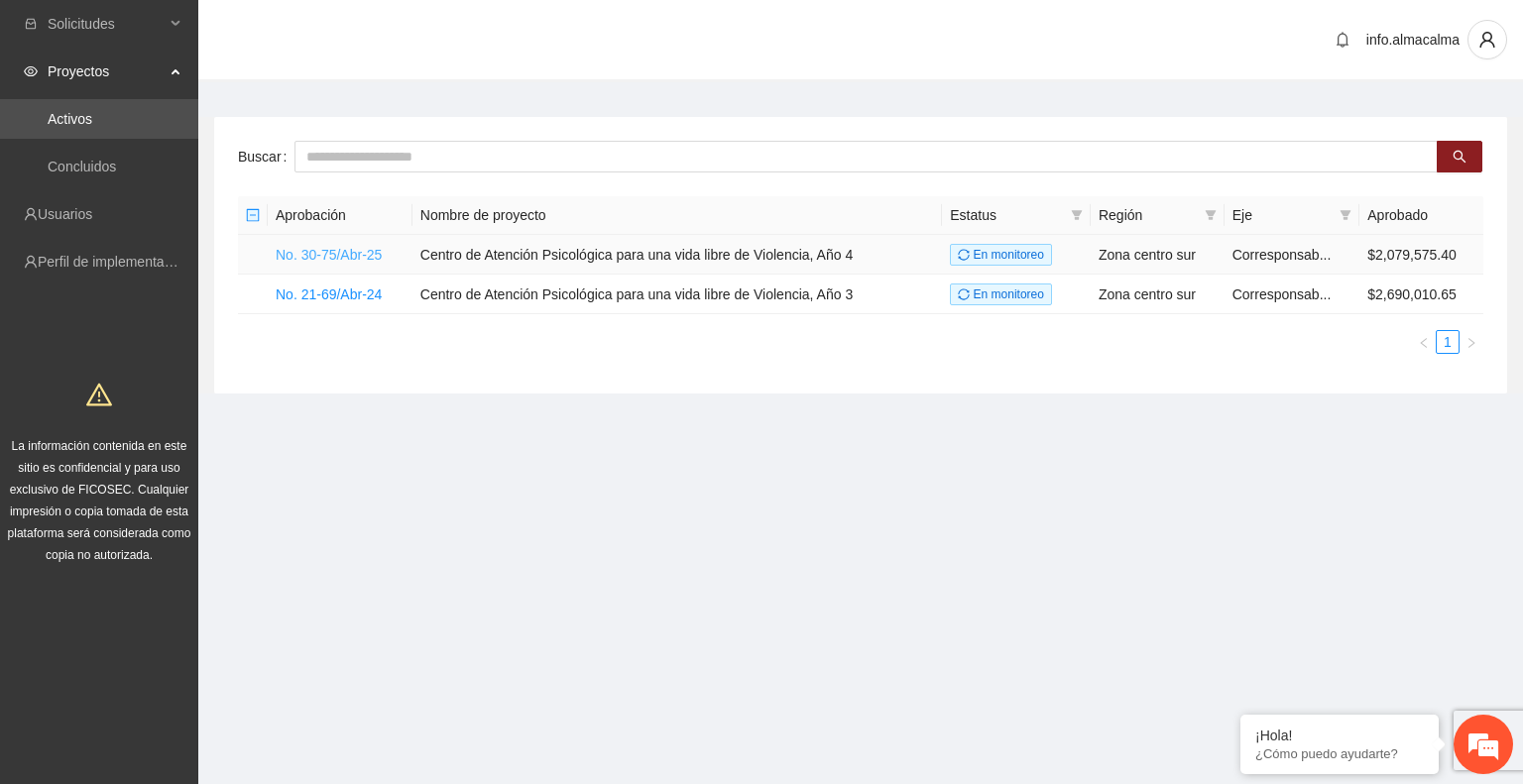 click on "No. 30-75/Abr-25" at bounding box center (328, 255) 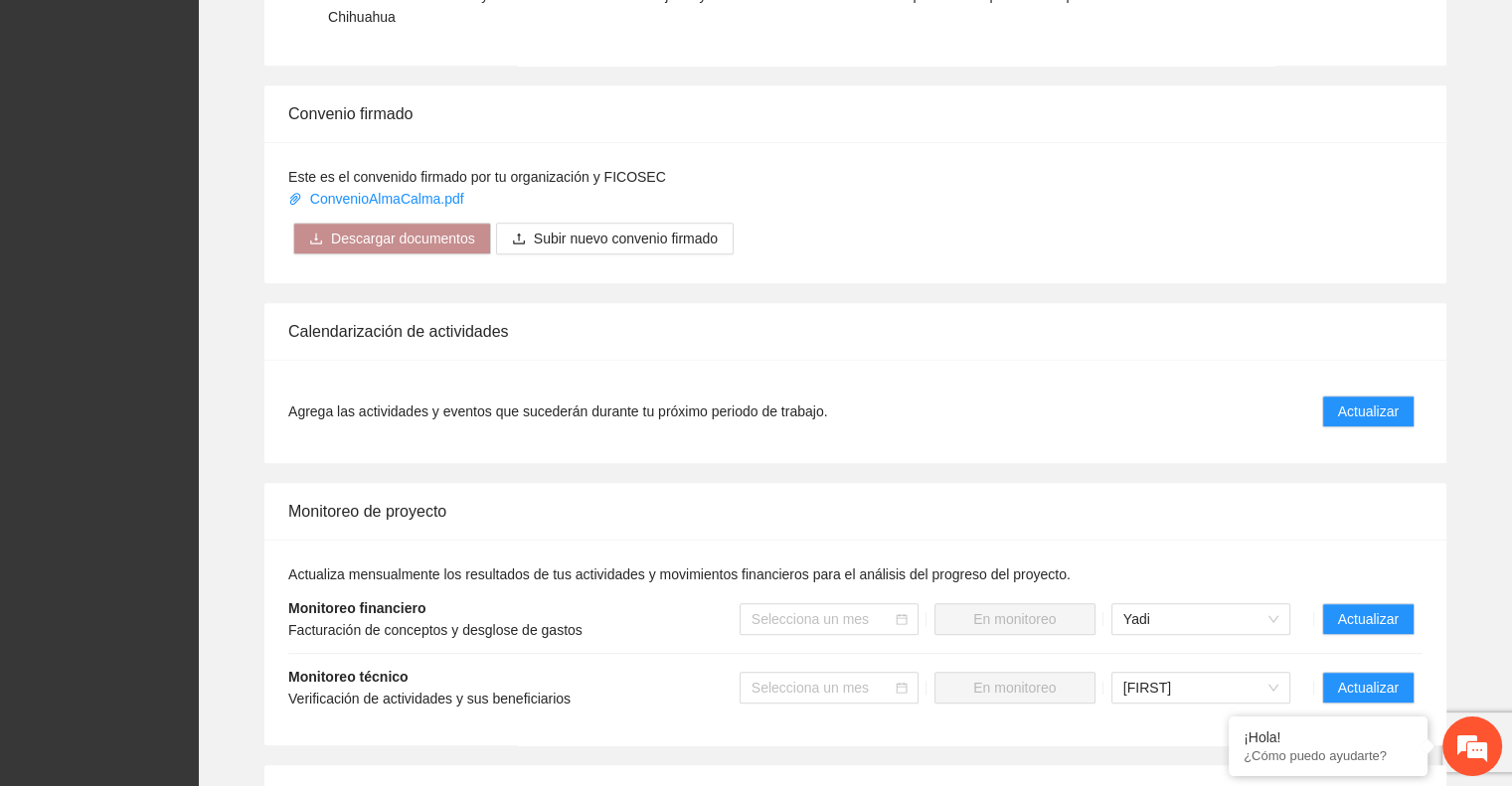 scroll, scrollTop: 1590, scrollLeft: 0, axis: vertical 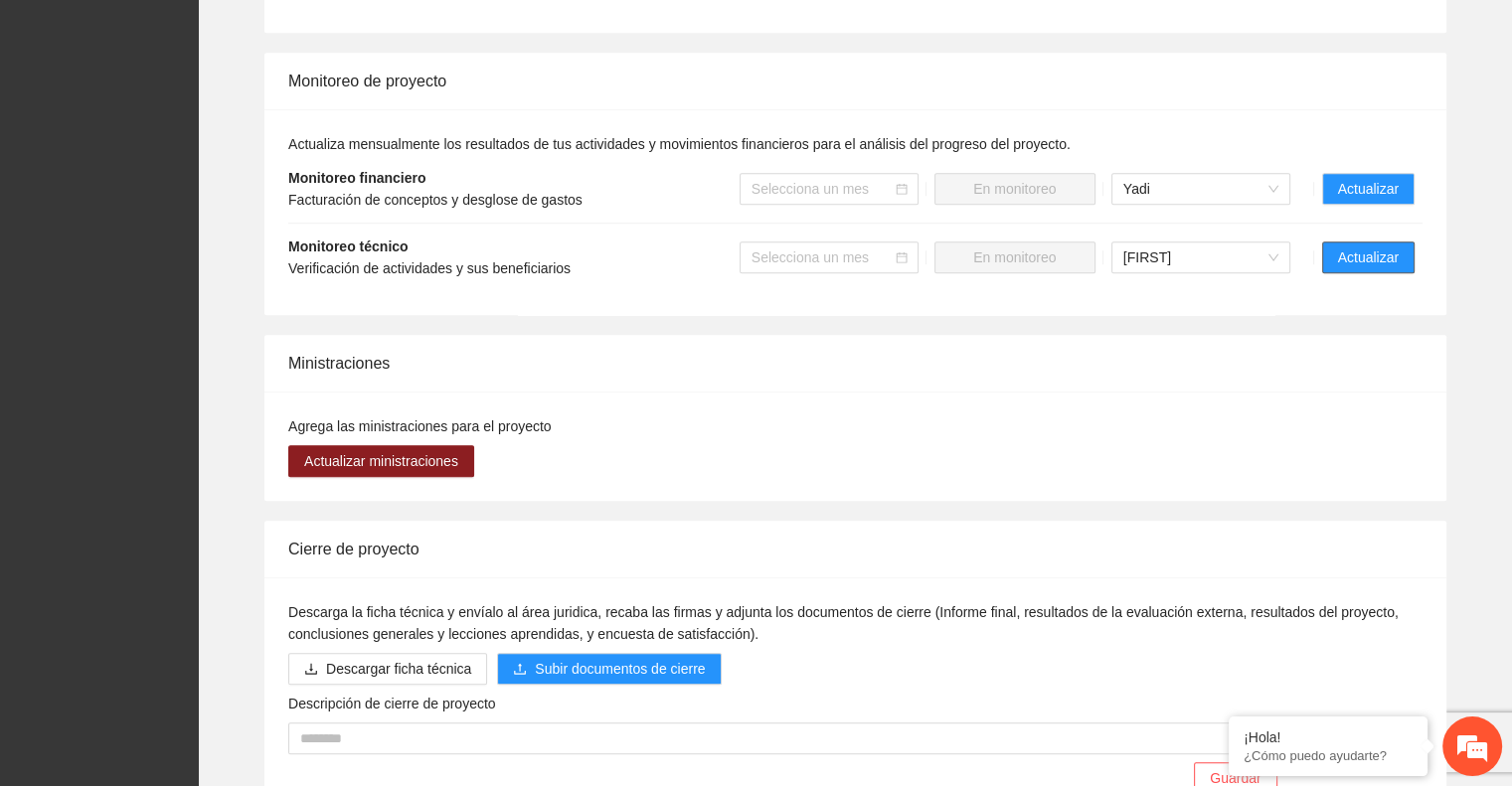 click on "Actualizar" at bounding box center [1368, 257] 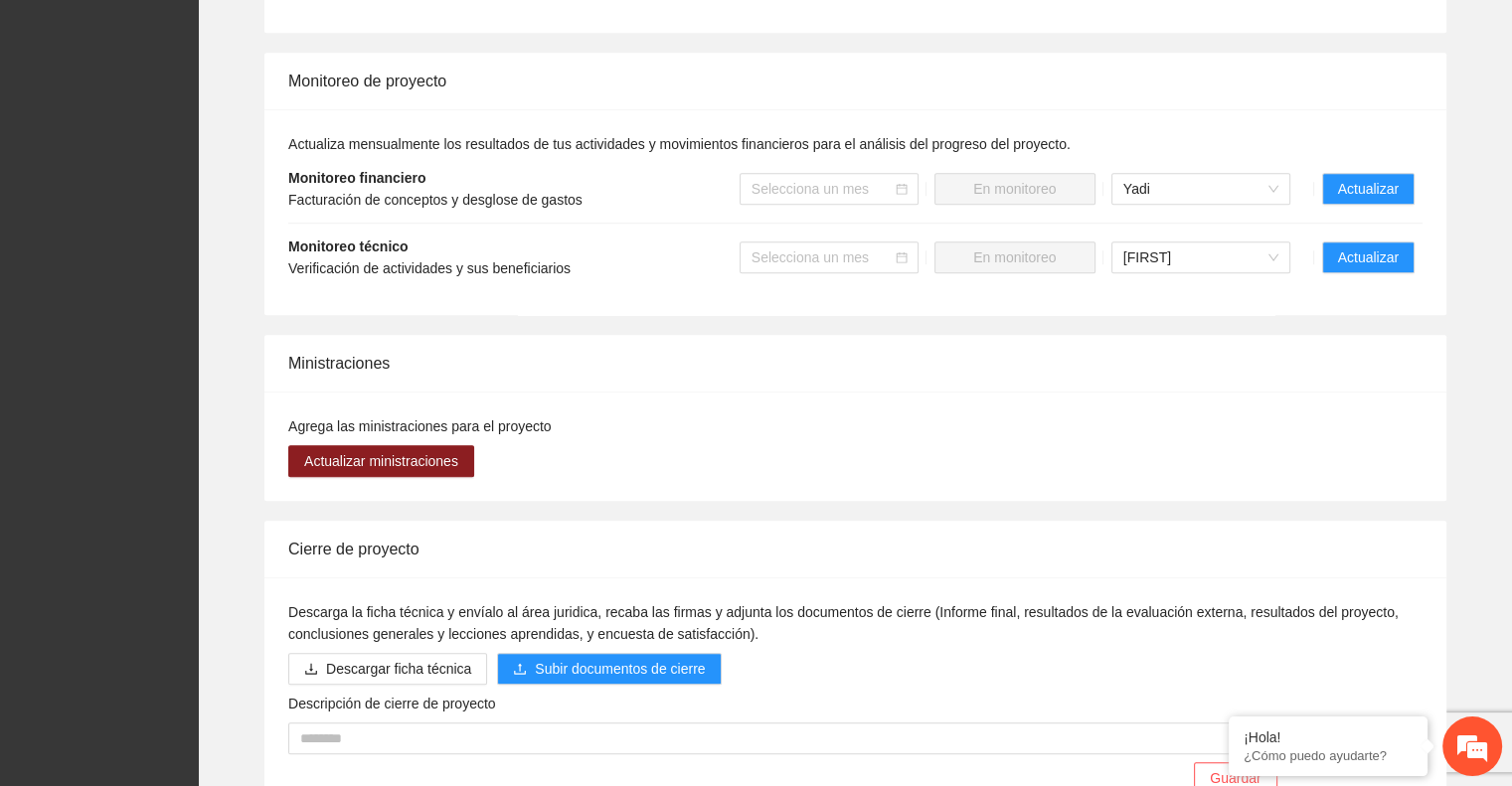 scroll, scrollTop: 0, scrollLeft: 0, axis: both 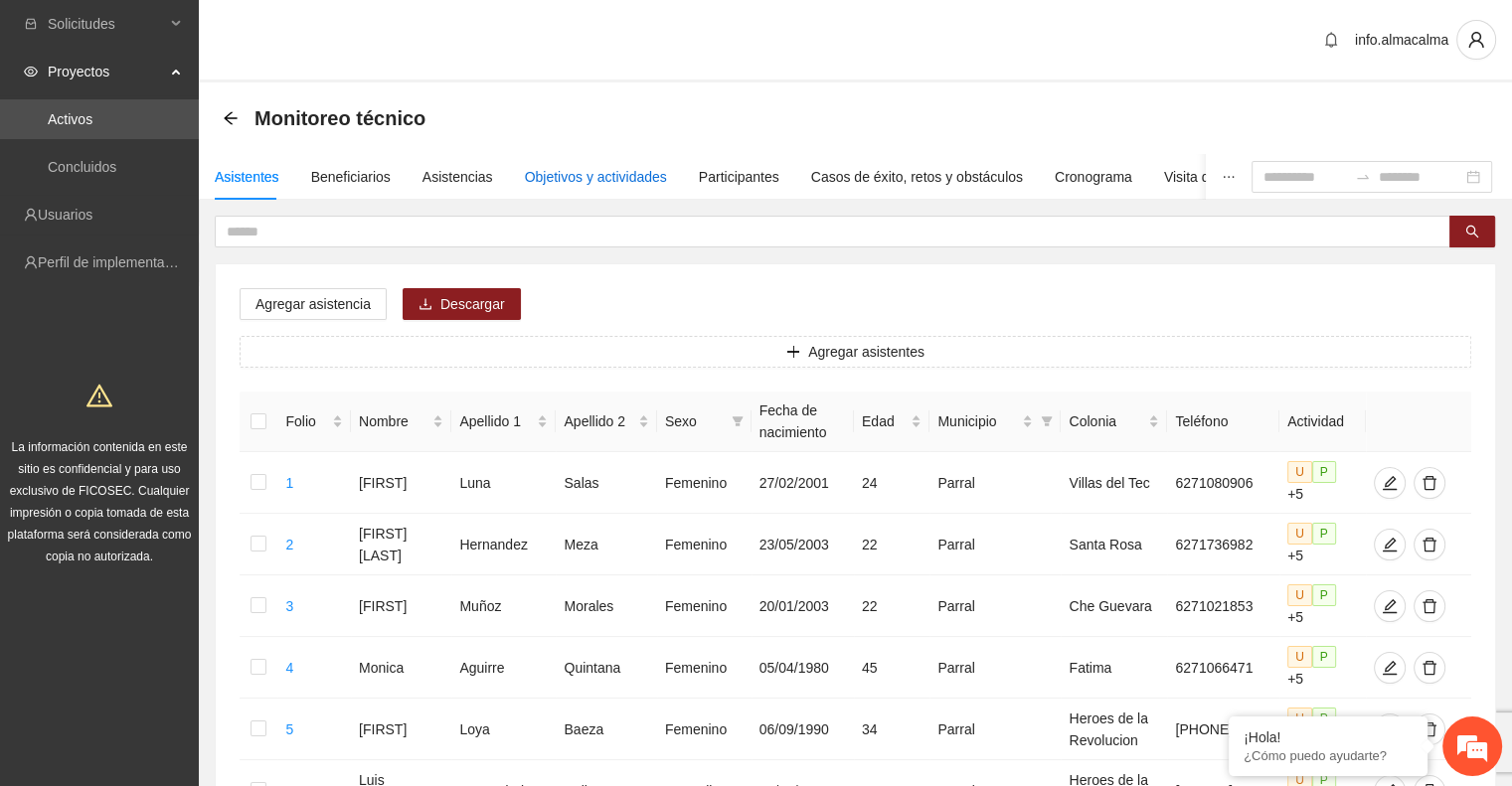 click on "Objetivos y actividades" at bounding box center [595, 177] 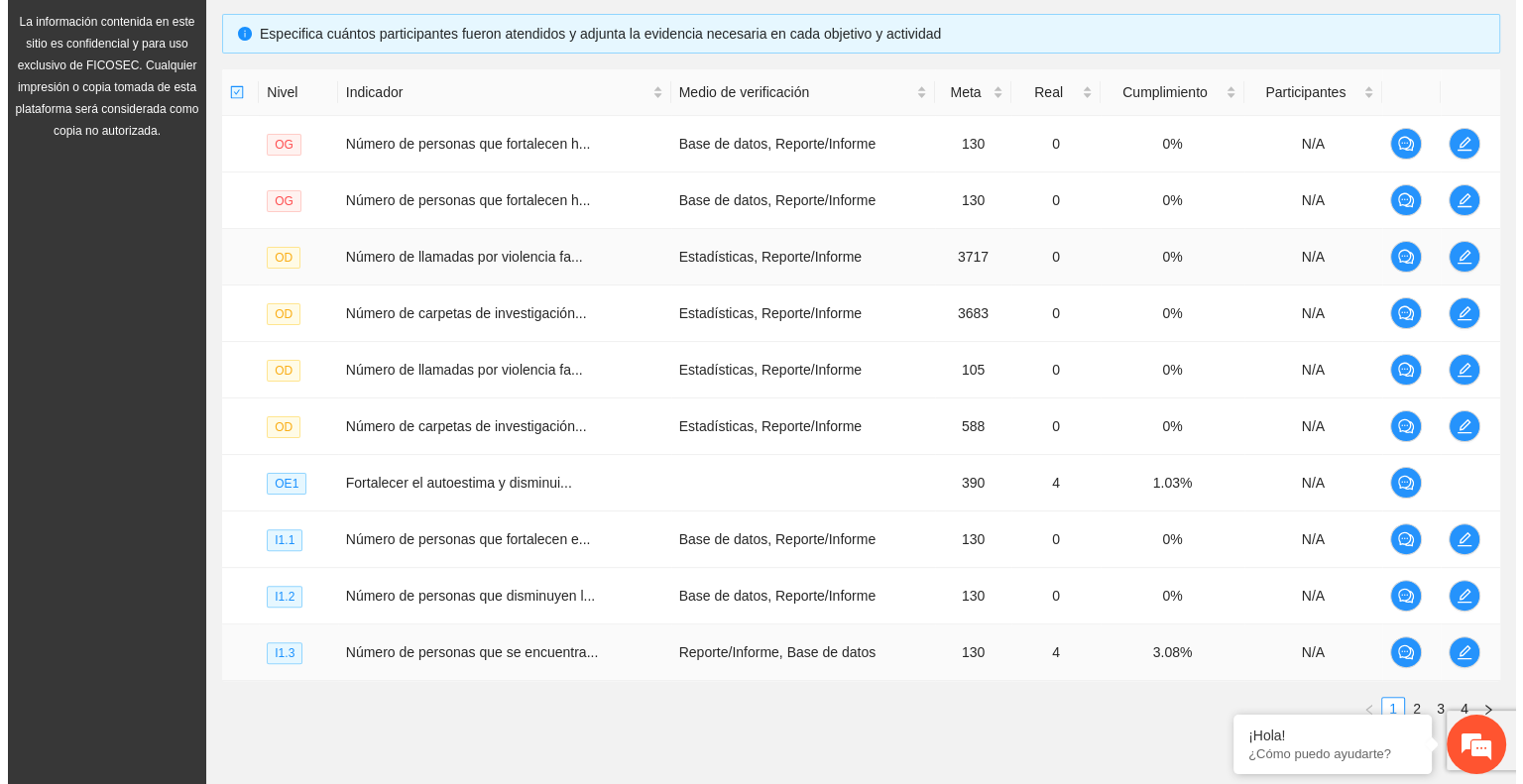 scroll, scrollTop: 507, scrollLeft: 0, axis: vertical 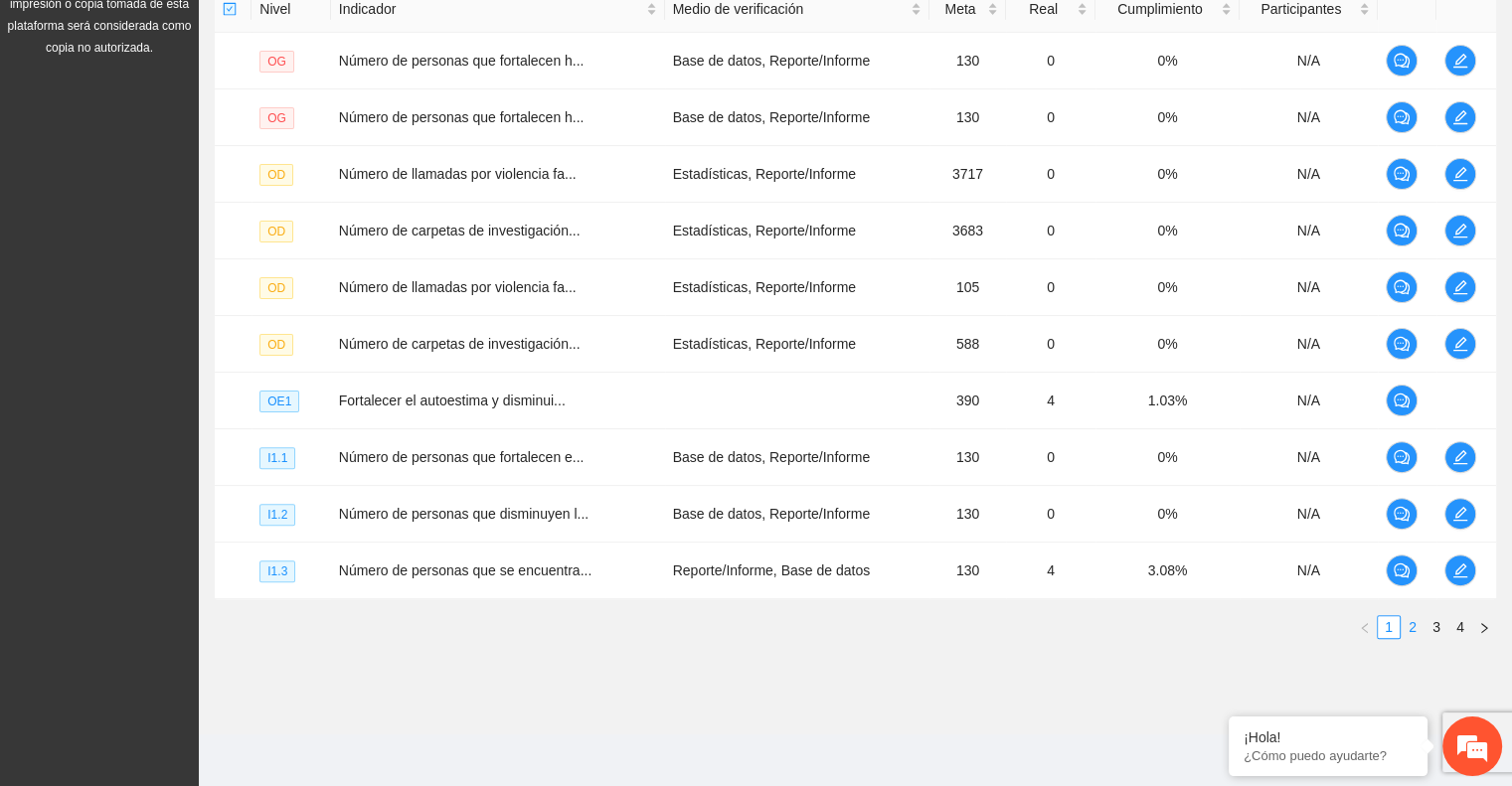 click on "2" at bounding box center [1413, 627] 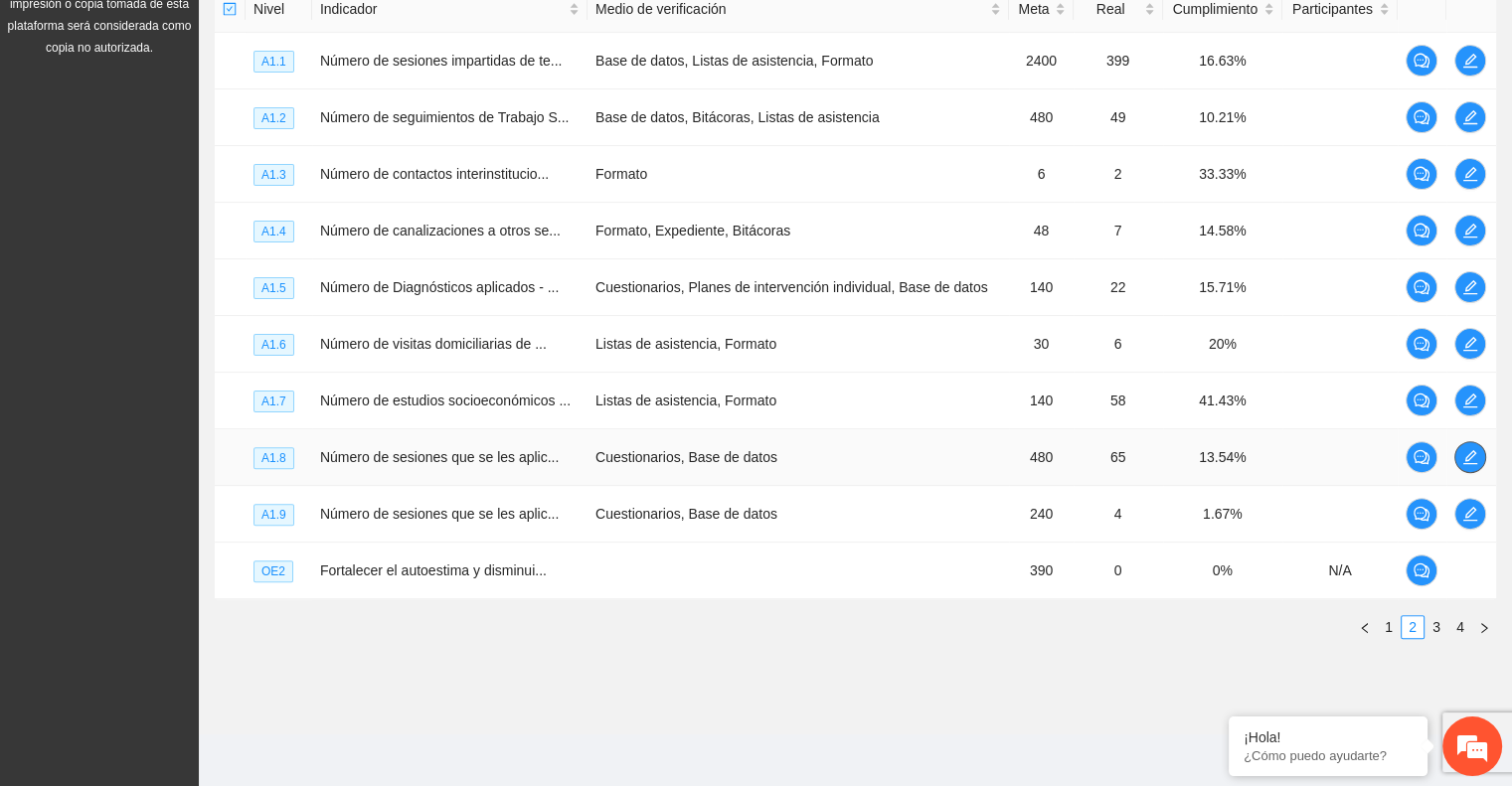 click 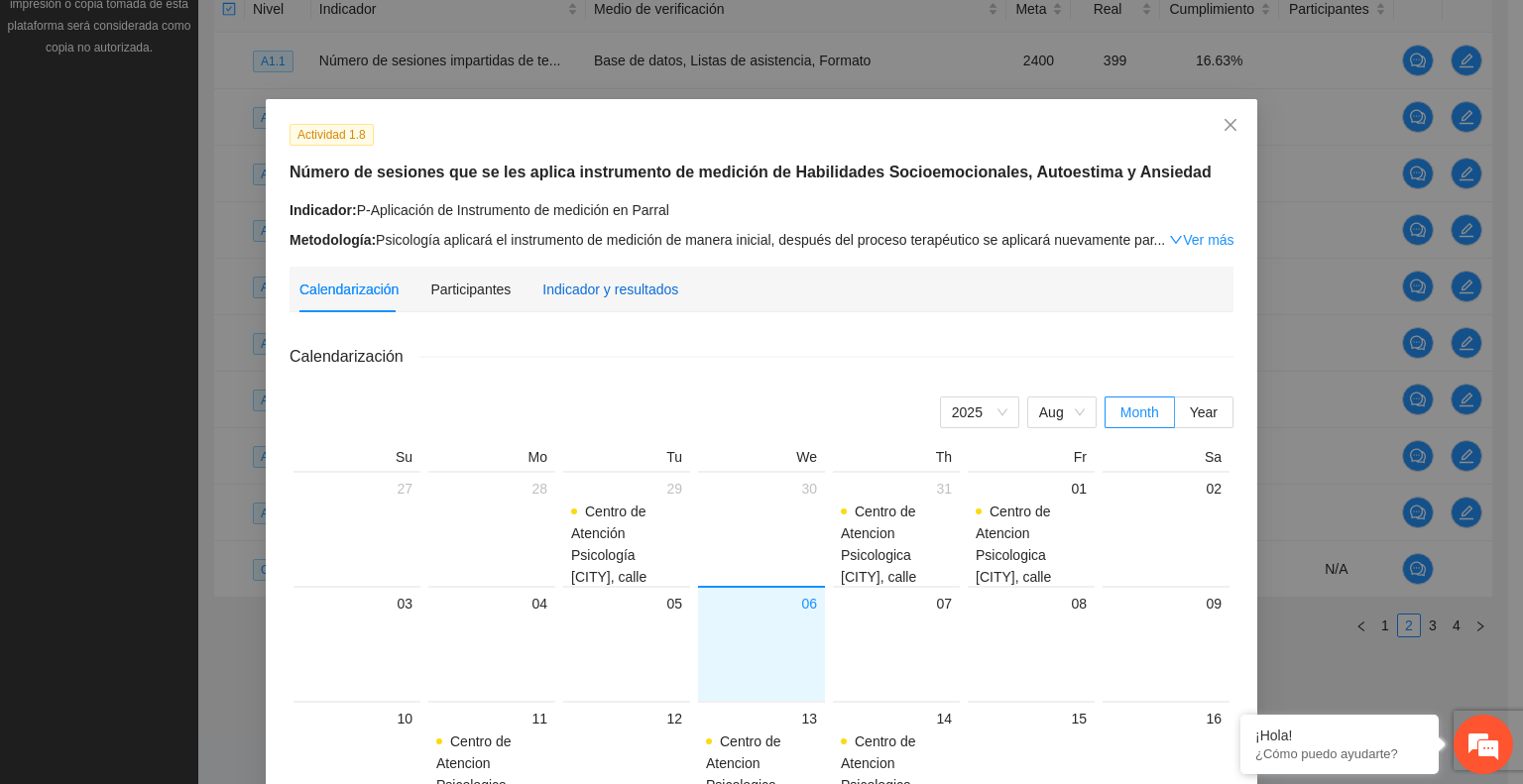 click on "Indicador y resultados" at bounding box center (610, 289) 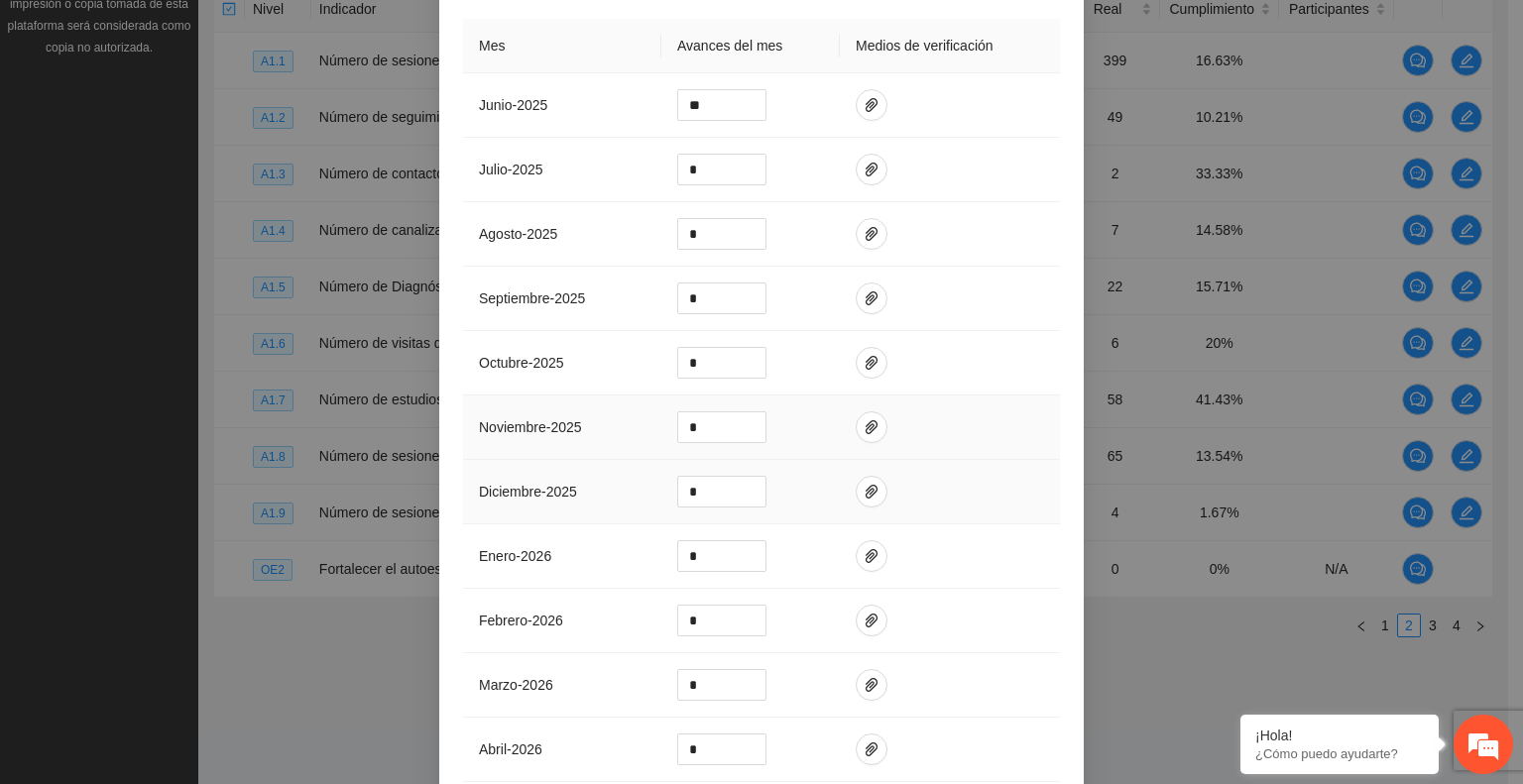 scroll, scrollTop: 496, scrollLeft: 0, axis: vertical 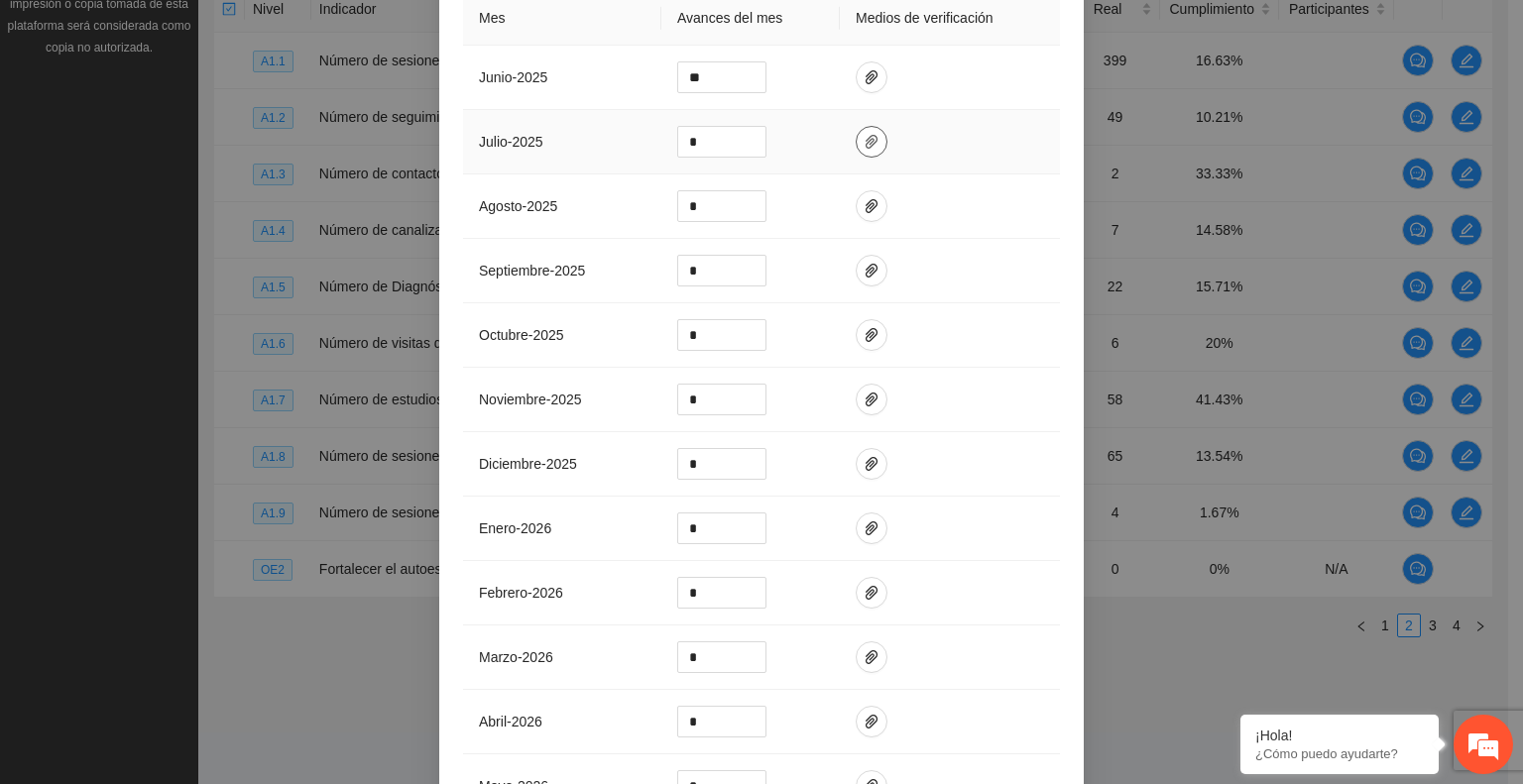 click 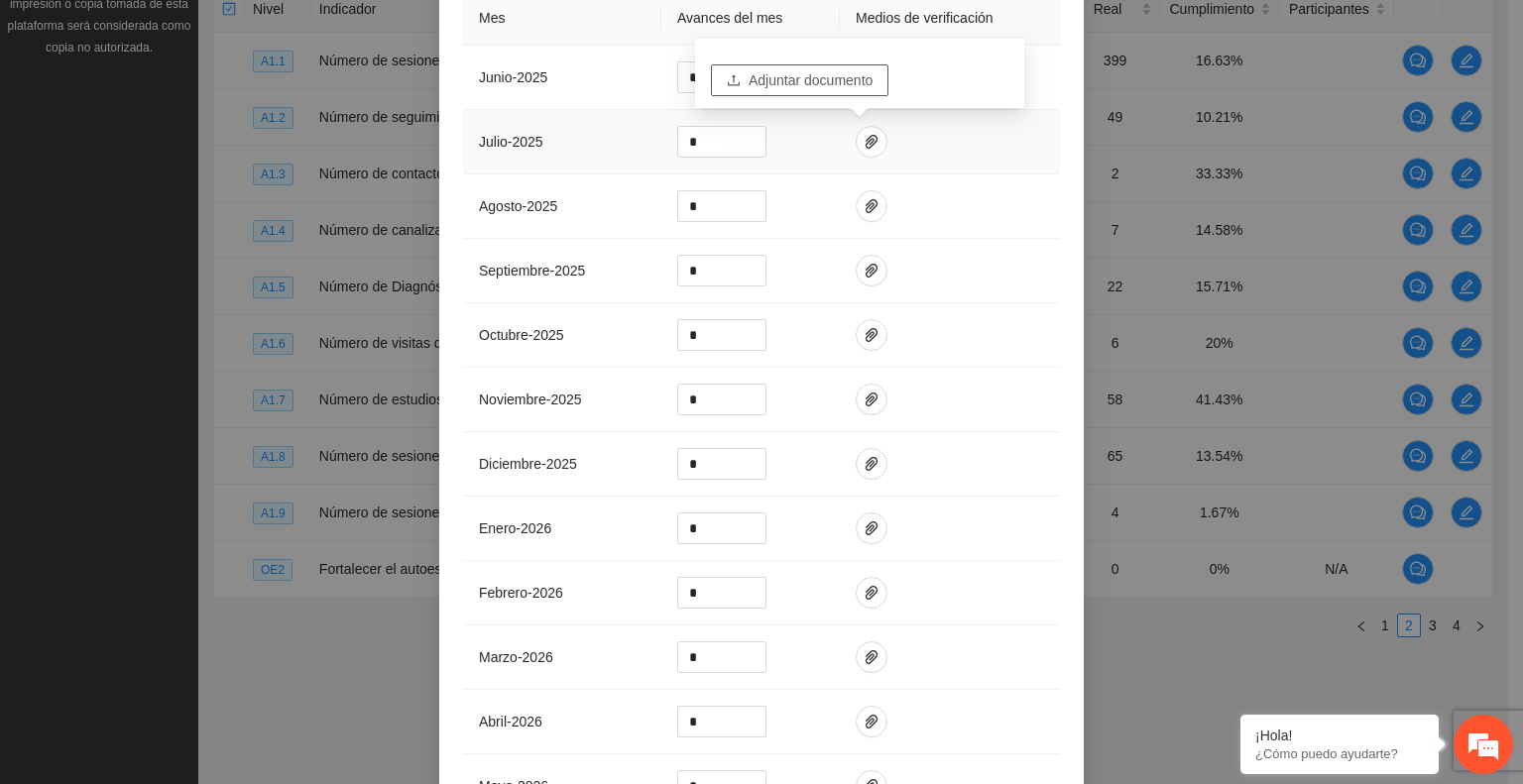 click on "Adjuntar documento" at bounding box center (810, 80) 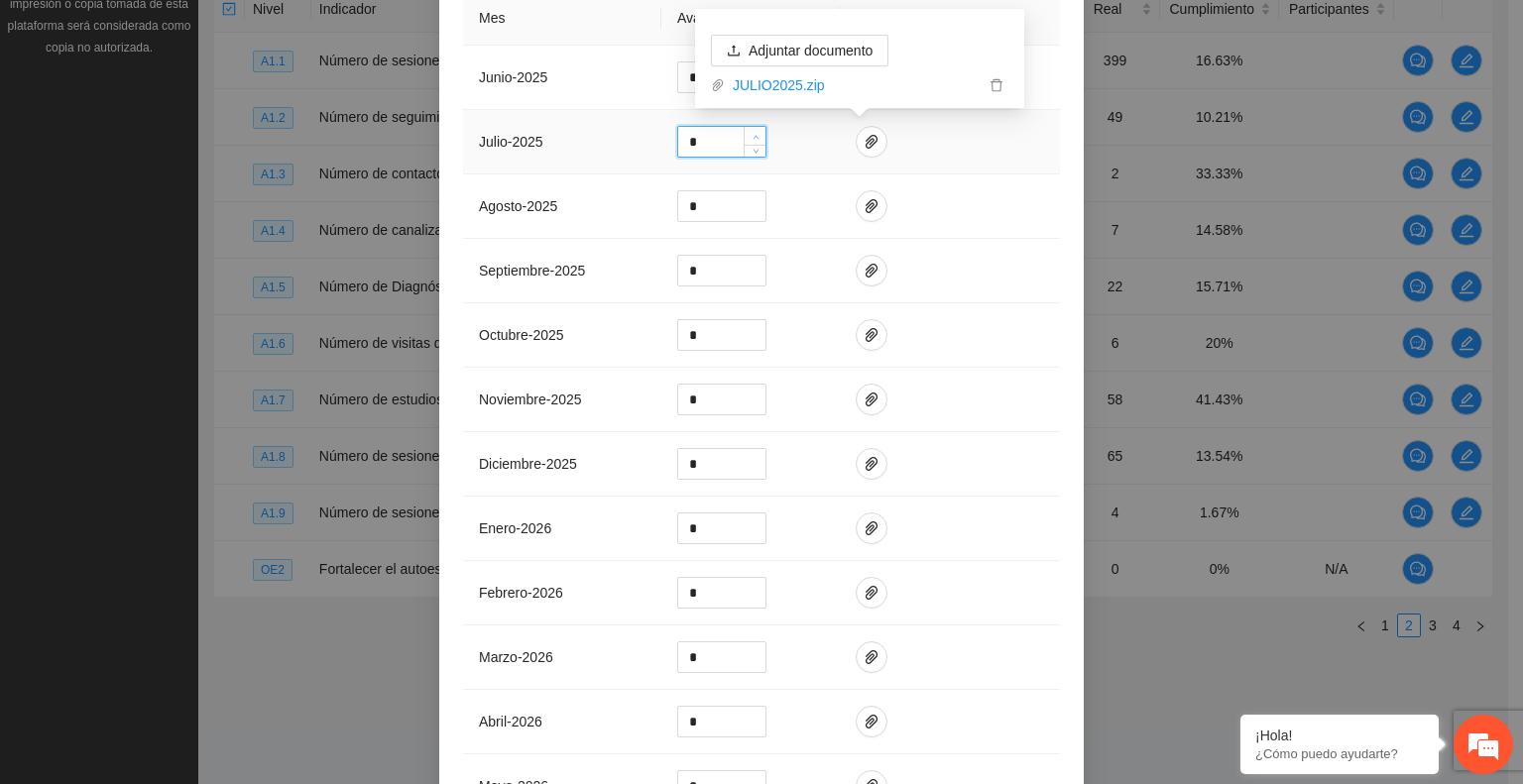 click 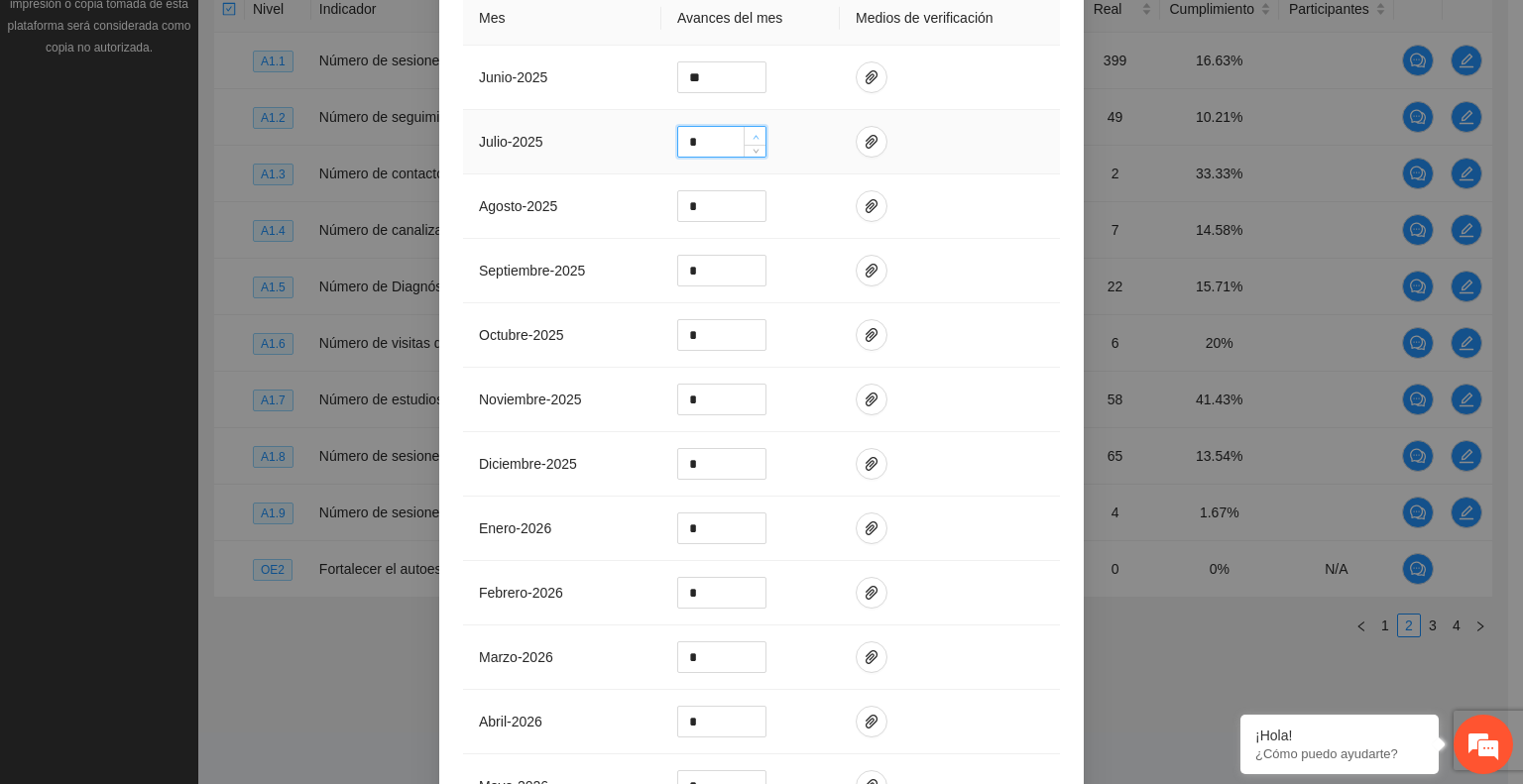 click 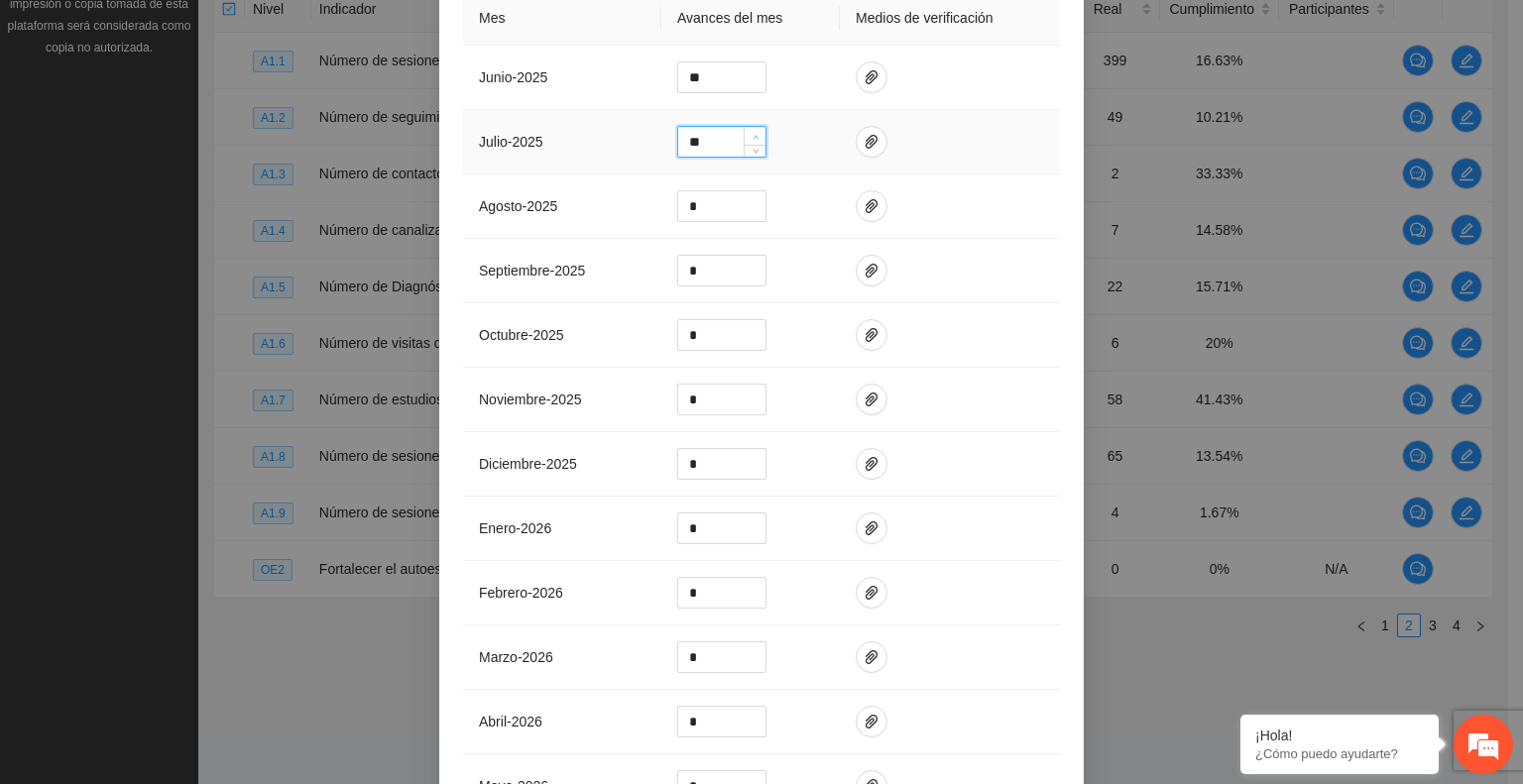 click 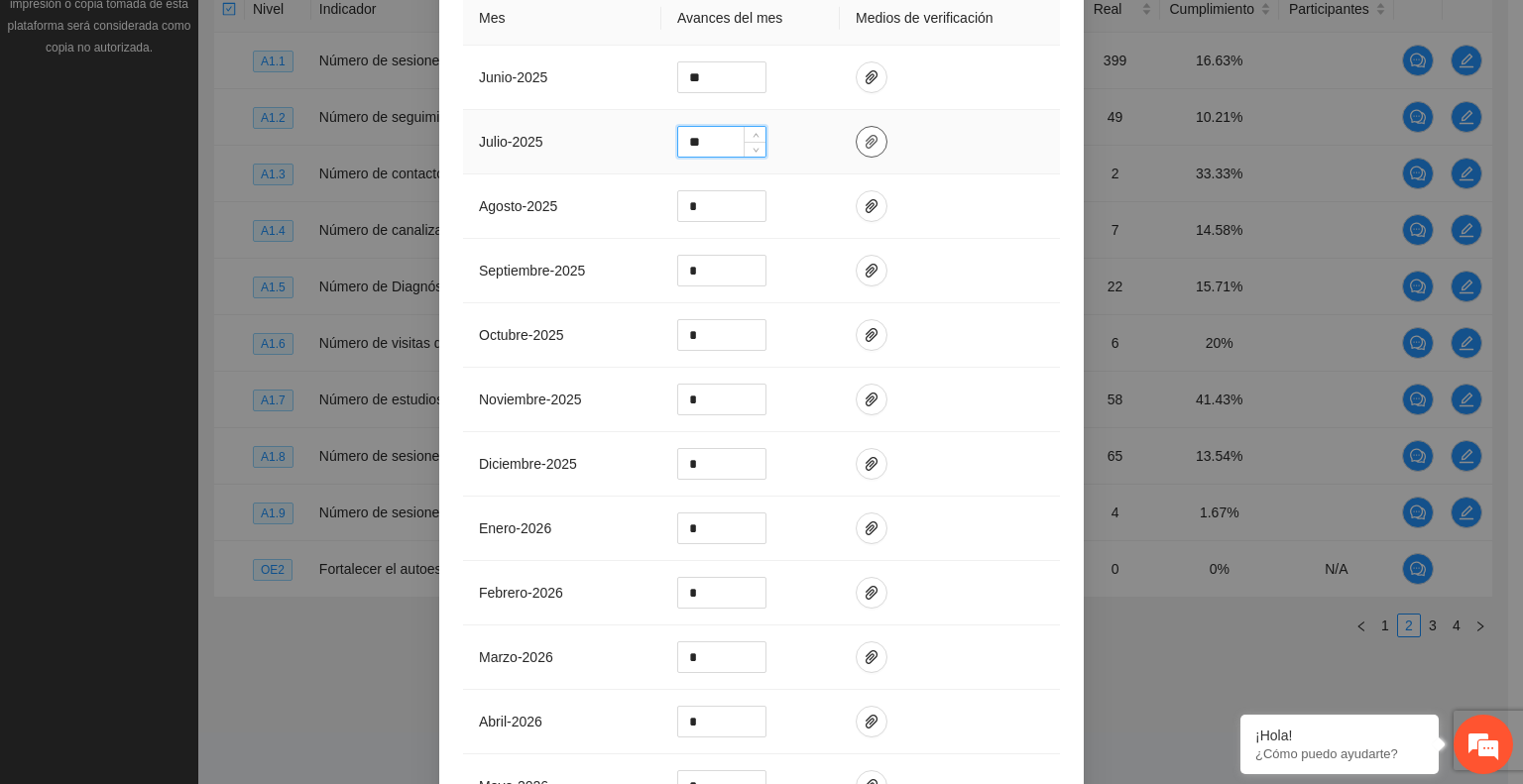 click at bounding box center (872, 142) 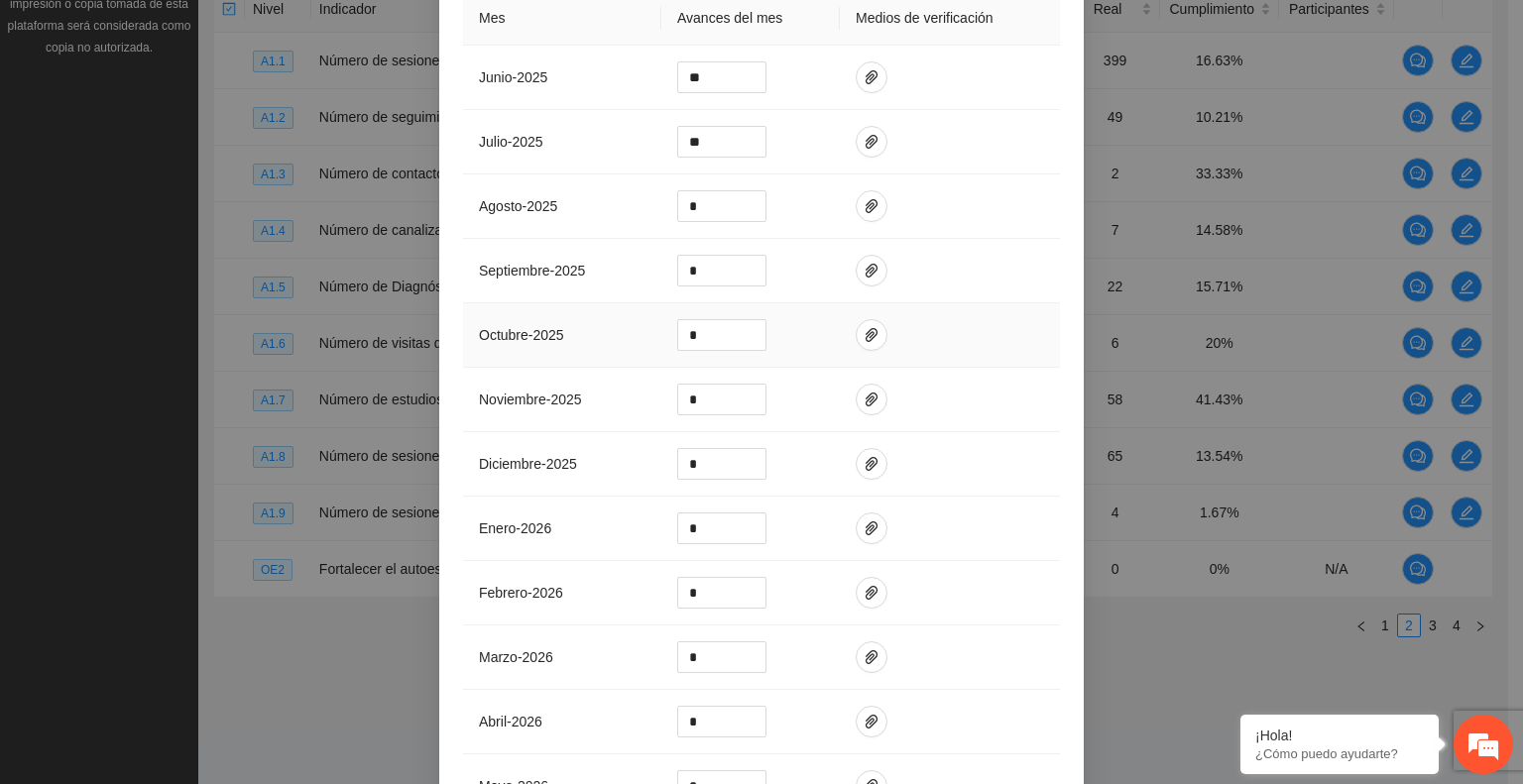click at bounding box center (950, 335) 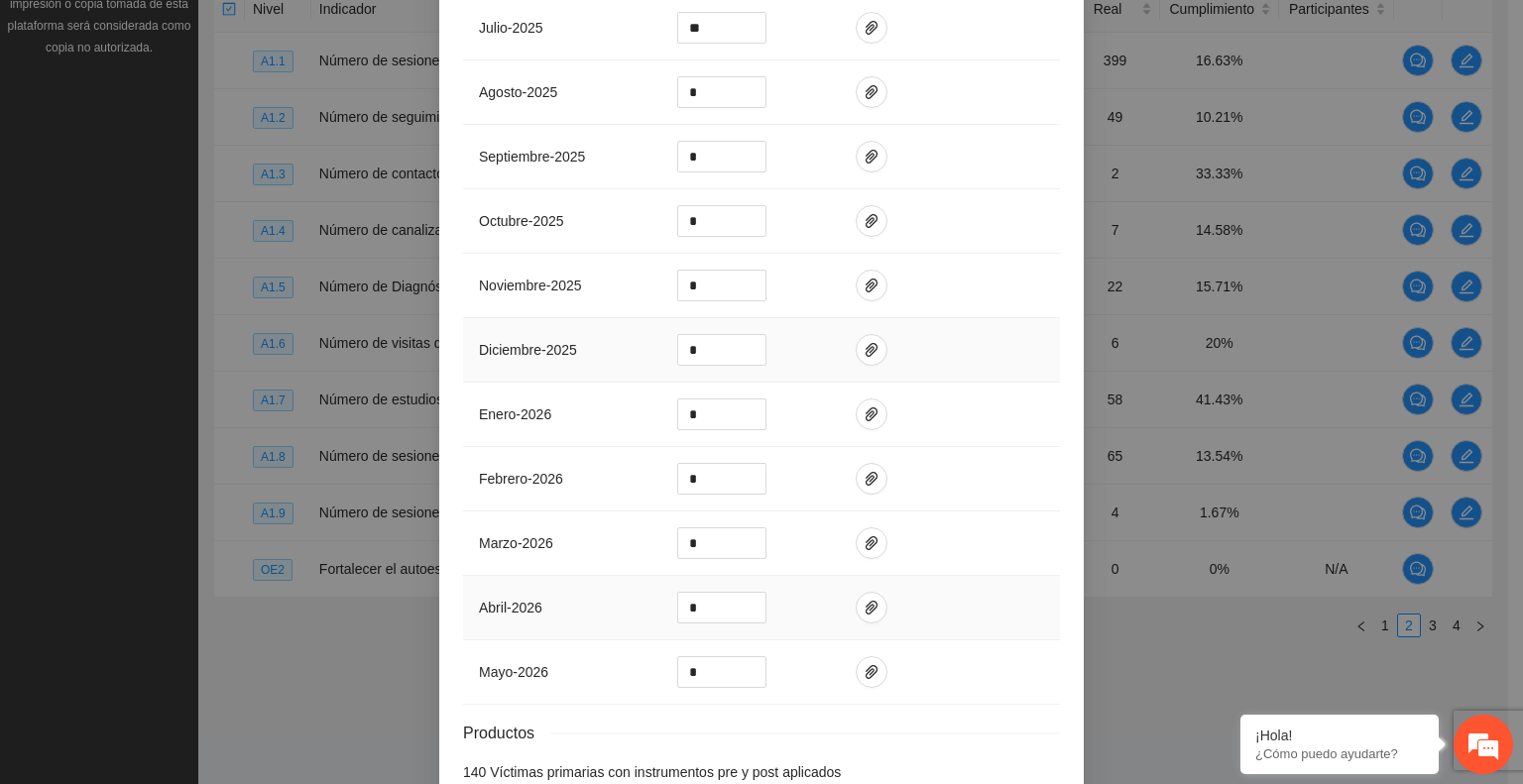 scroll, scrollTop: 741, scrollLeft: 0, axis: vertical 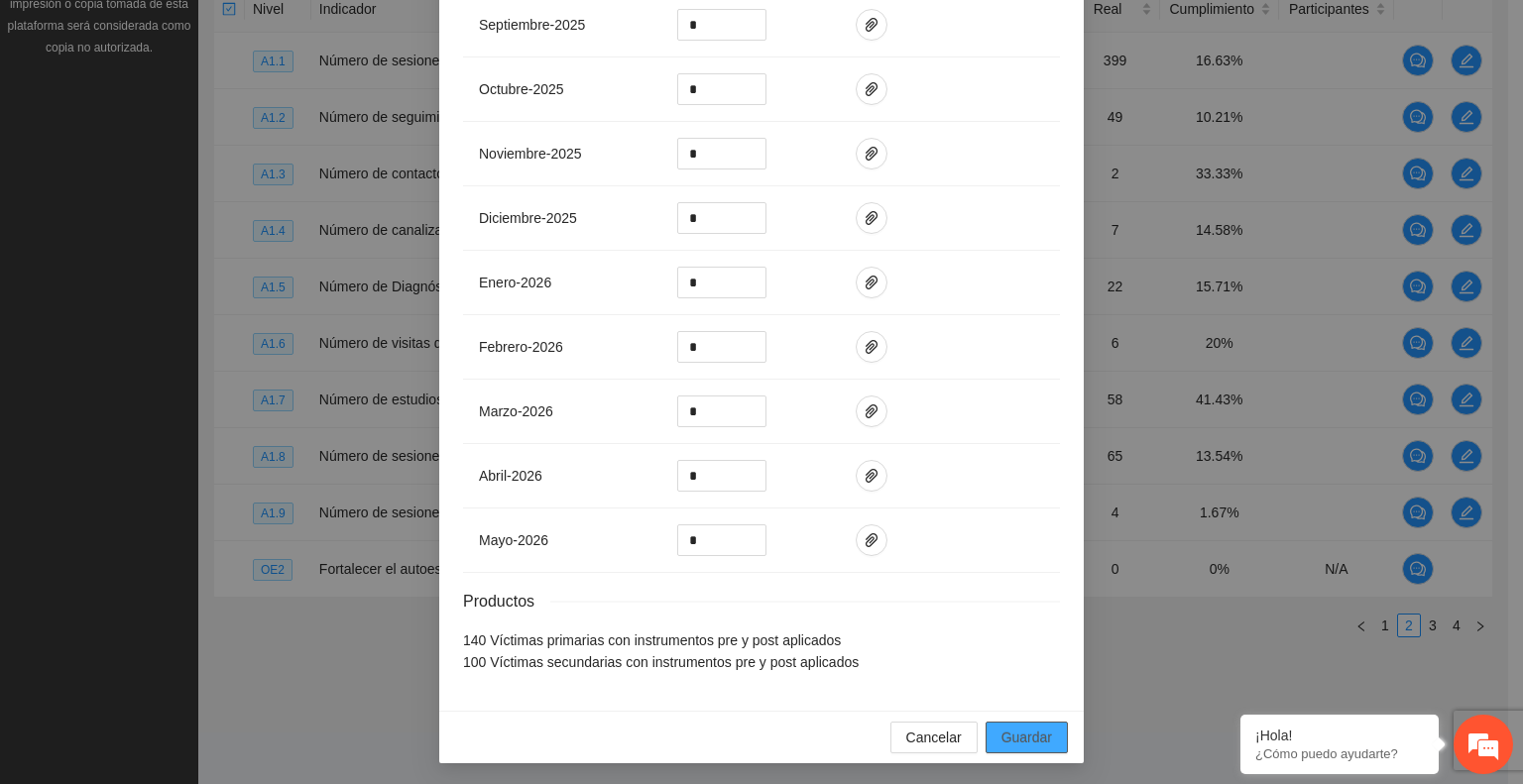 click on "Guardar" at bounding box center [1026, 737] 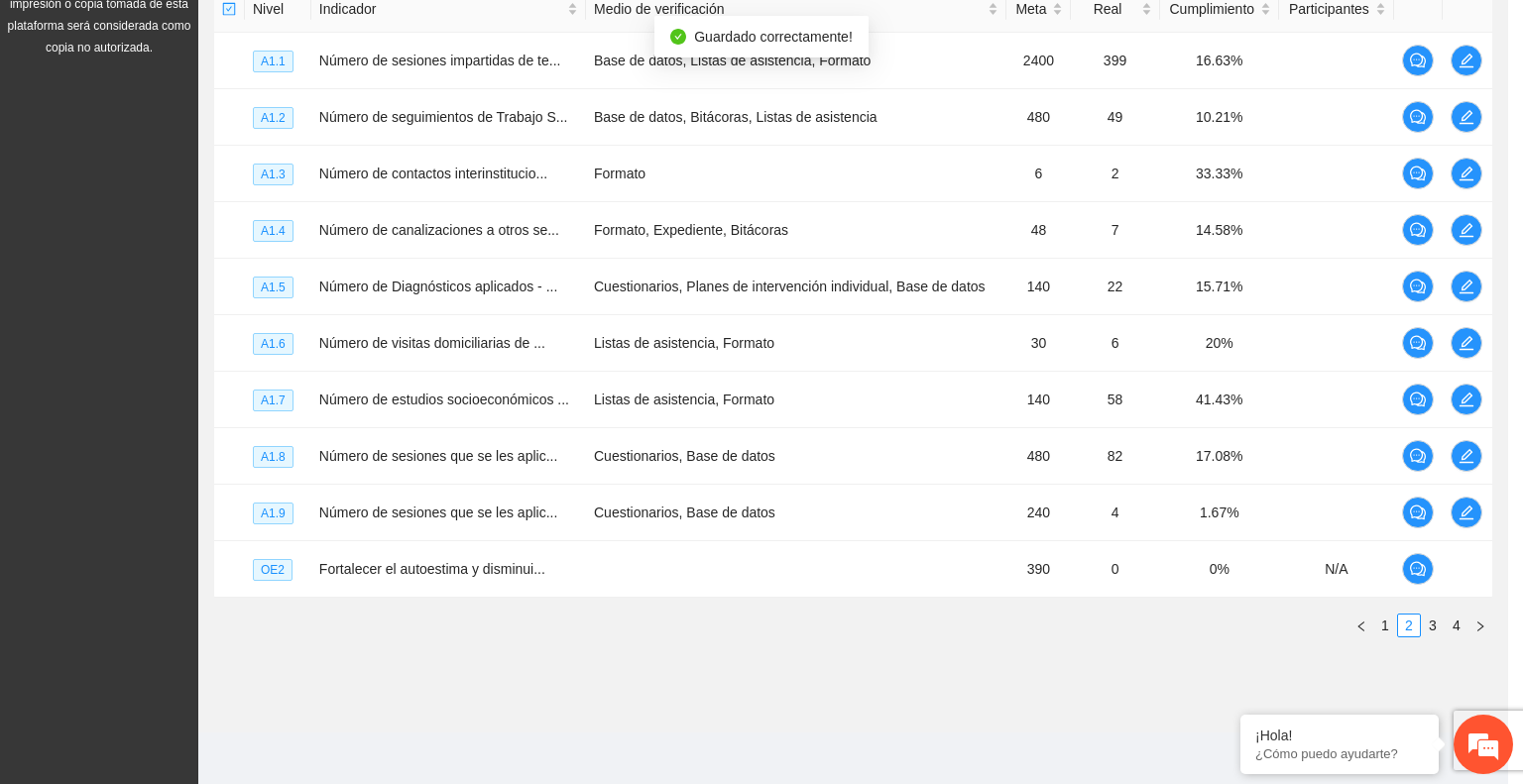scroll, scrollTop: 642, scrollLeft: 0, axis: vertical 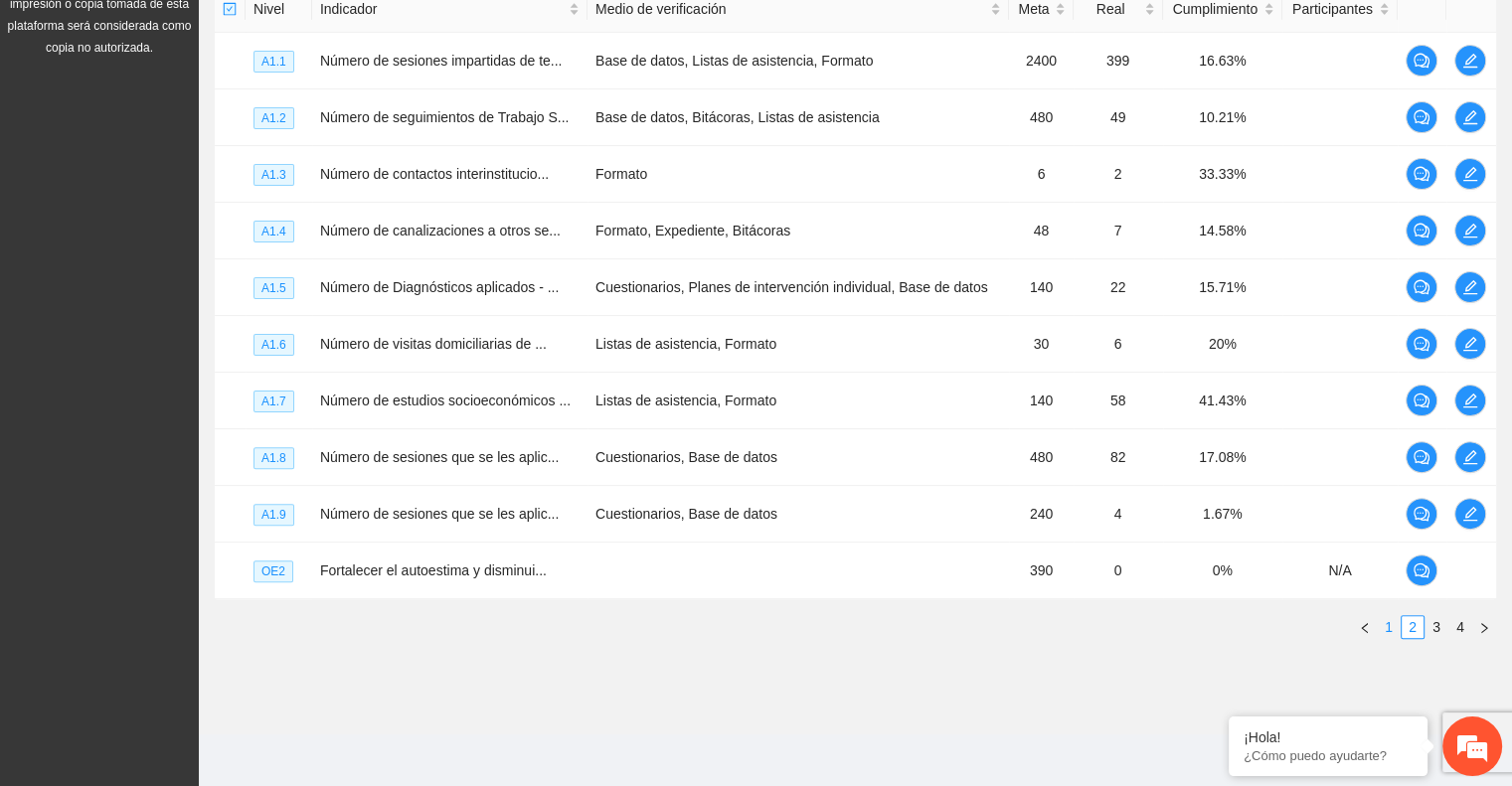 click on "1" at bounding box center [1389, 627] 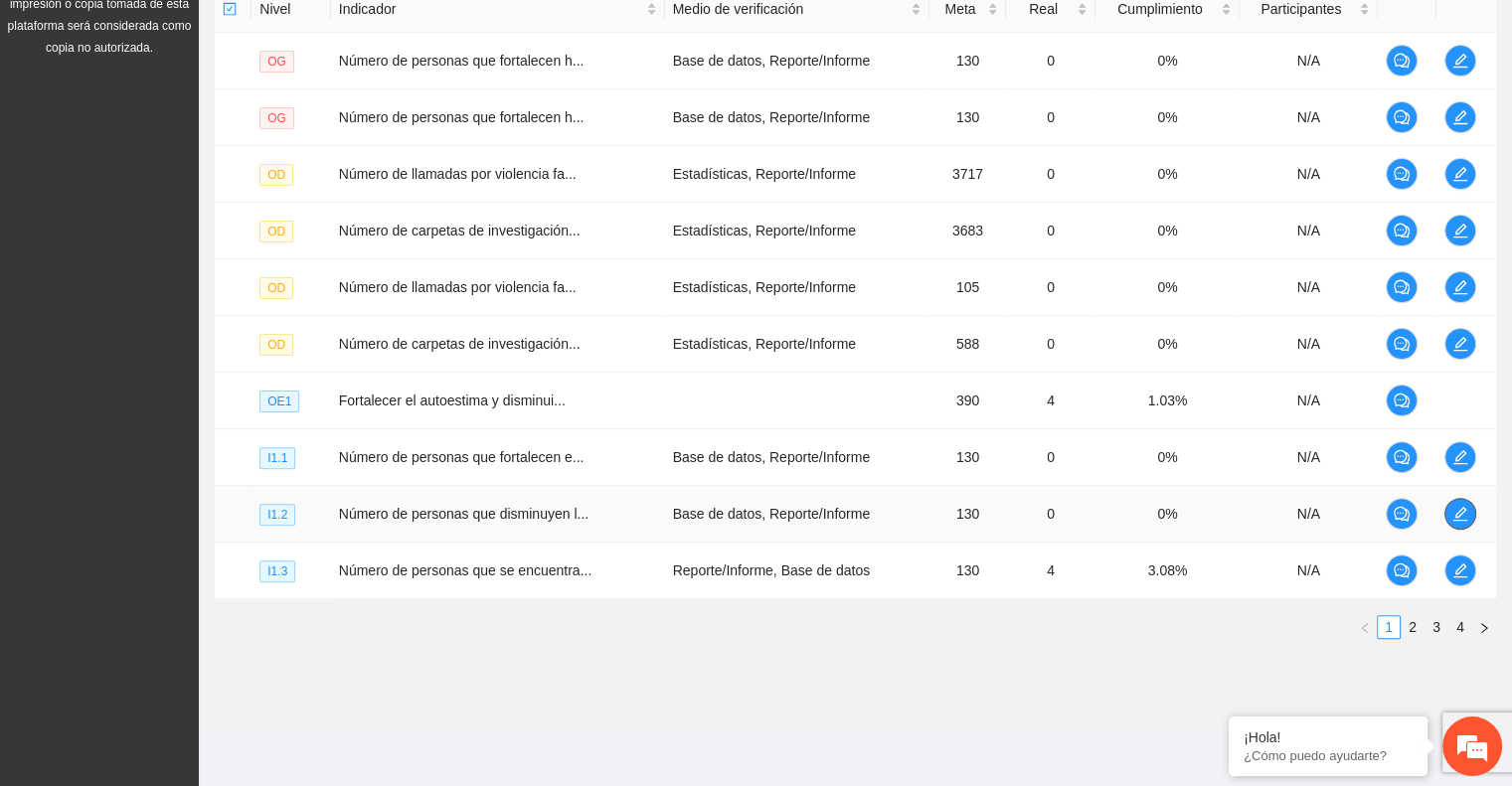 click at bounding box center (1460, 514) 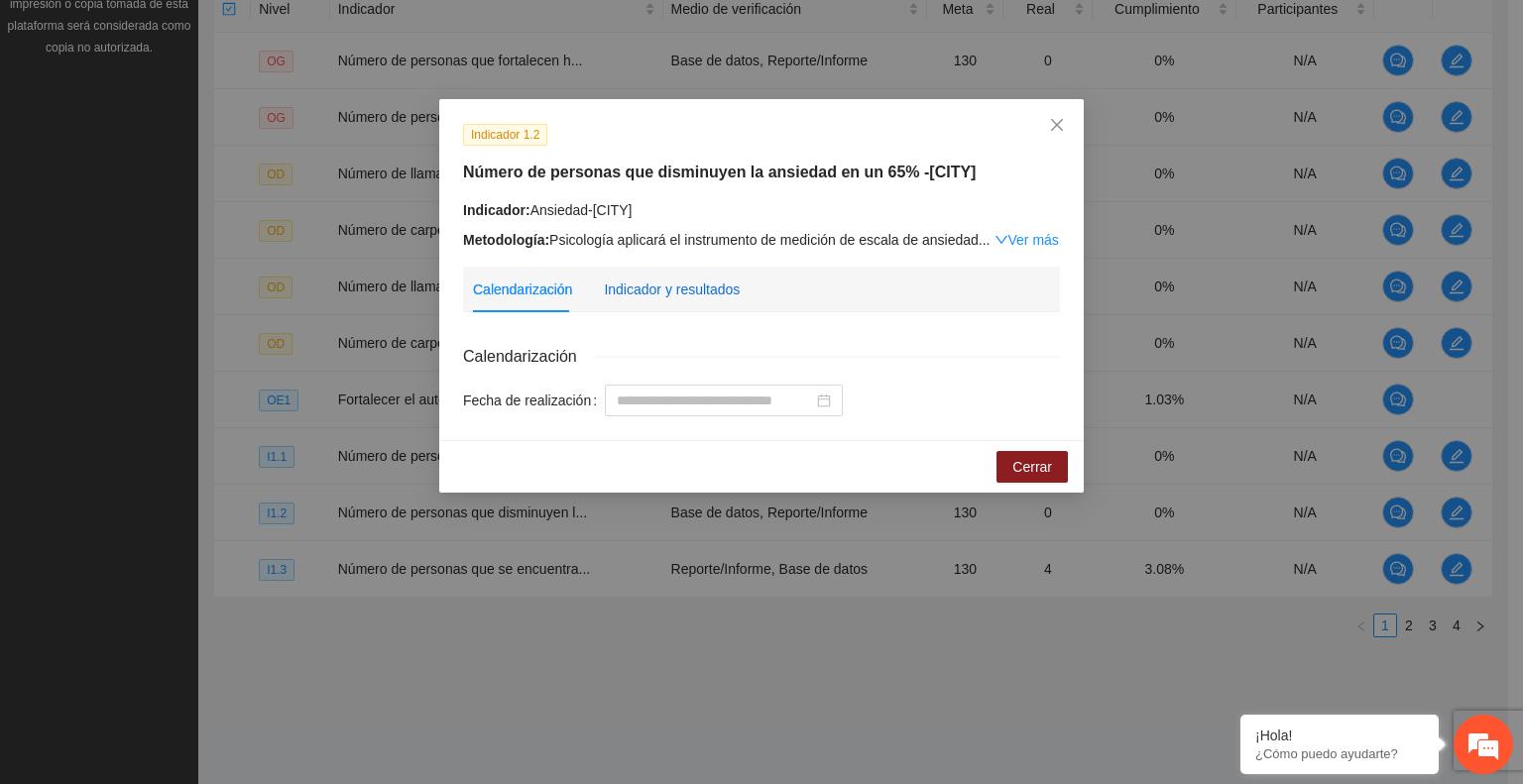 click on "Indicador y resultados" at bounding box center [671, 289] 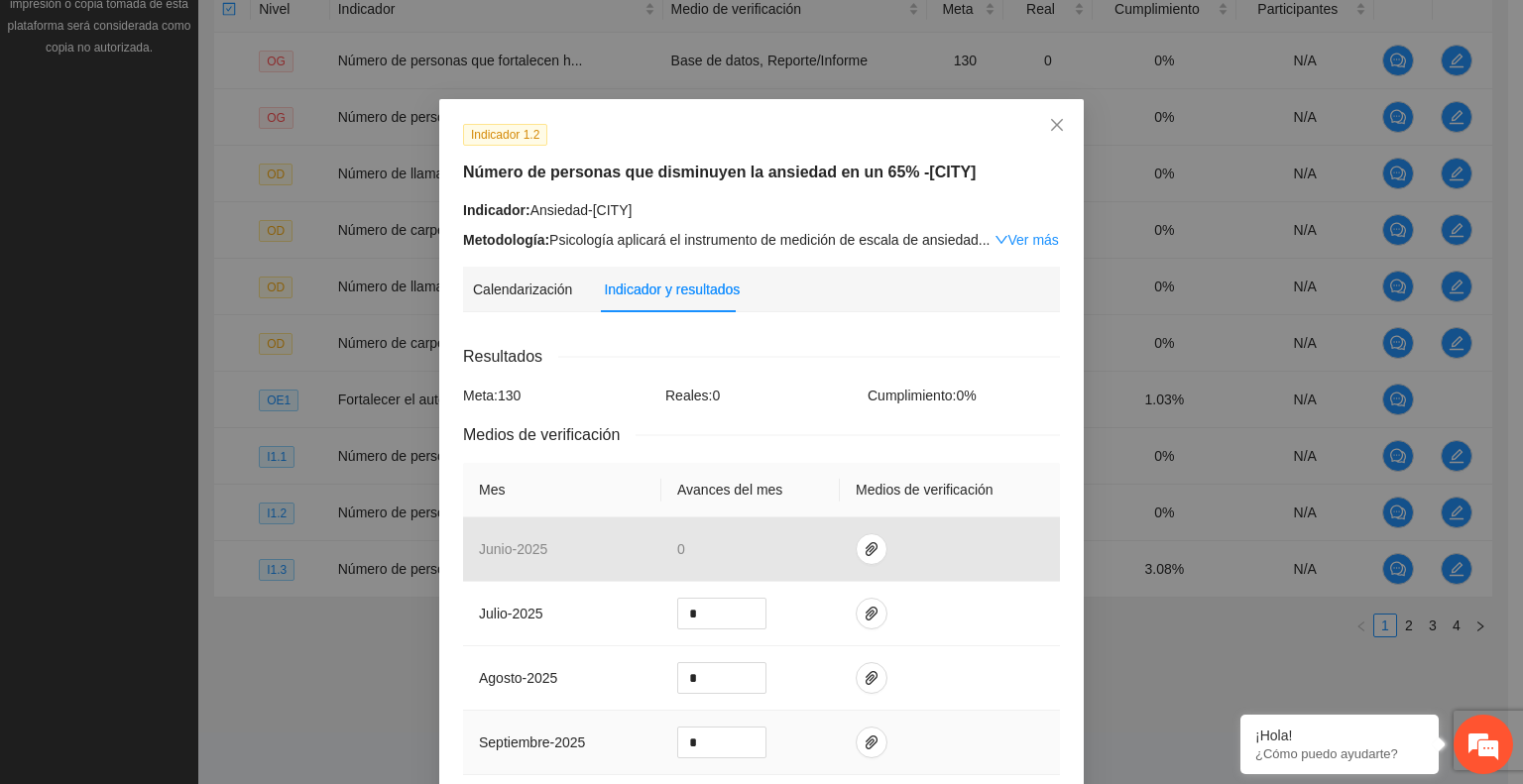 scroll, scrollTop: 198, scrollLeft: 0, axis: vertical 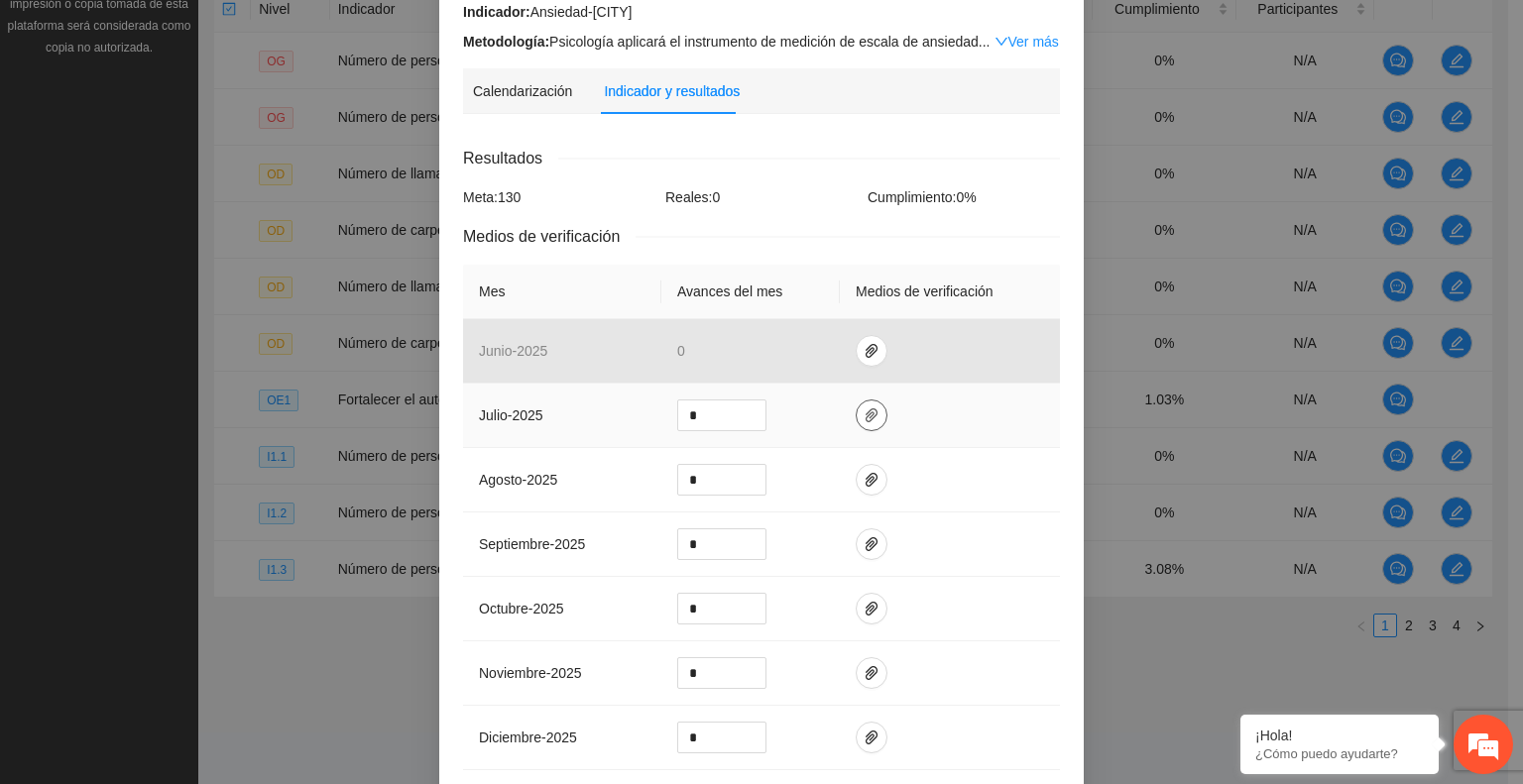click 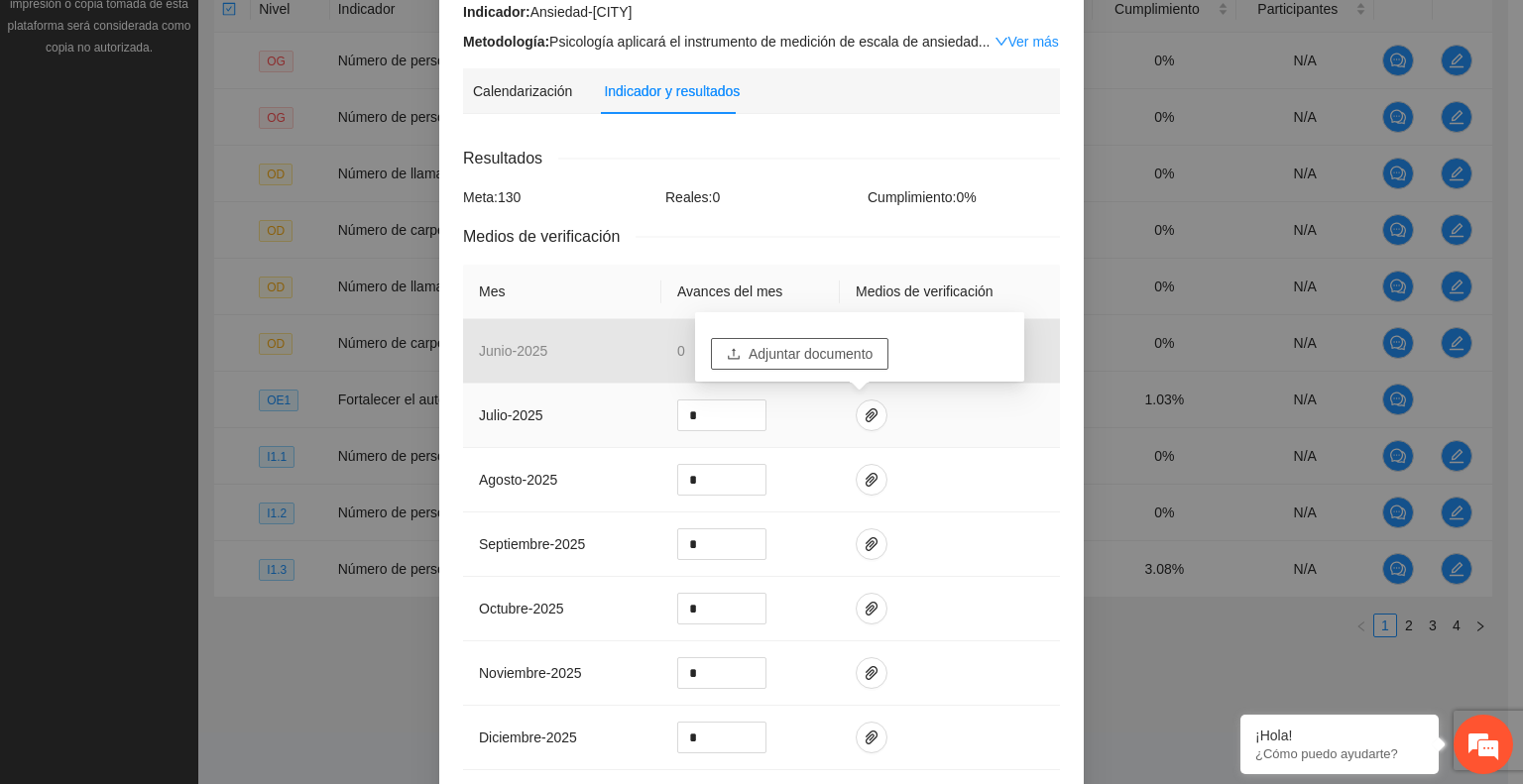 click on "Adjuntar documento" at bounding box center [810, 354] 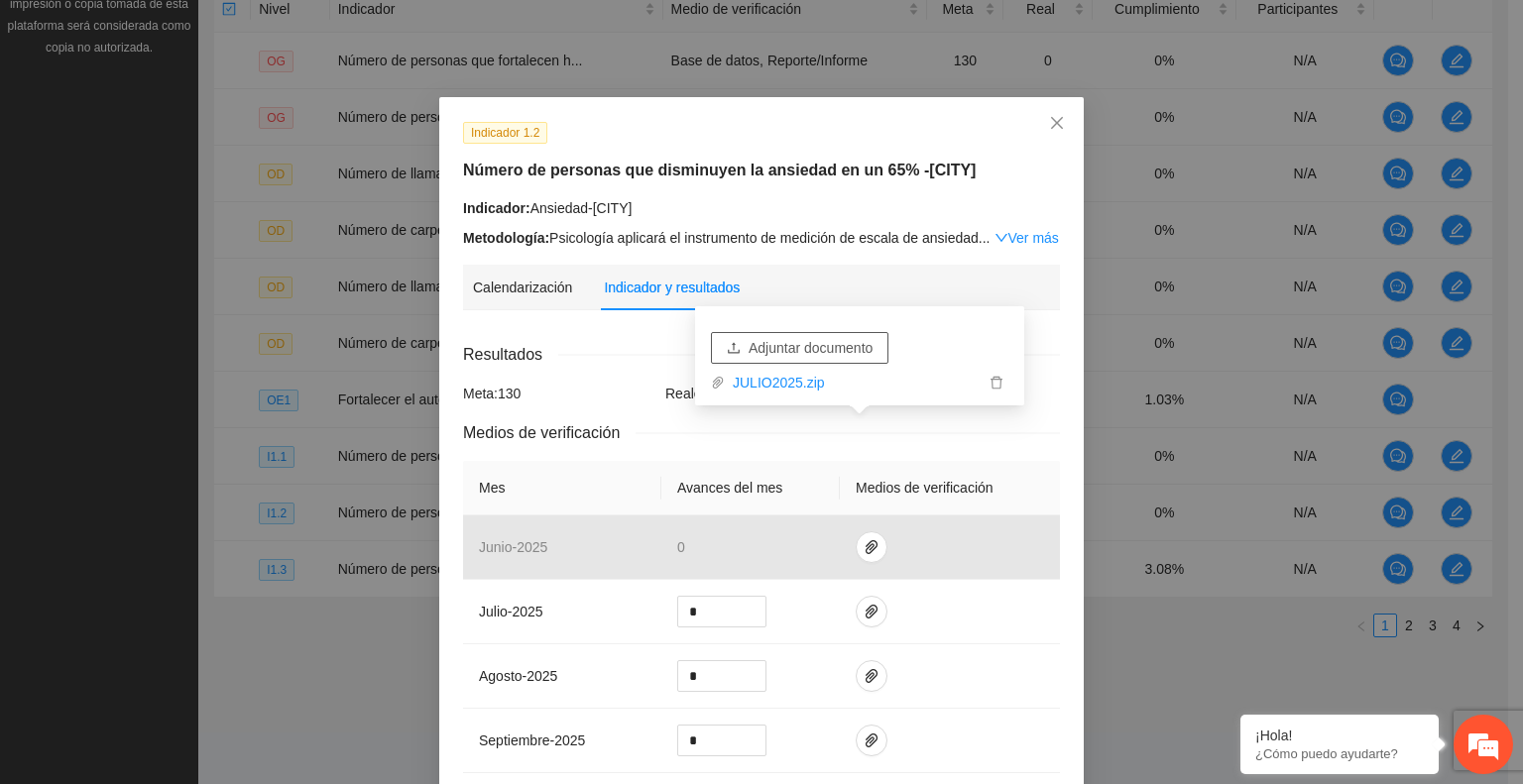scroll, scrollTop: 0, scrollLeft: 0, axis: both 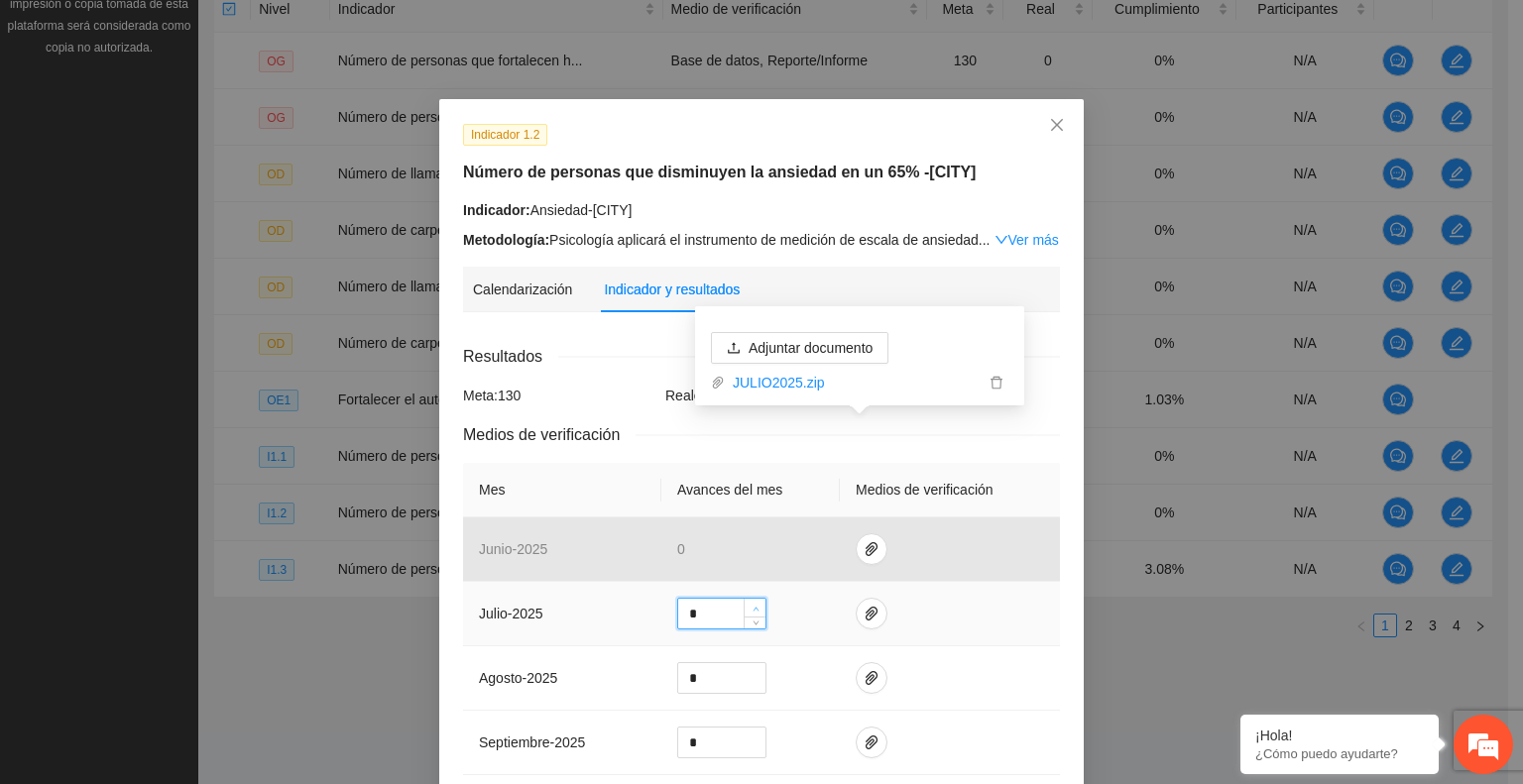 click 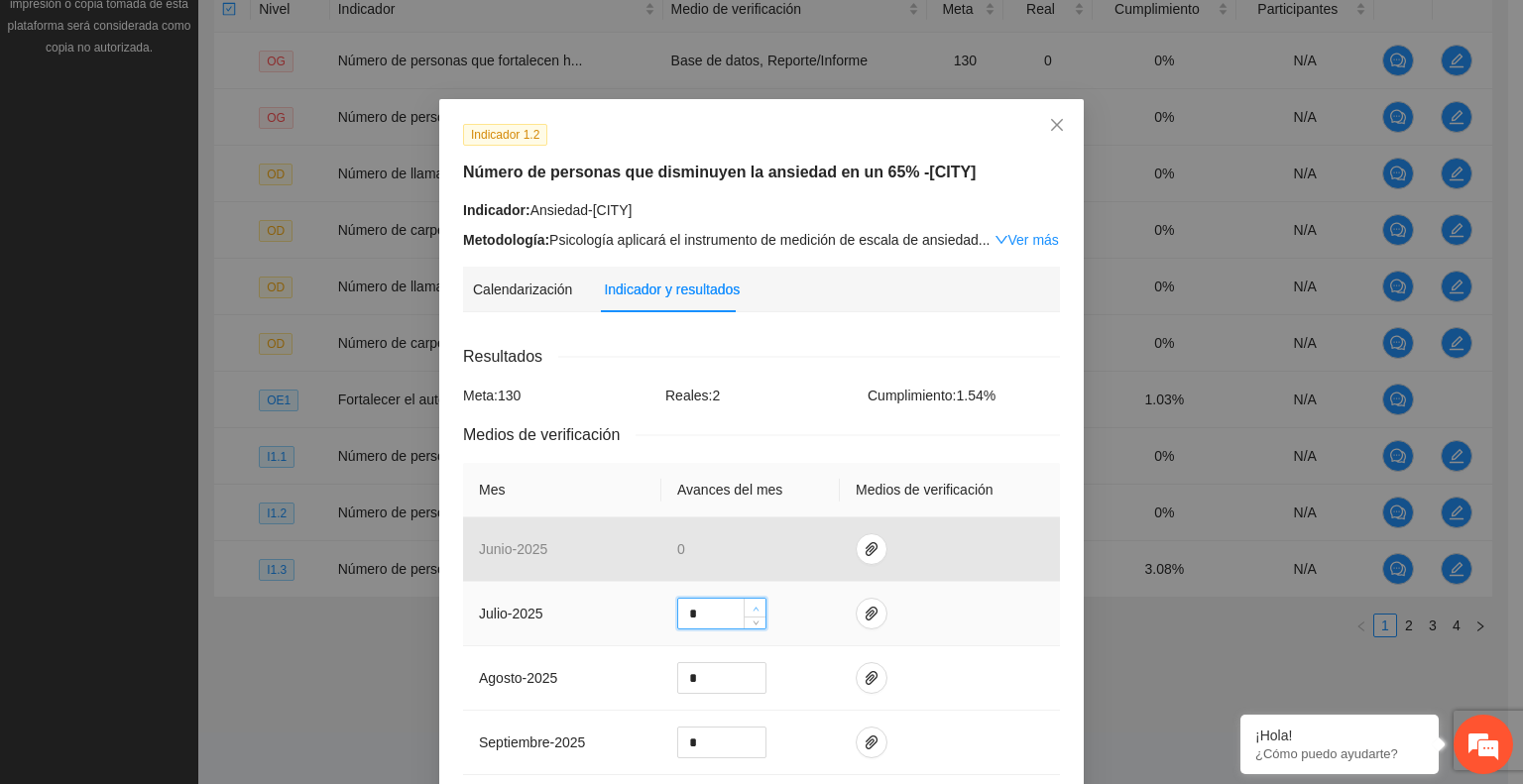 click 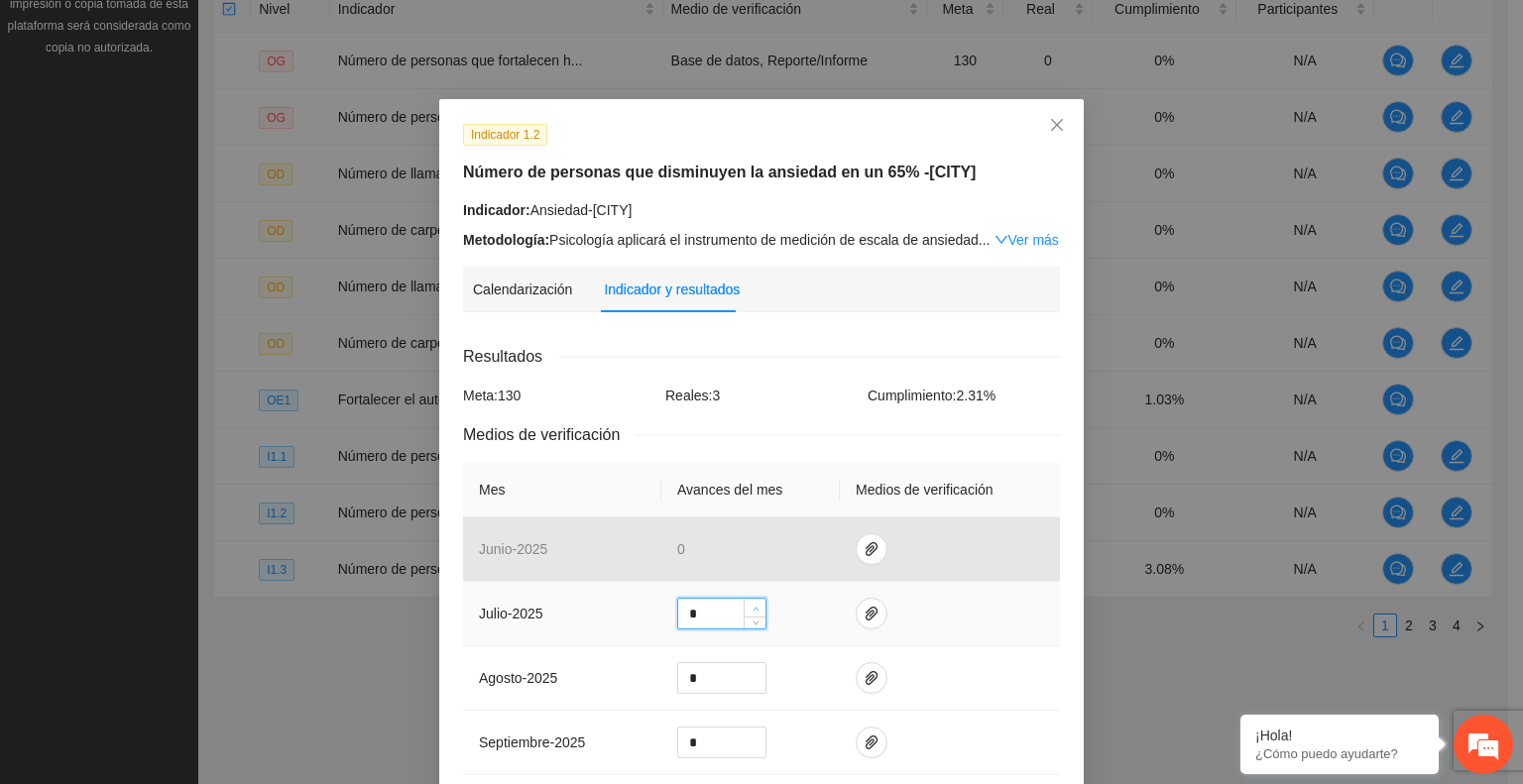 type on "*" 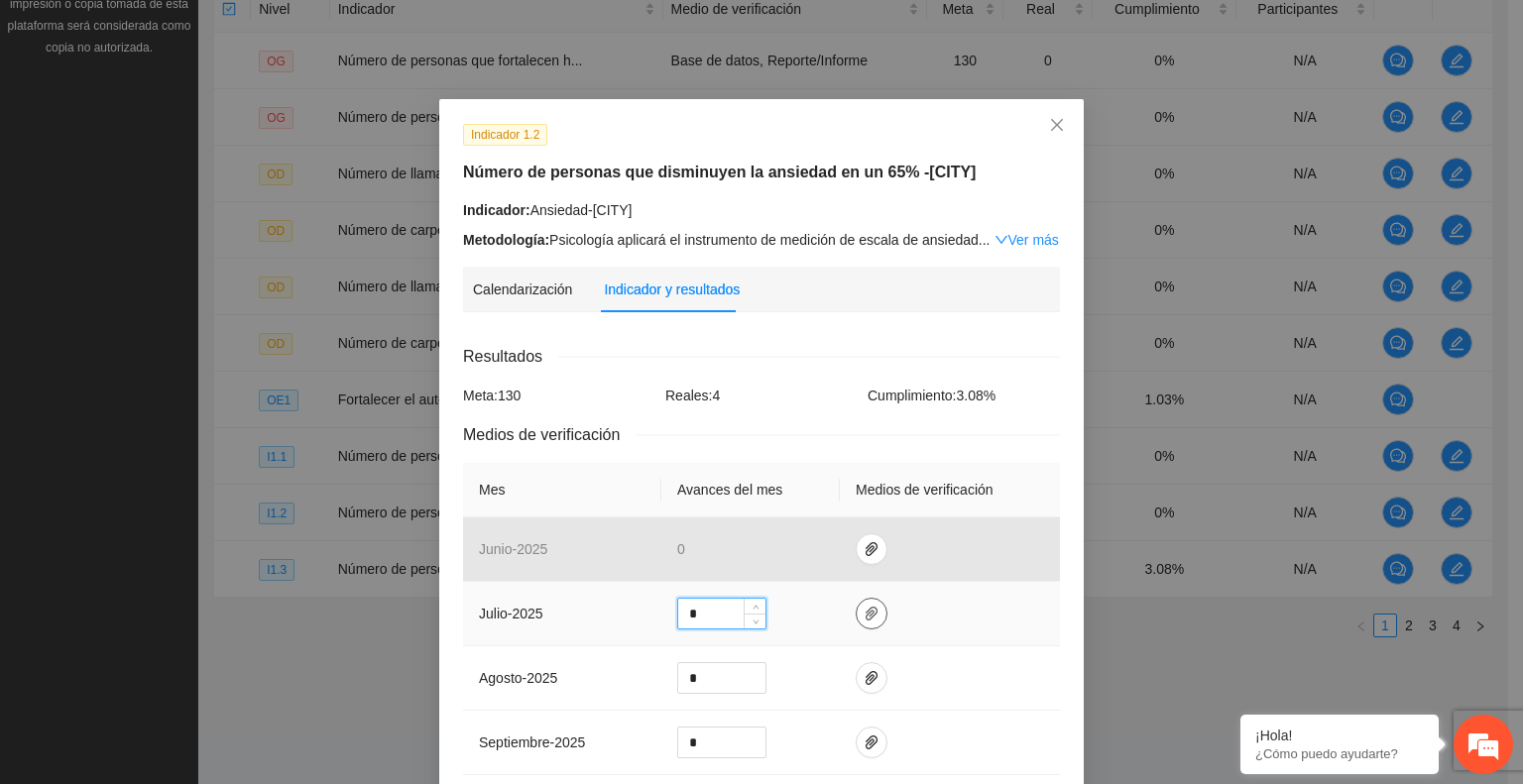 click at bounding box center (872, 614) 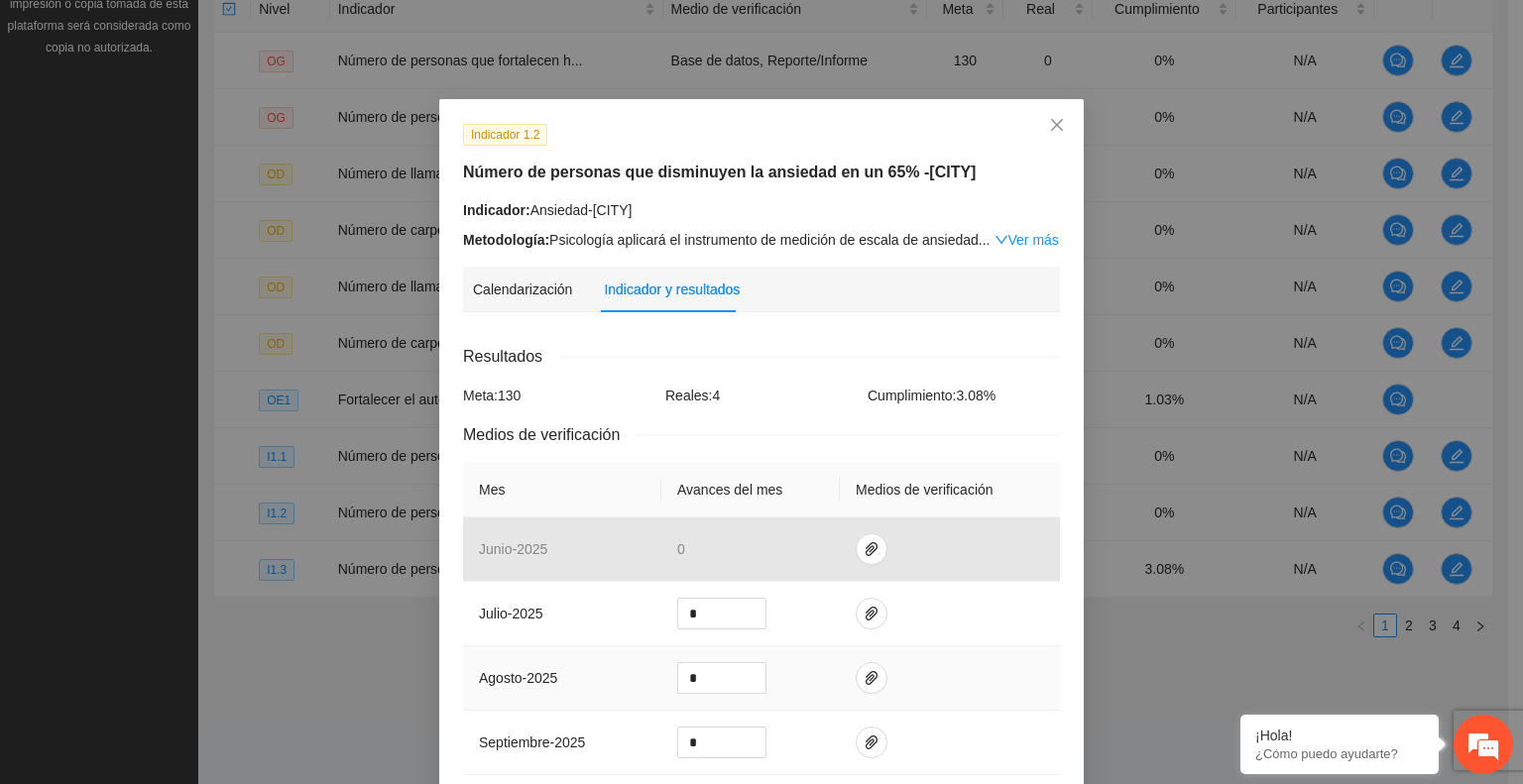 click at bounding box center [950, 678] 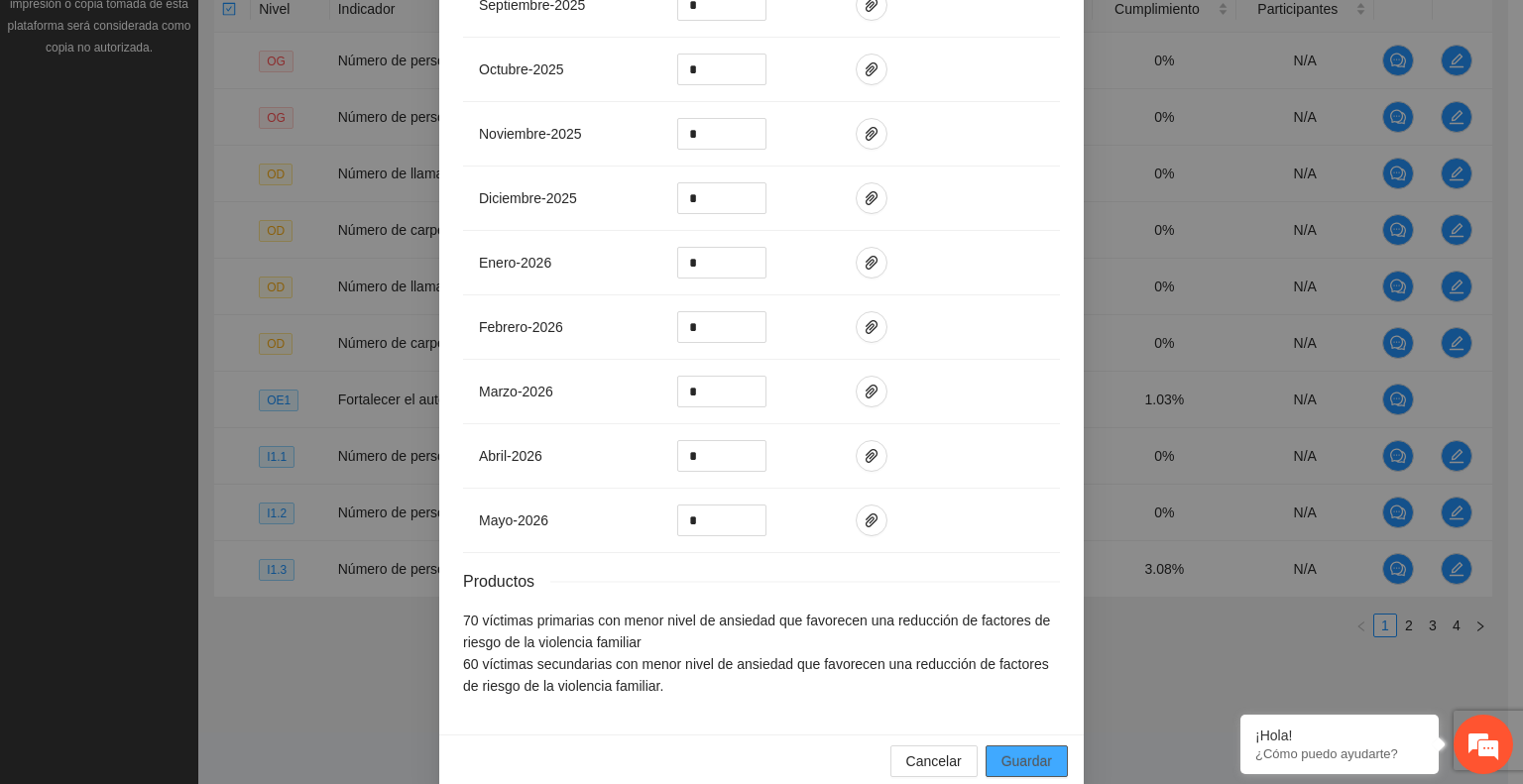 scroll, scrollTop: 761, scrollLeft: 0, axis: vertical 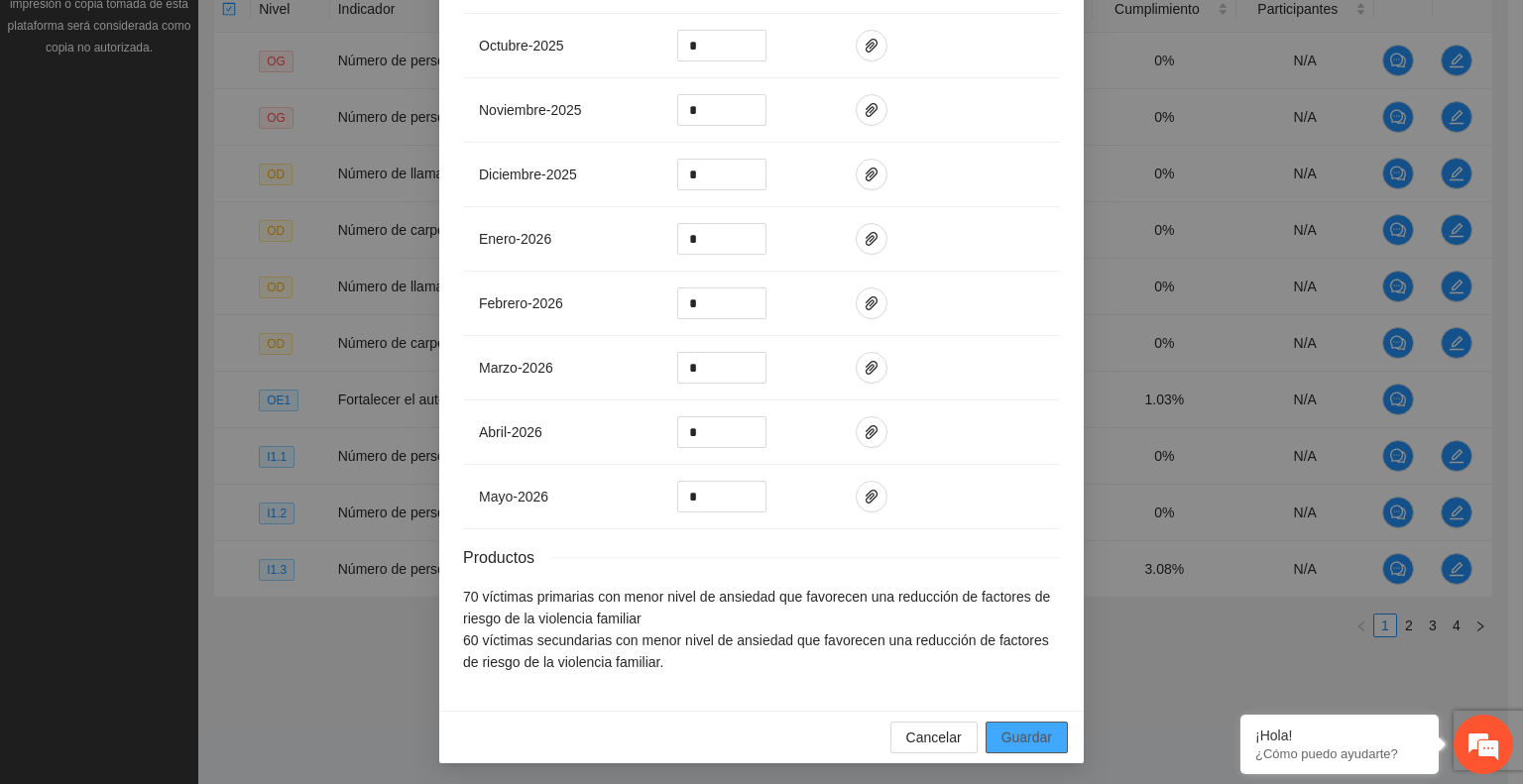 click on "Guardar" at bounding box center (1026, 737) 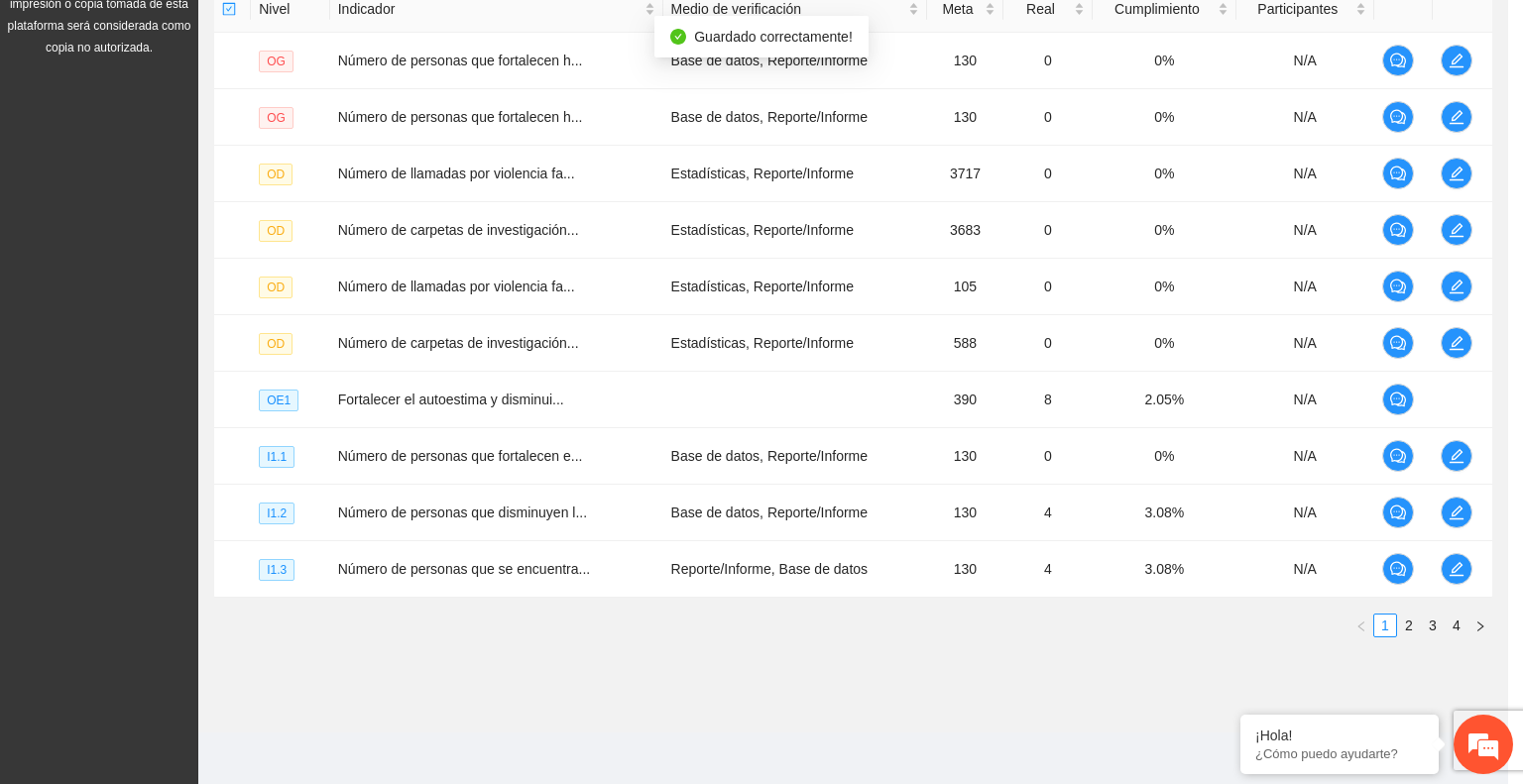 scroll, scrollTop: 662, scrollLeft: 0, axis: vertical 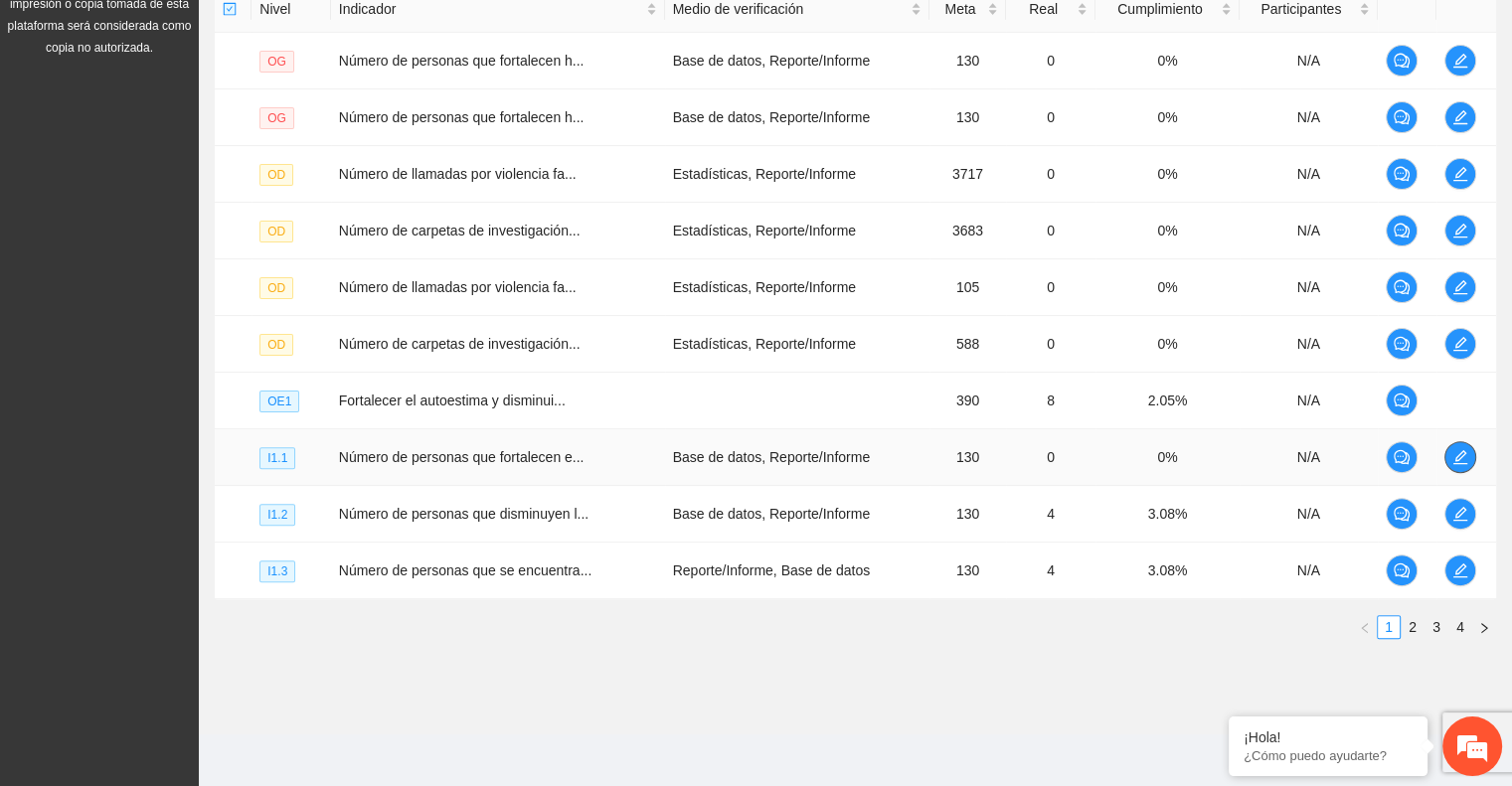 click 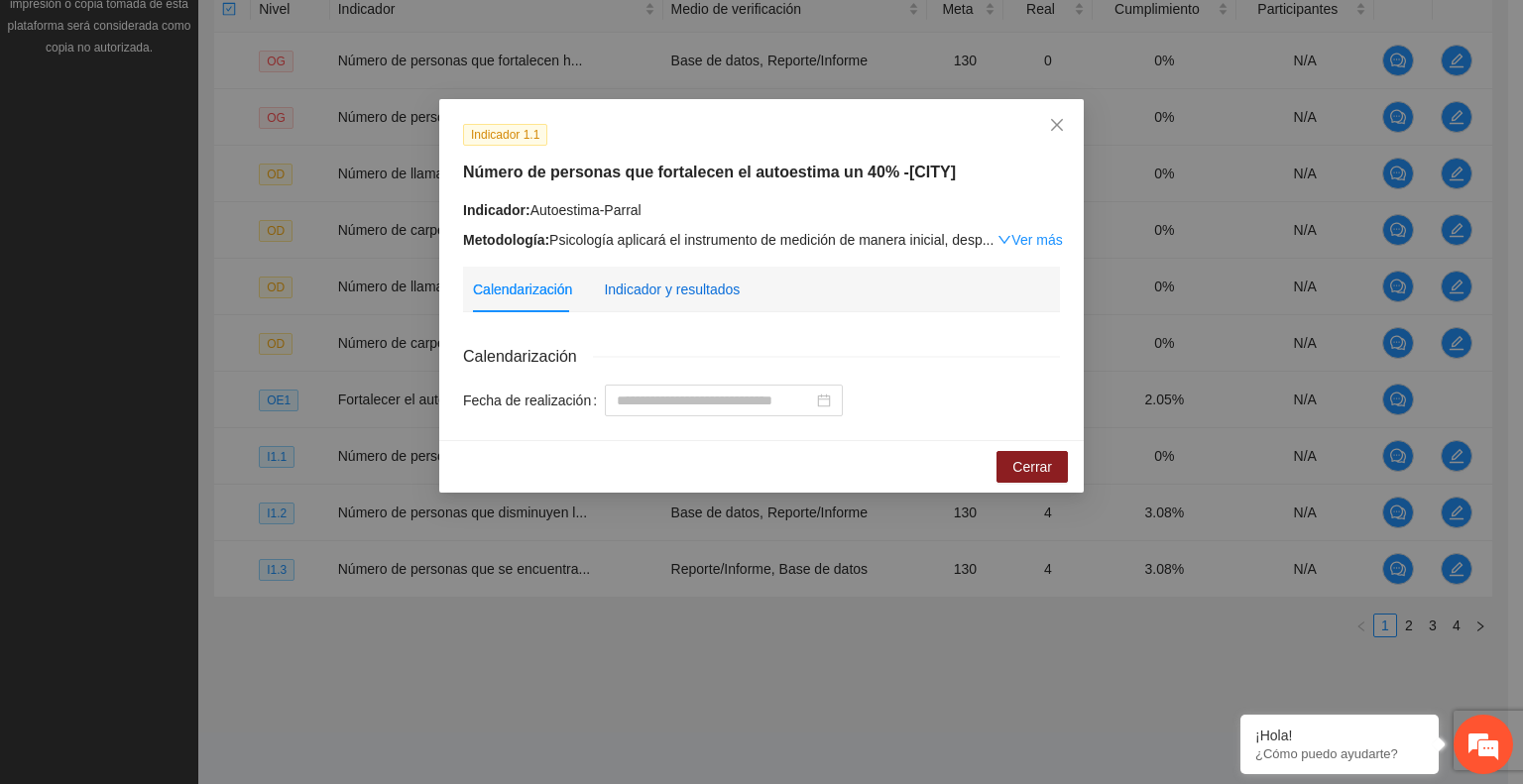 click on "Indicador y resultados" at bounding box center (671, 289) 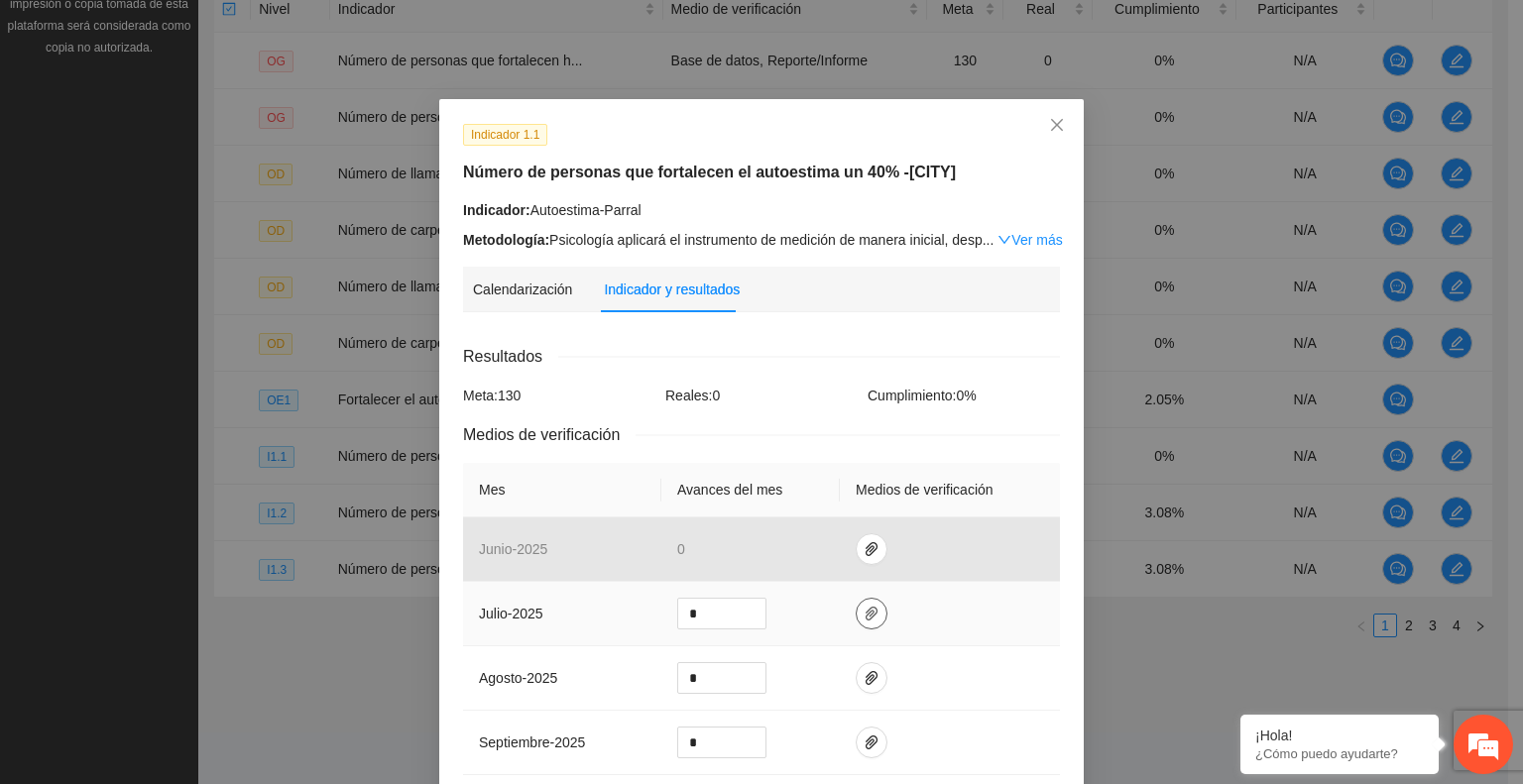 click at bounding box center [872, 614] 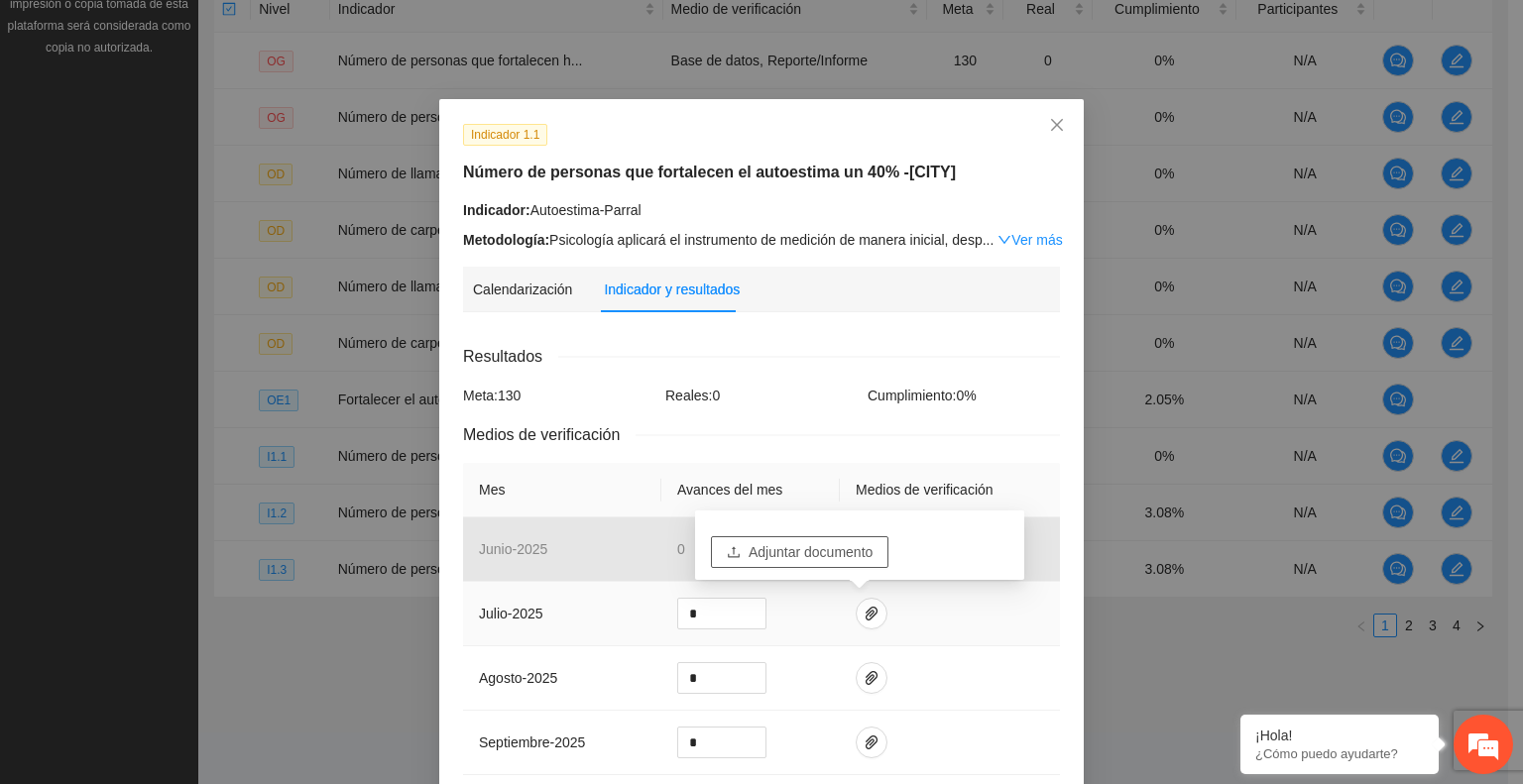 click on "Adjuntar documento" at bounding box center (810, 552) 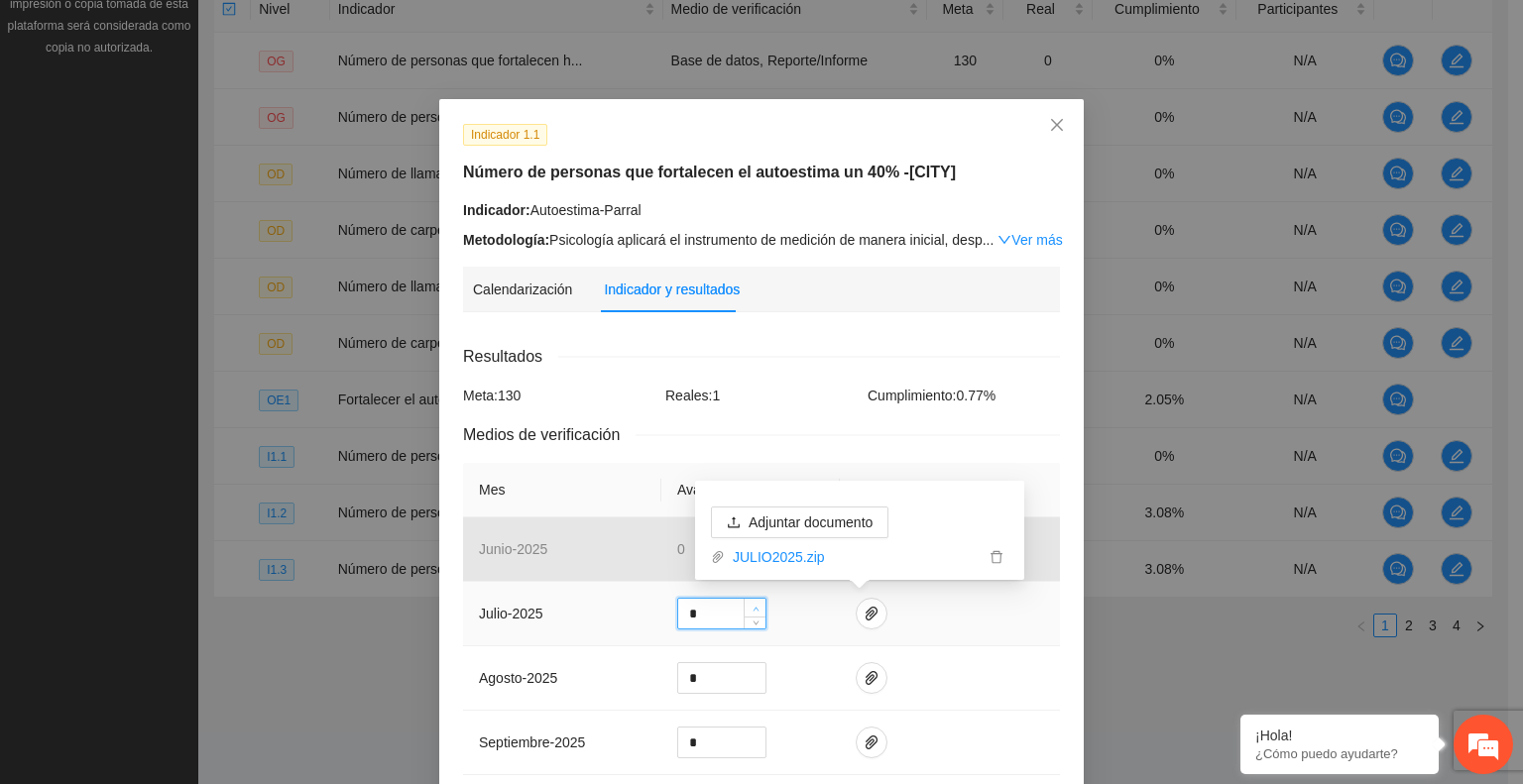 click 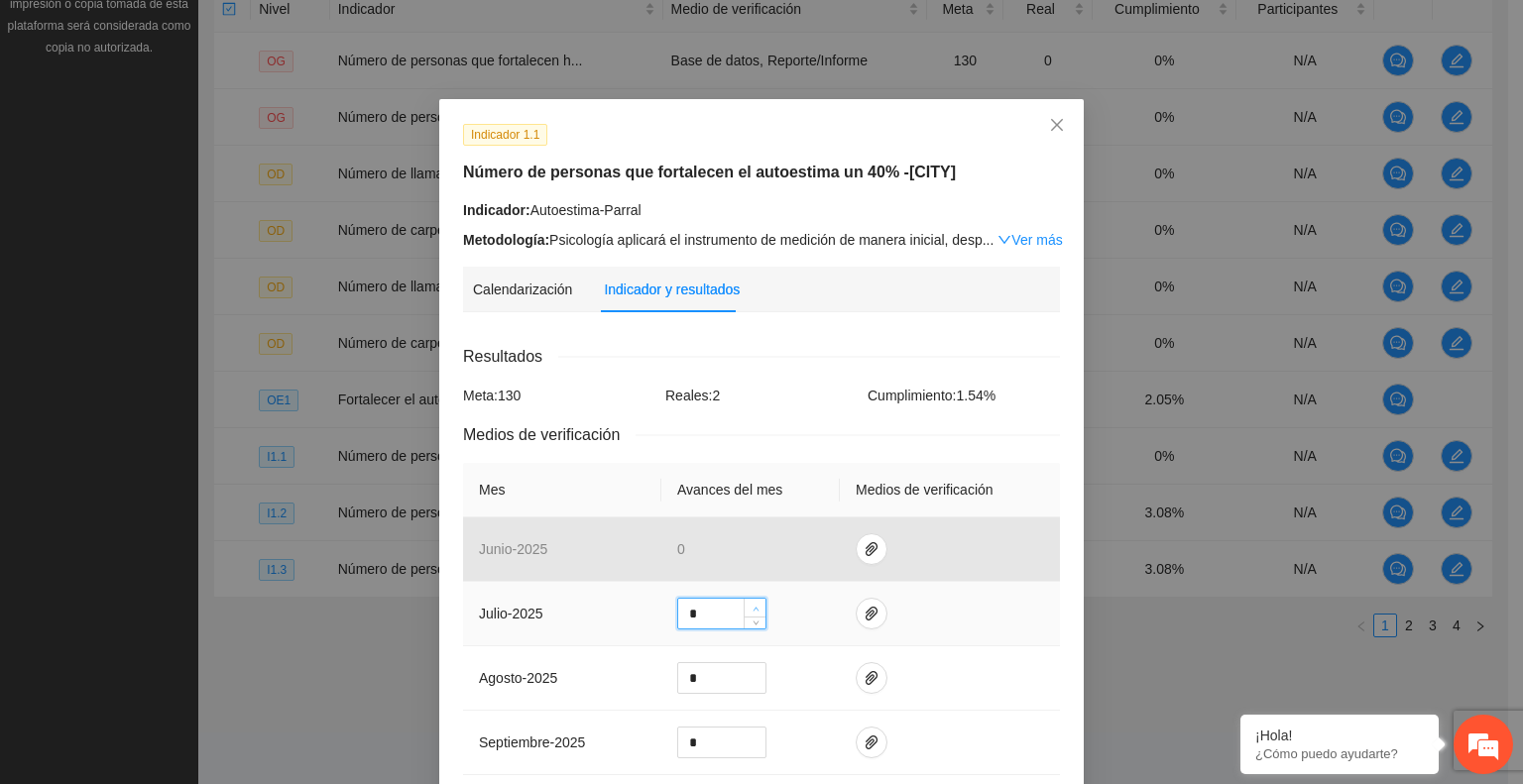 click 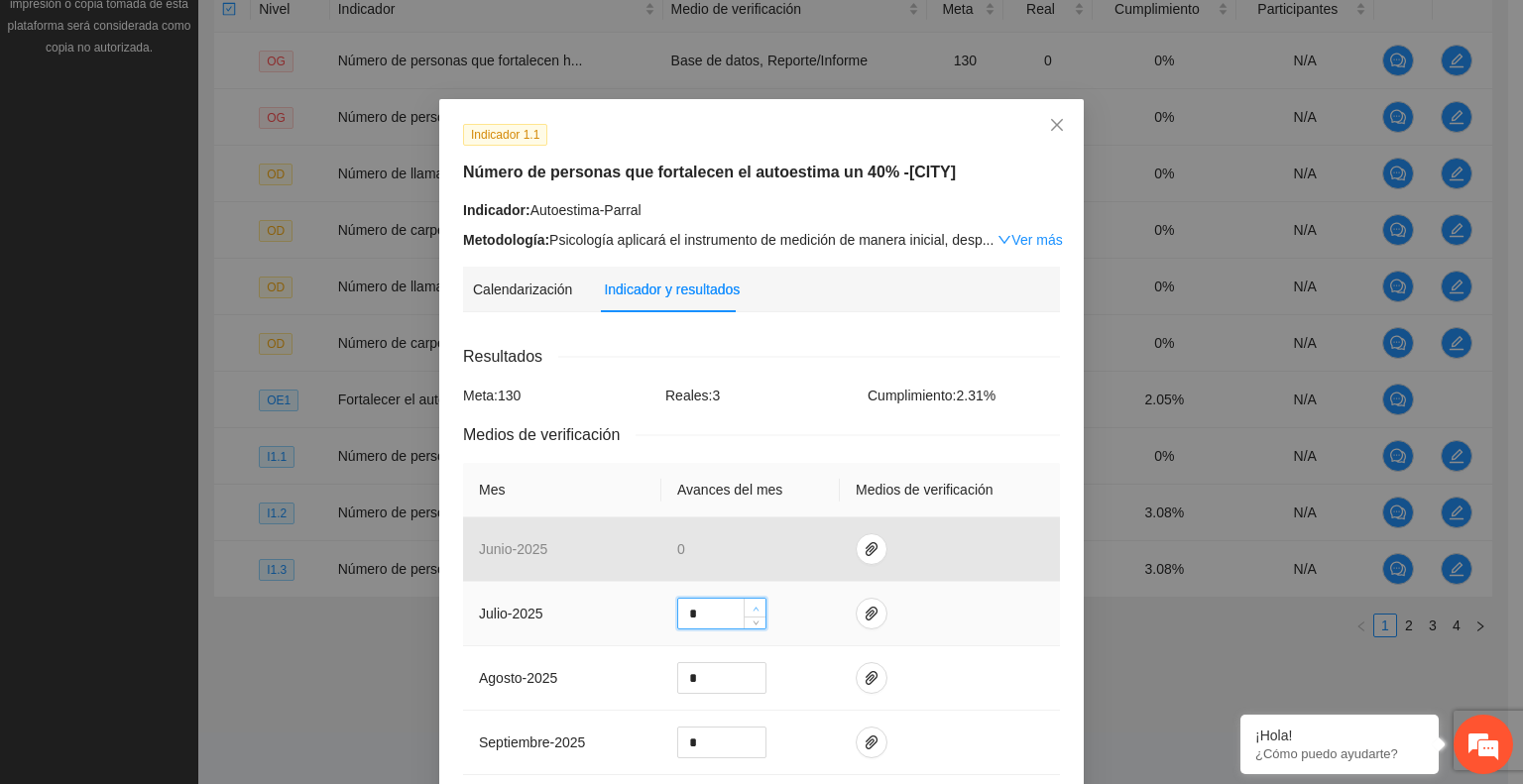 type on "*" 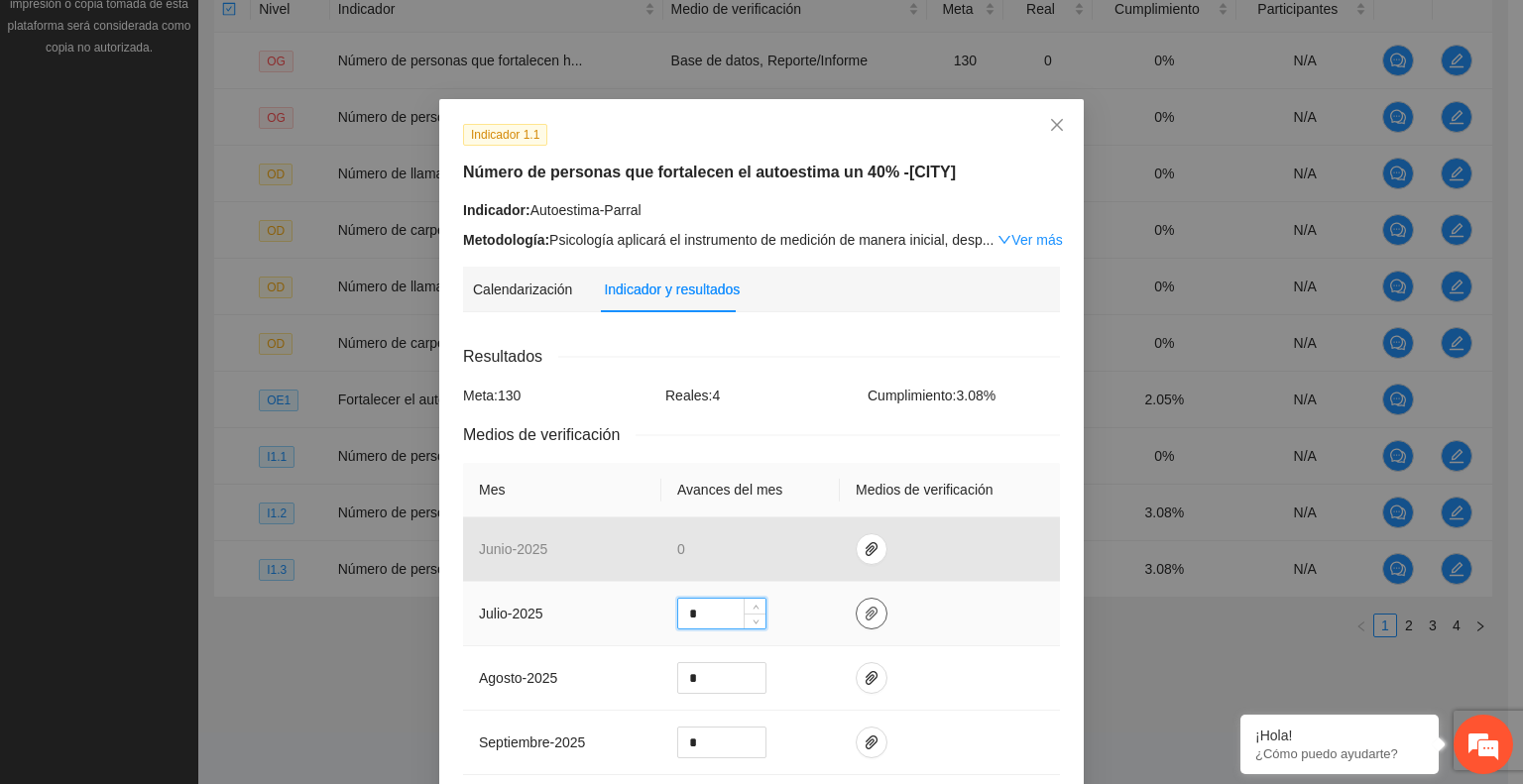 click 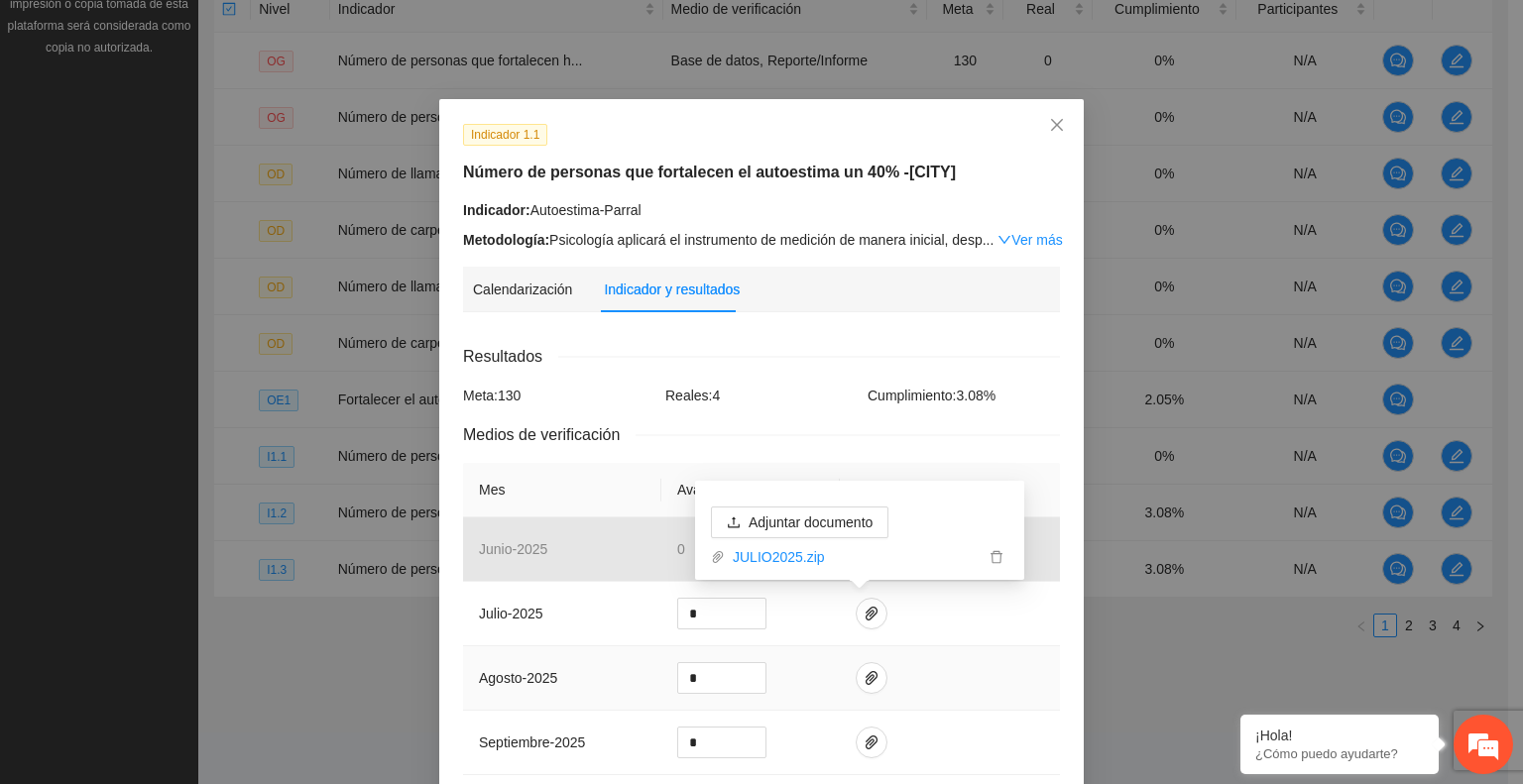 click at bounding box center [950, 678] 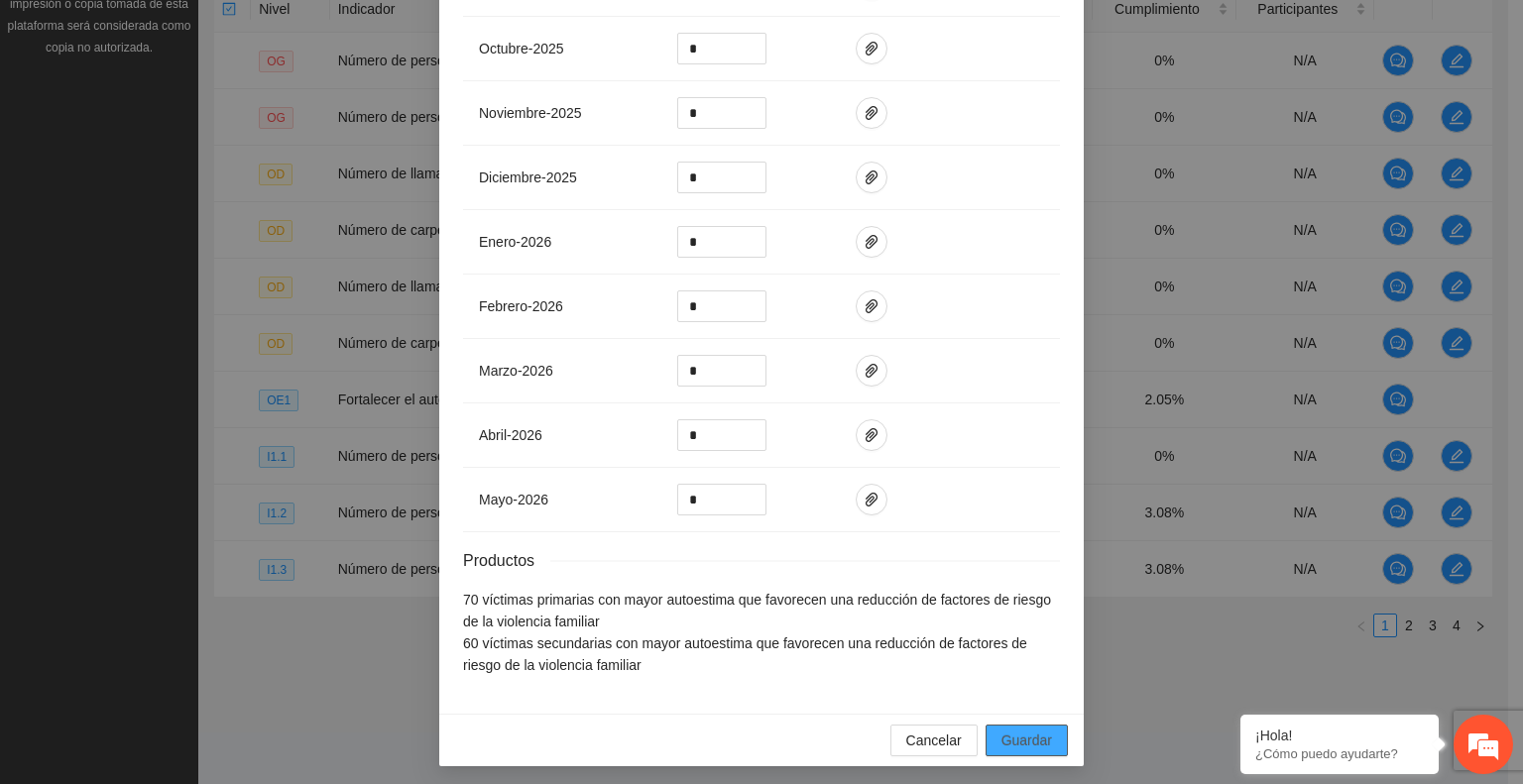 scroll, scrollTop: 761, scrollLeft: 0, axis: vertical 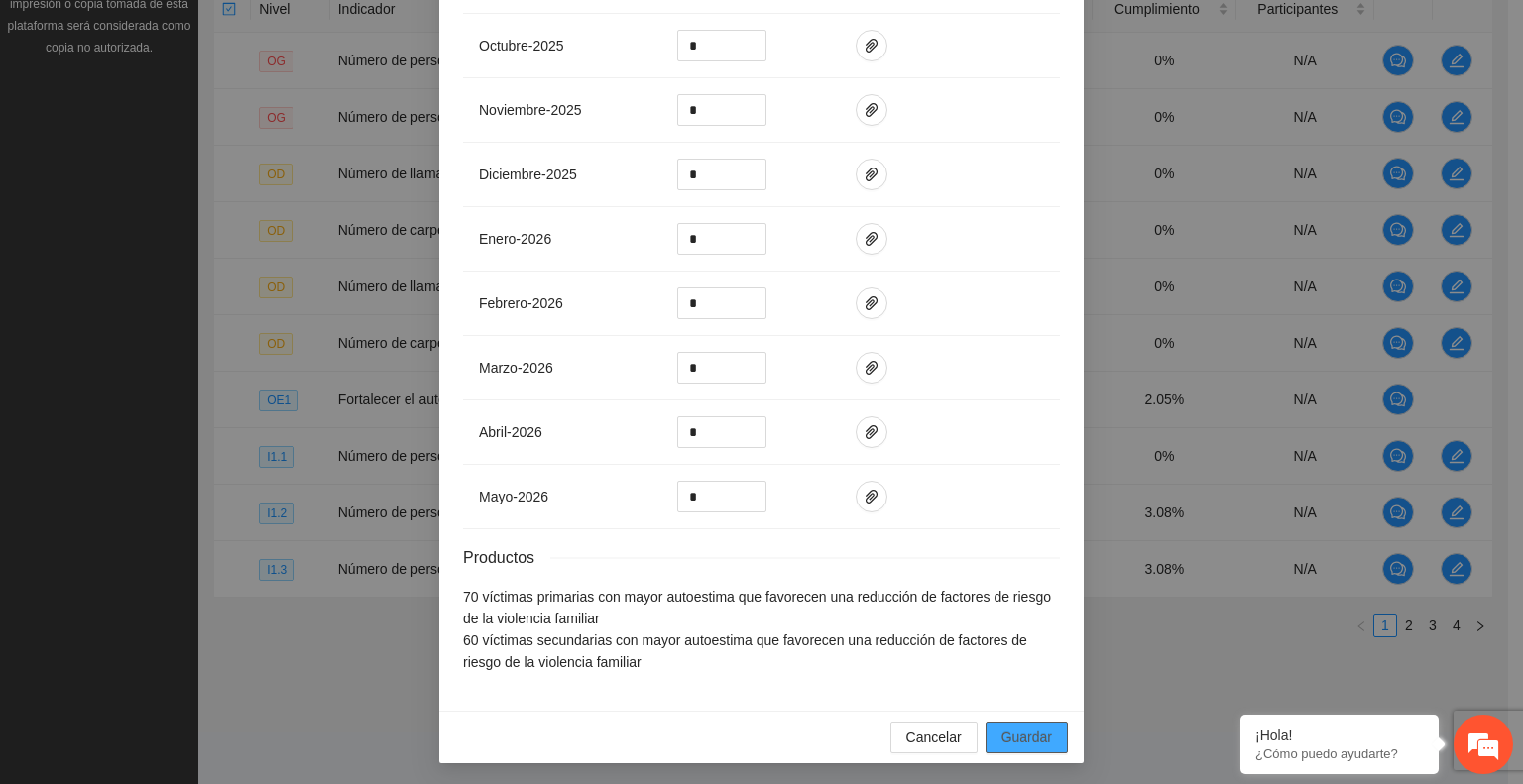 click on "Guardar" at bounding box center [1026, 737] 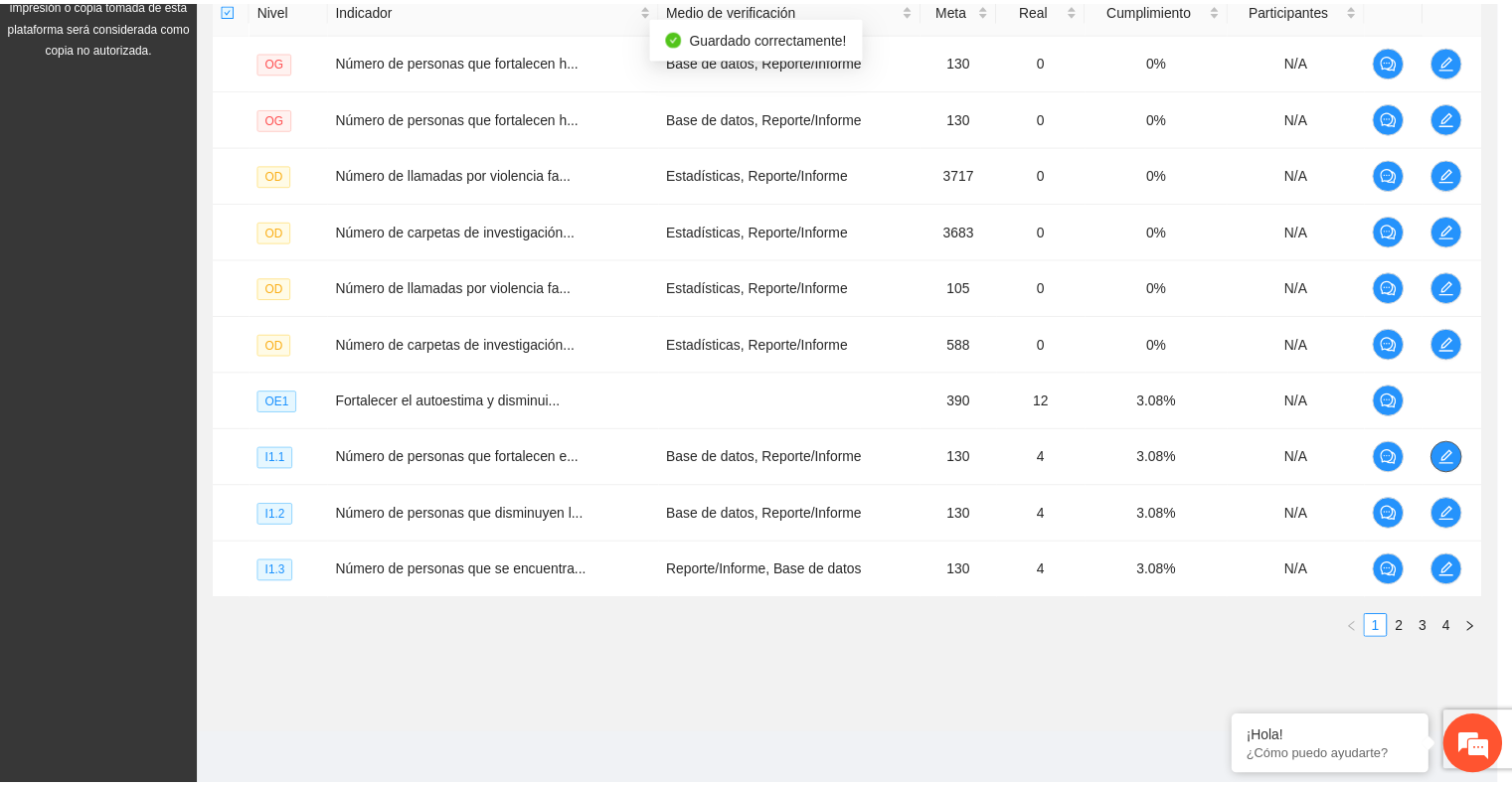 scroll, scrollTop: 0, scrollLeft: 0, axis: both 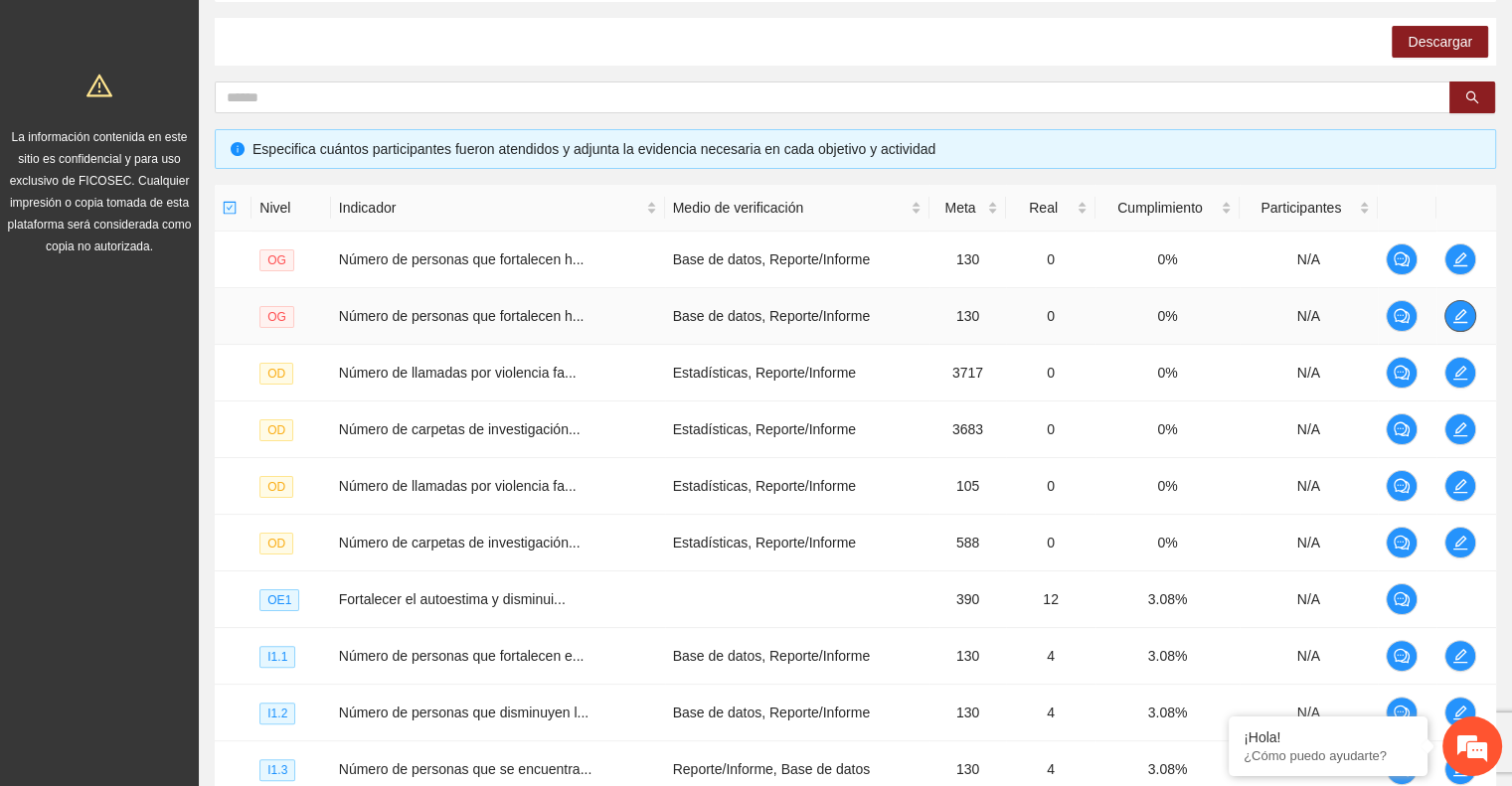 click 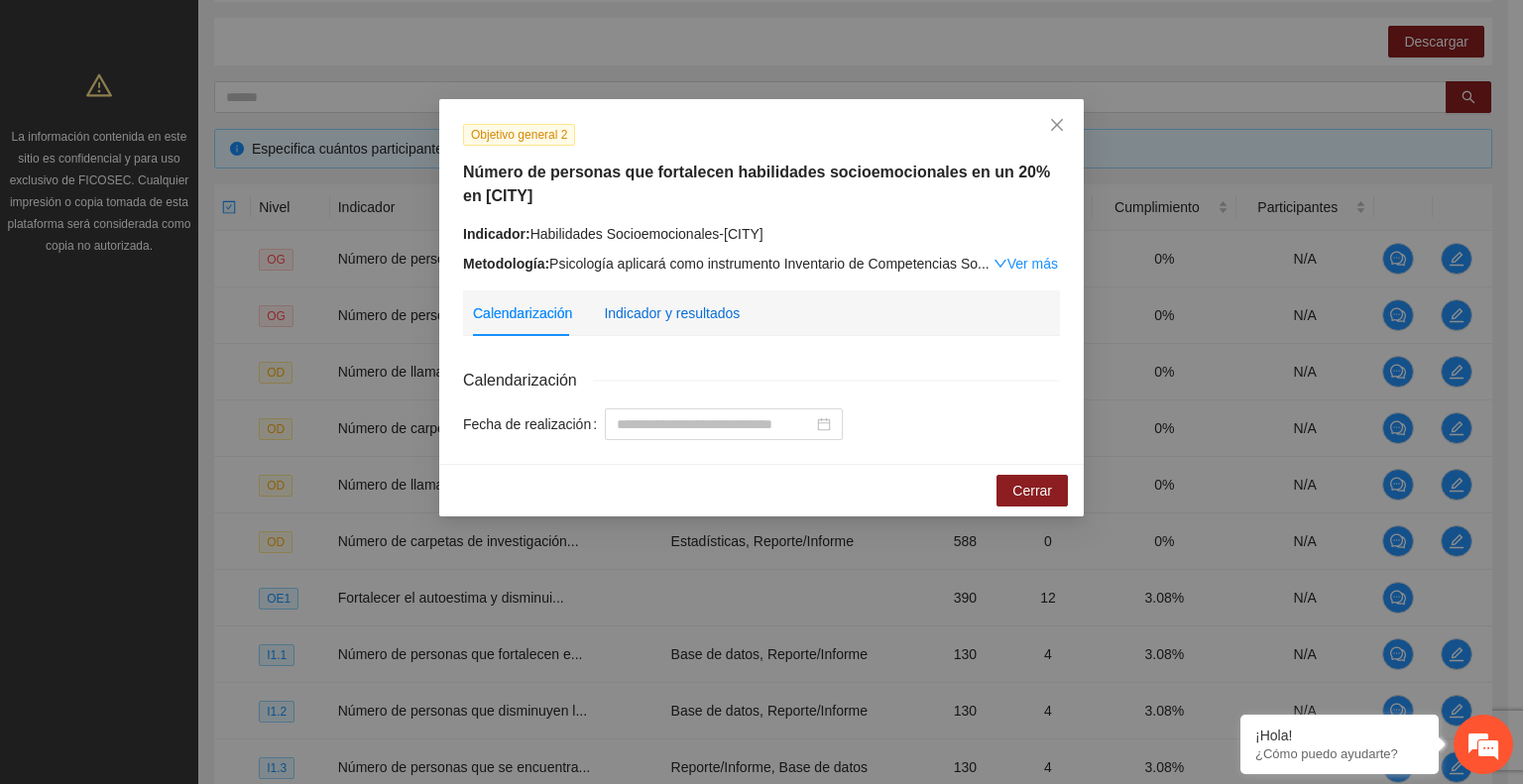 click on "Indicador y resultados" at bounding box center [671, 313] 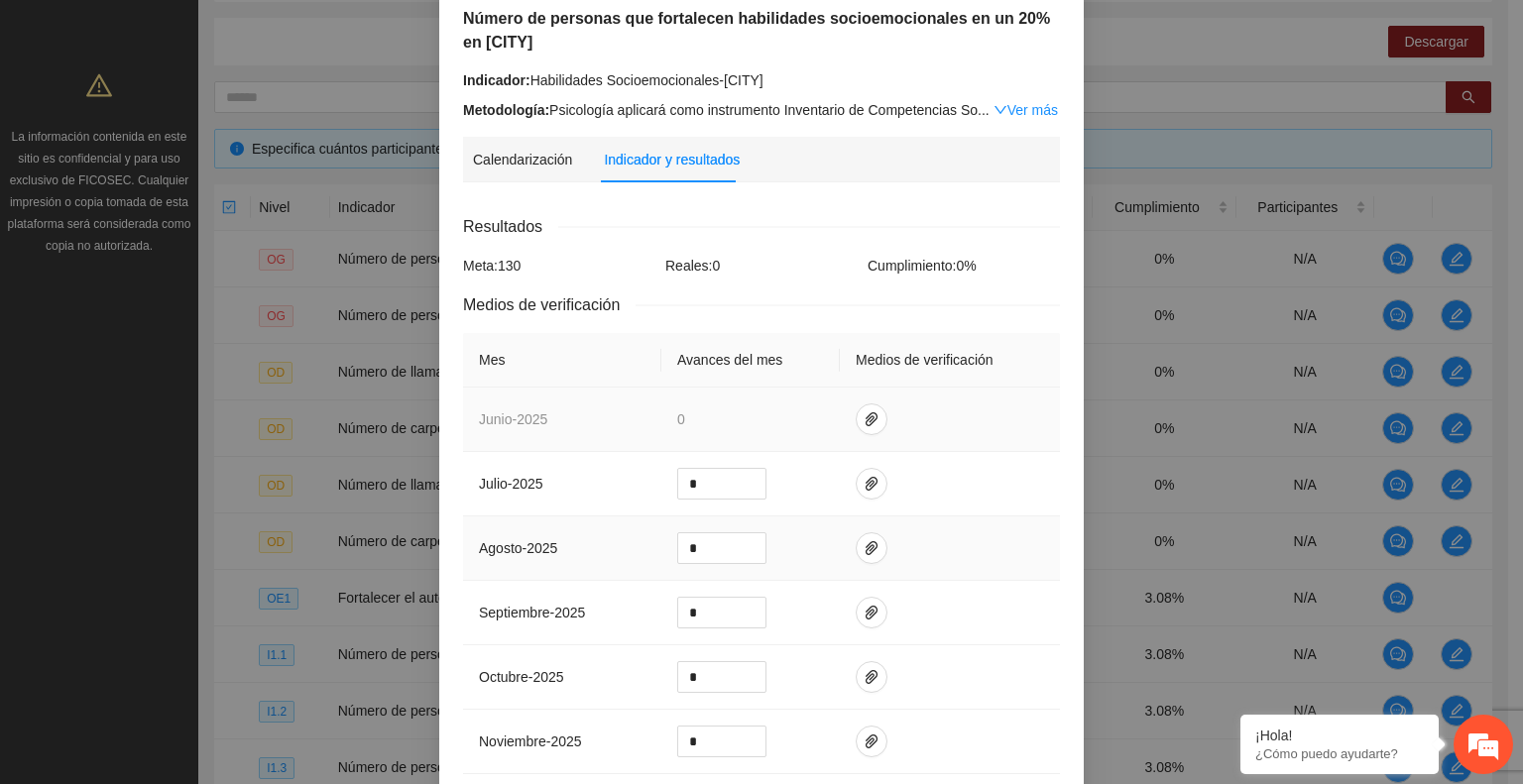 scroll, scrollTop: 198, scrollLeft: 0, axis: vertical 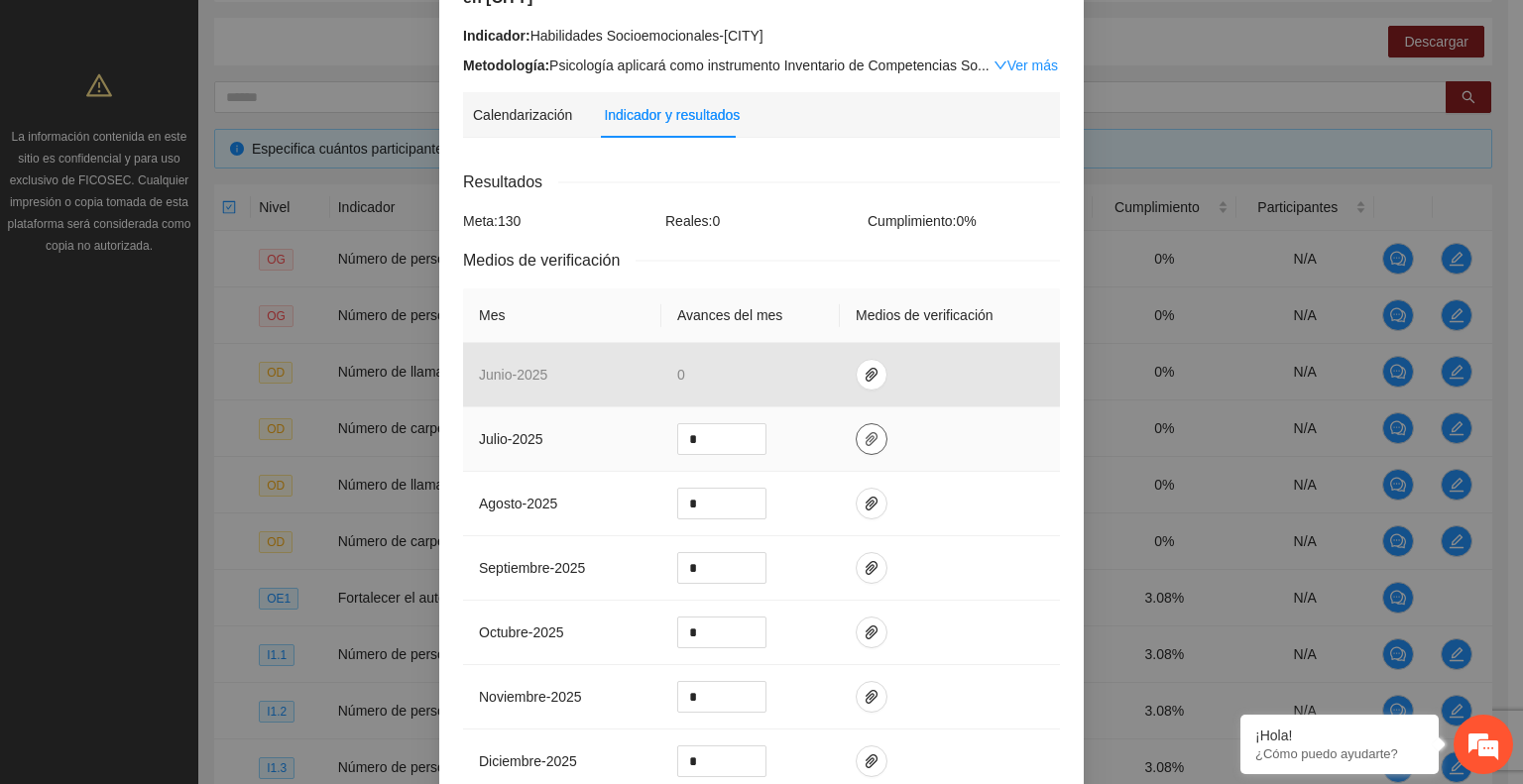 click 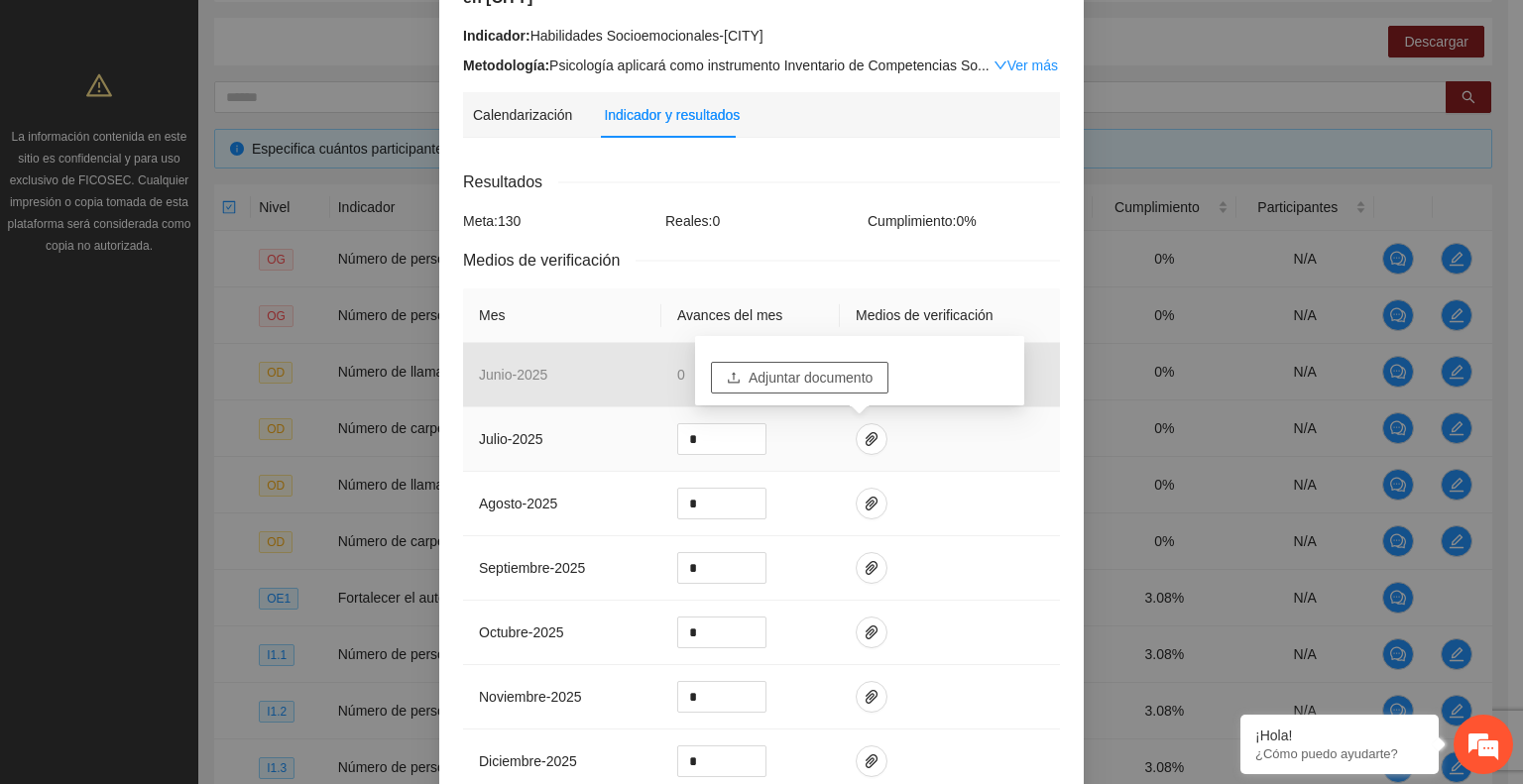 click on "Adjuntar documento" at bounding box center [810, 378] 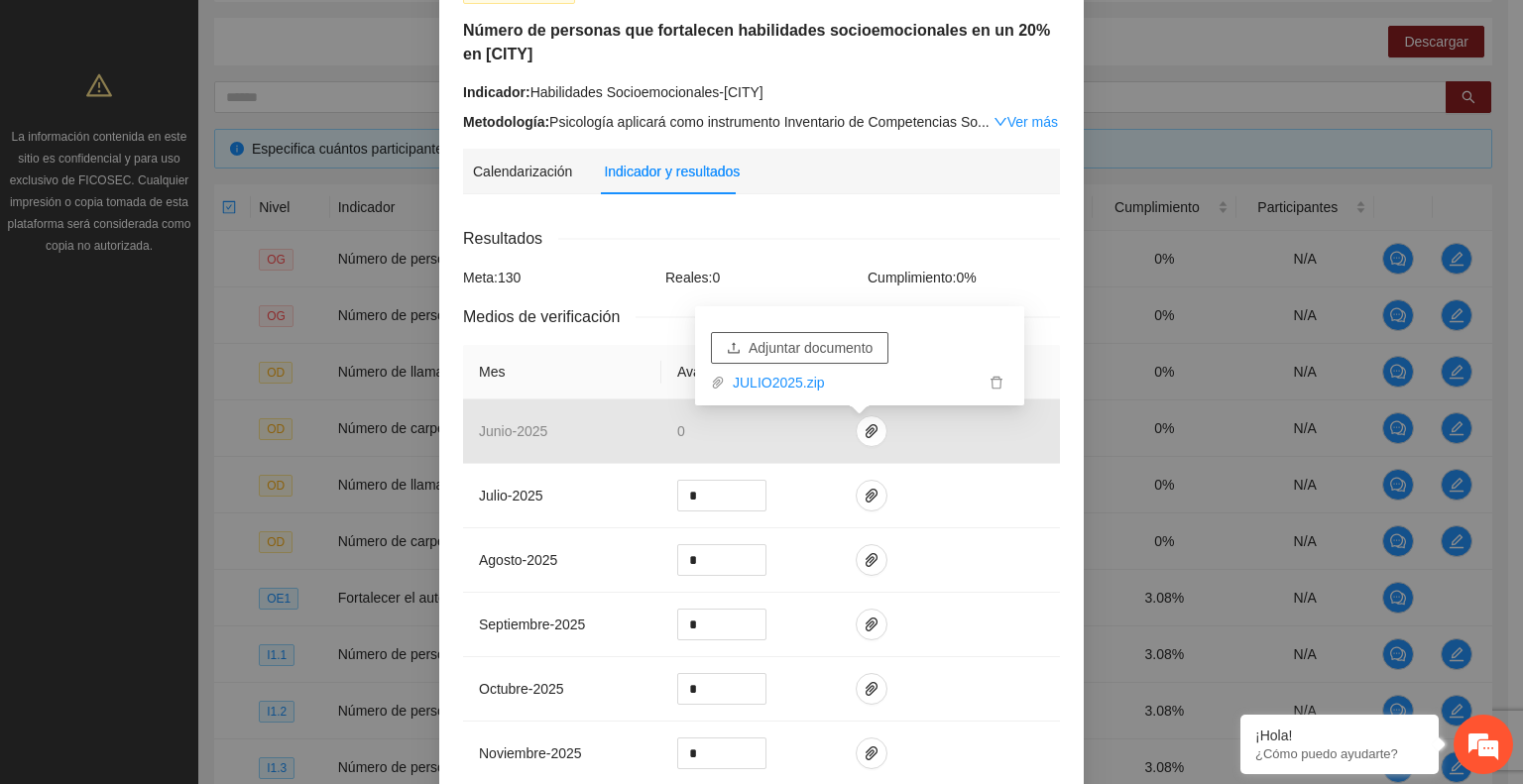 scroll, scrollTop: 0, scrollLeft: 0, axis: both 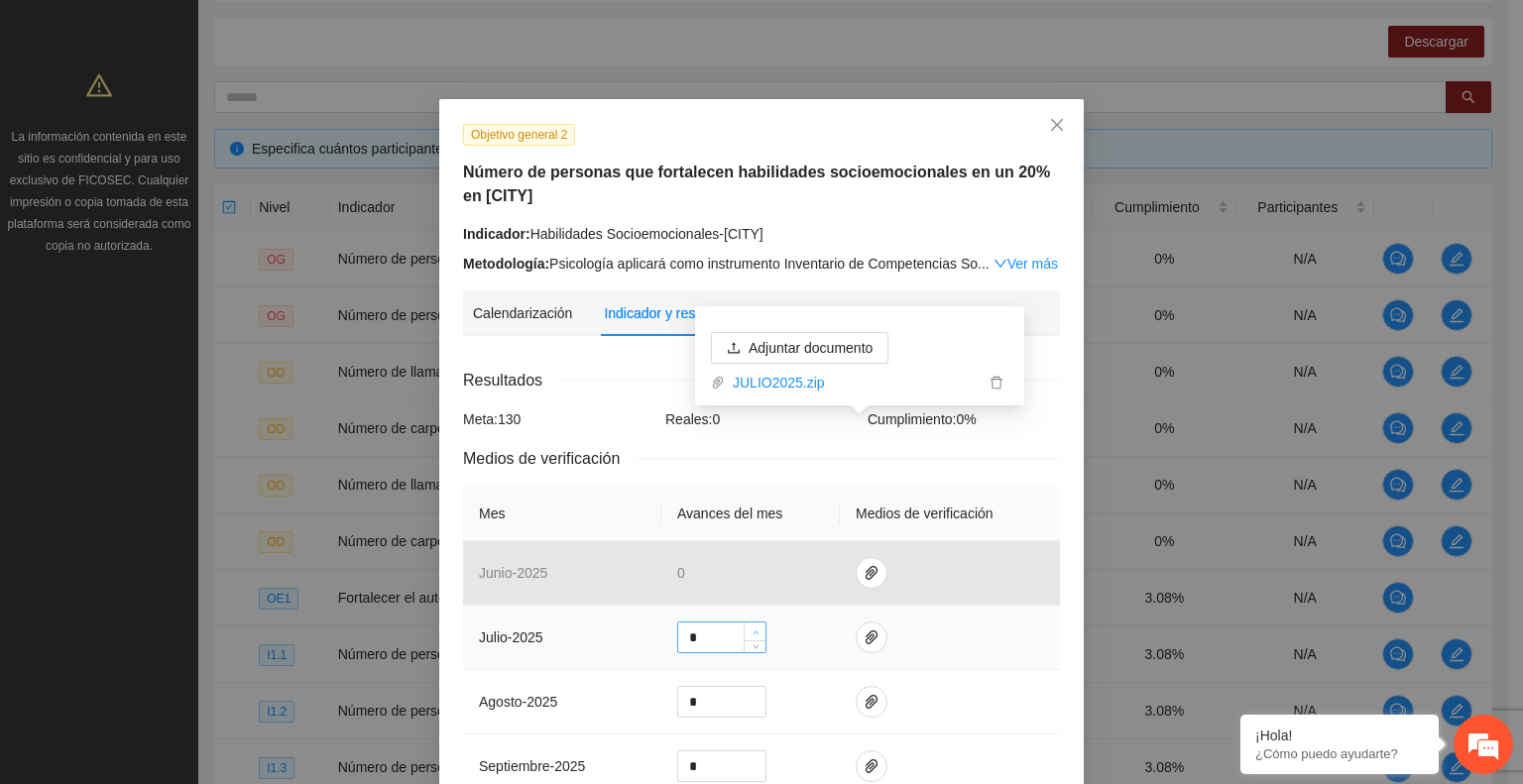 click 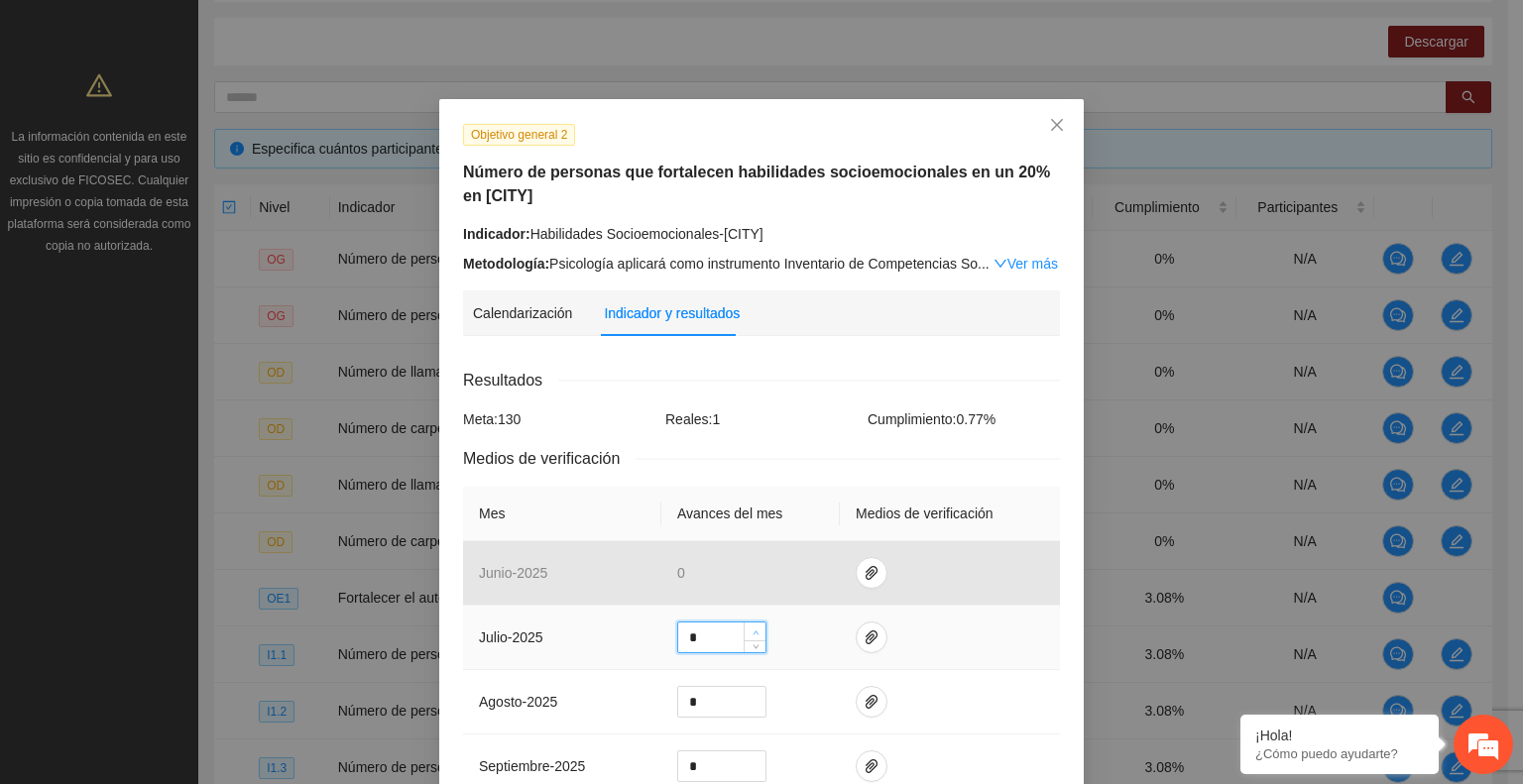 click 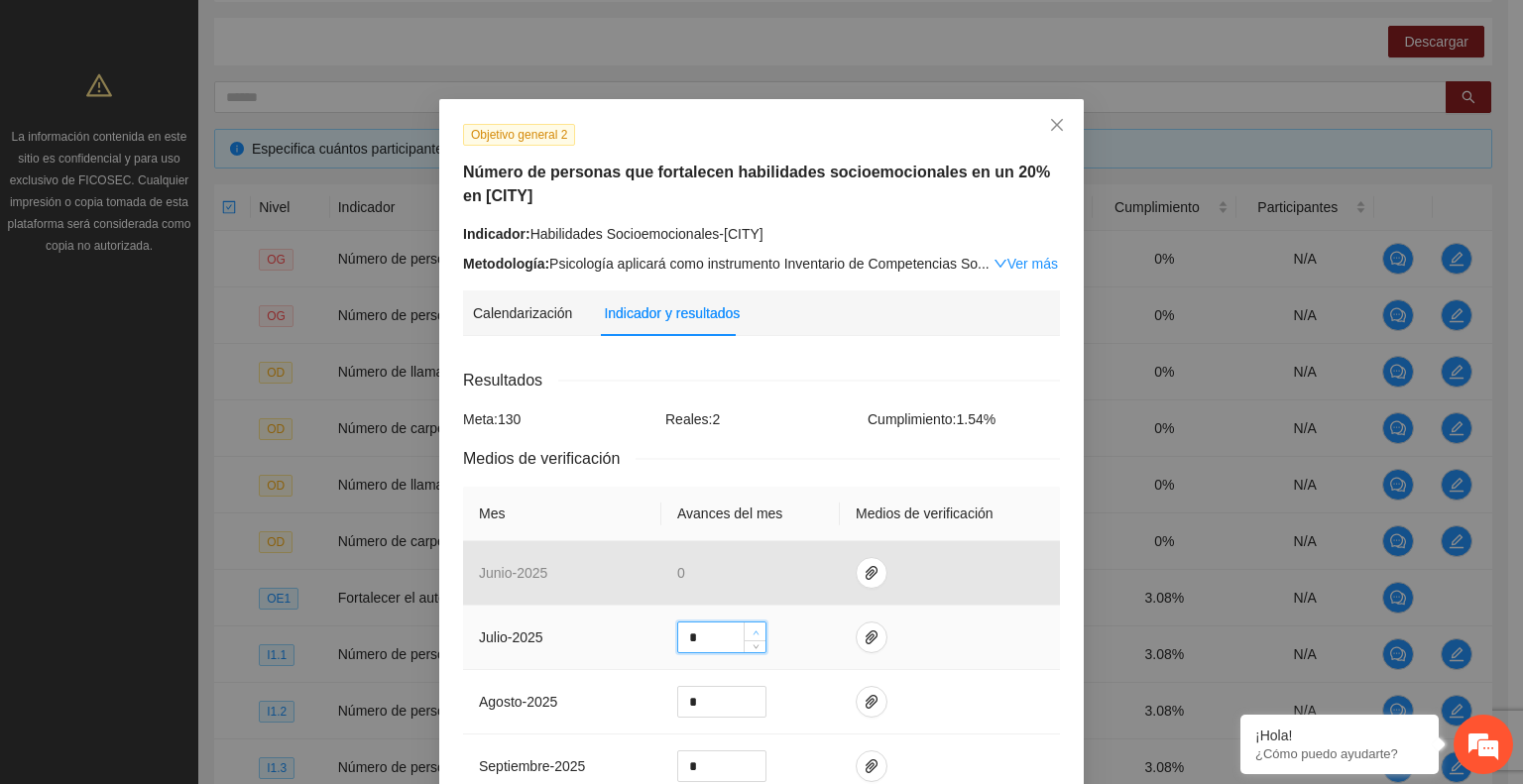 click 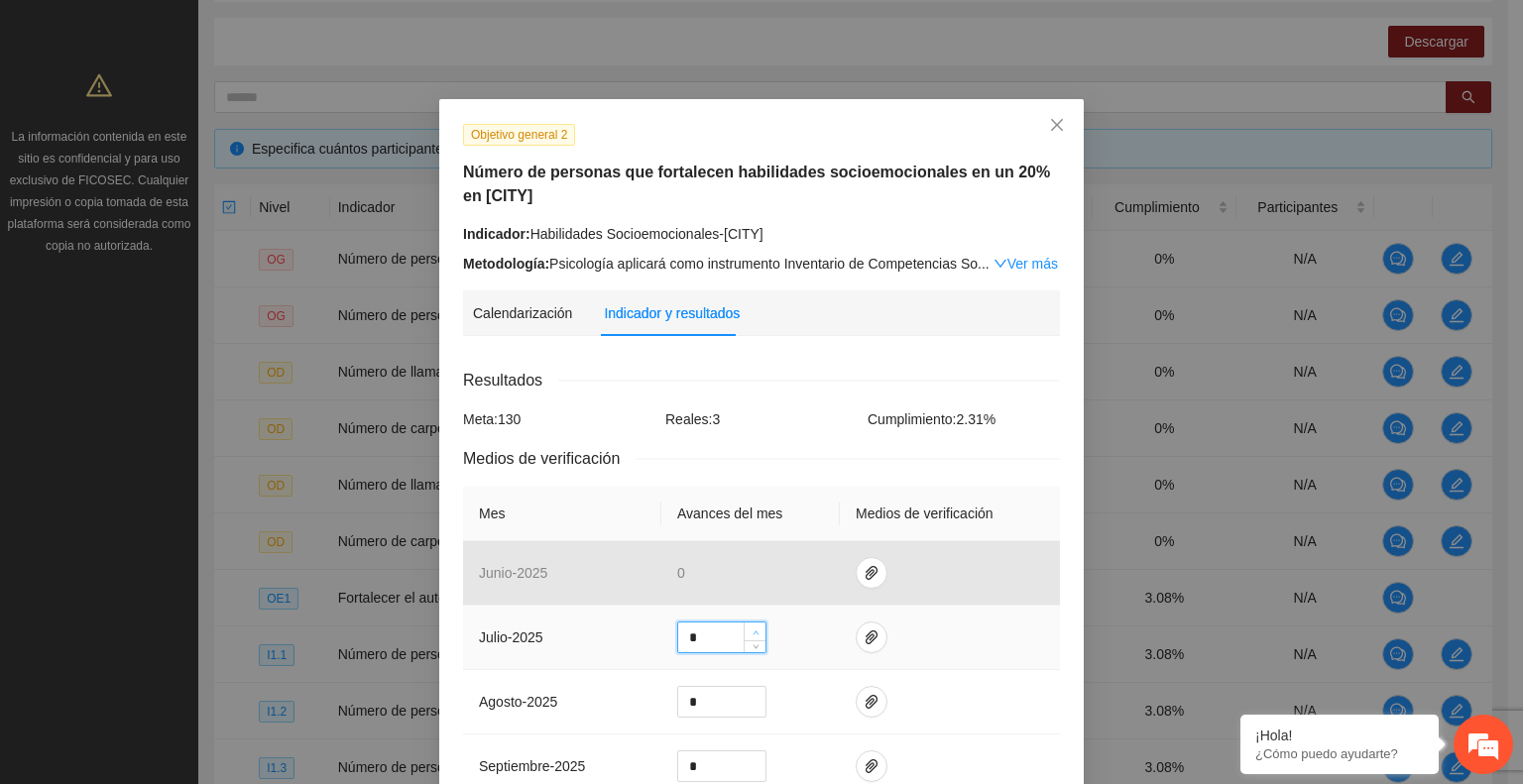 type on "*" 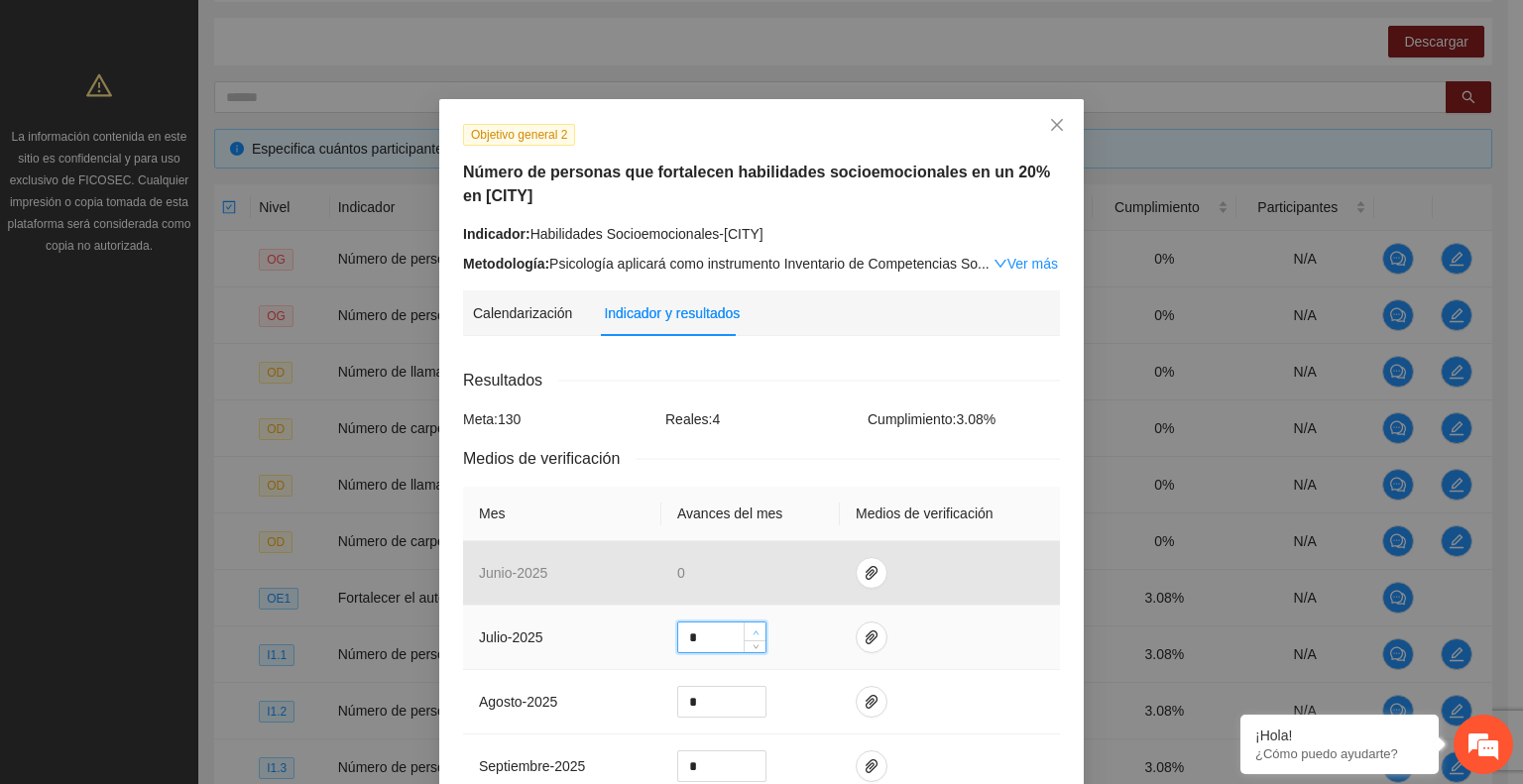 click 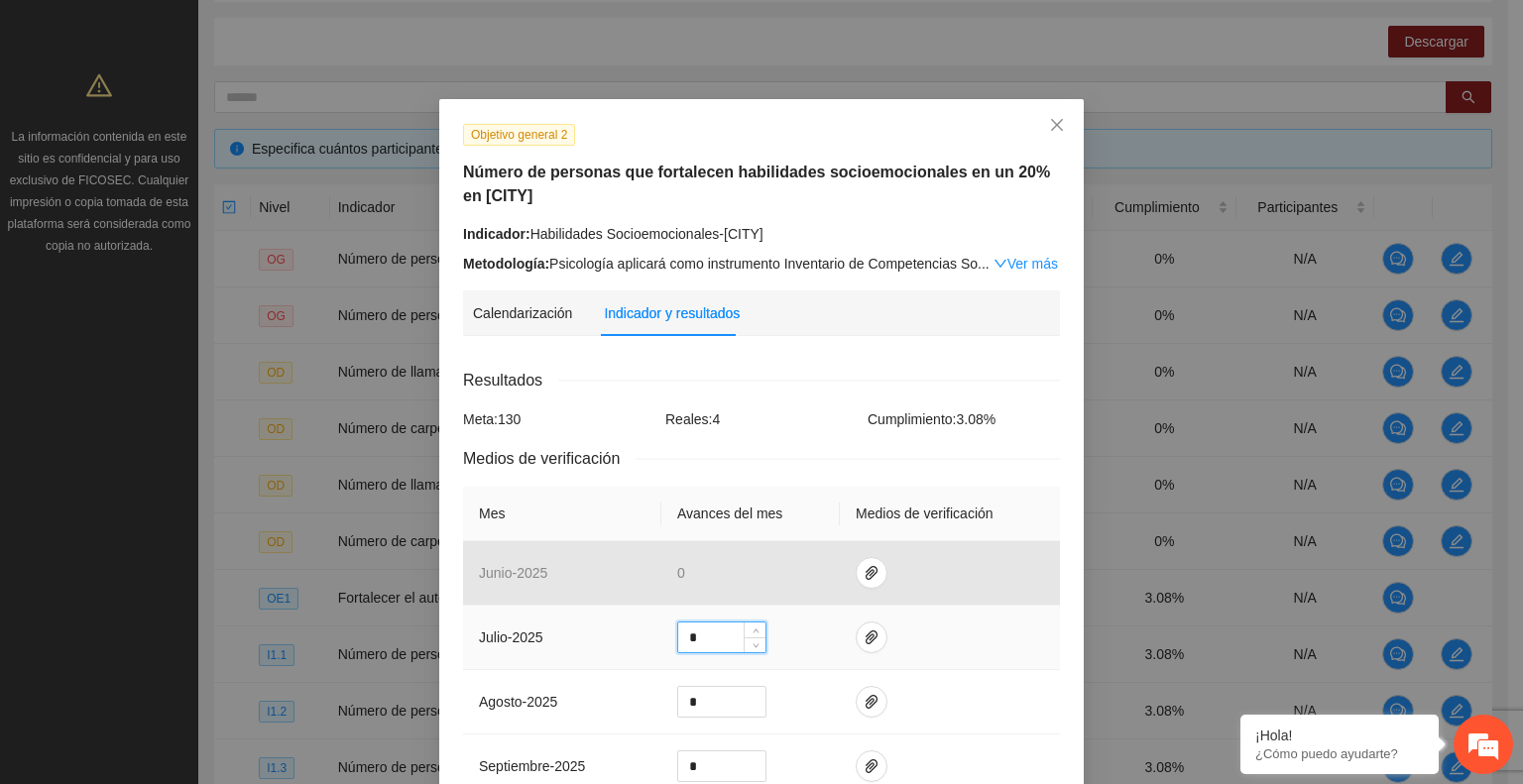 click at bounding box center [950, 637] 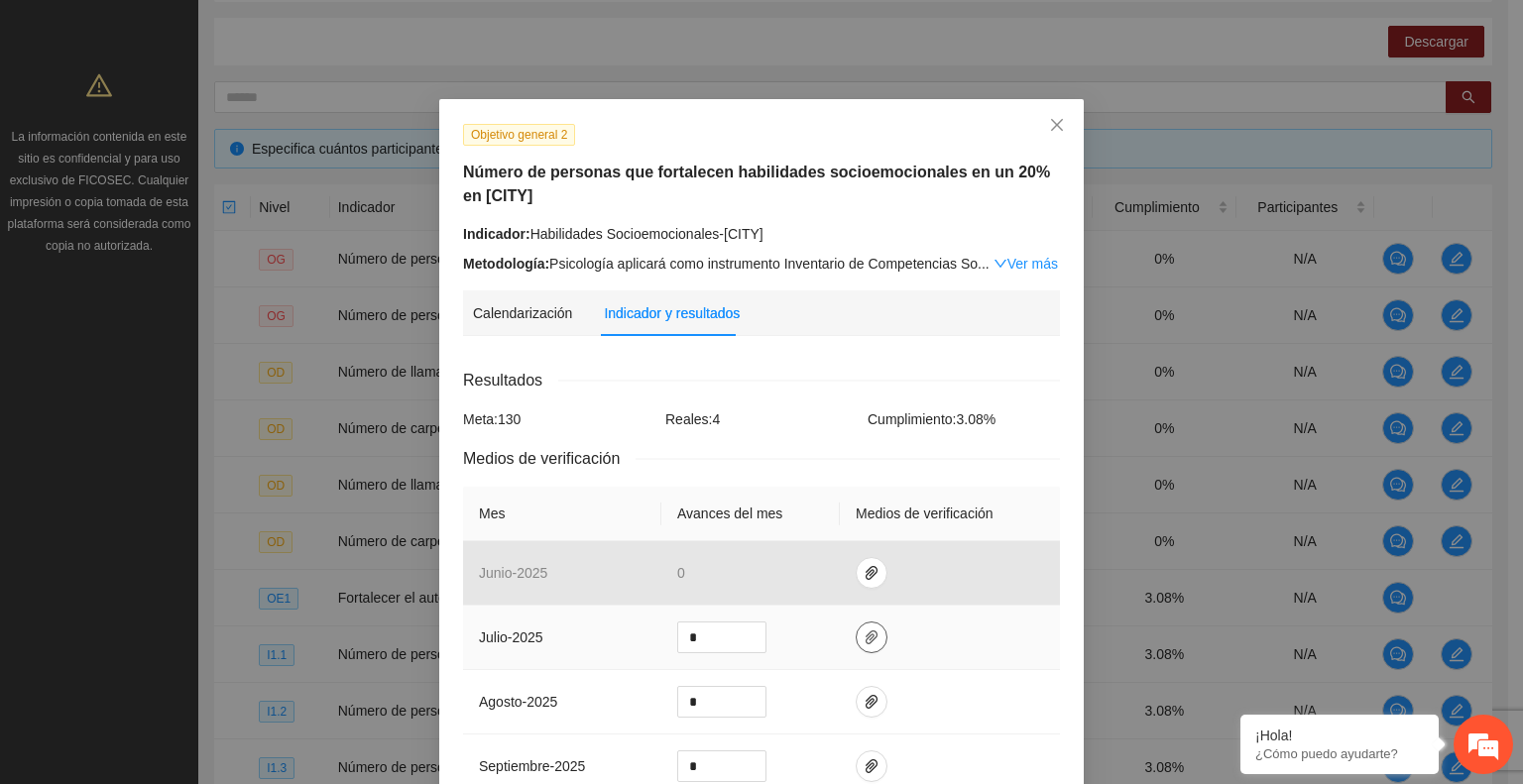 click 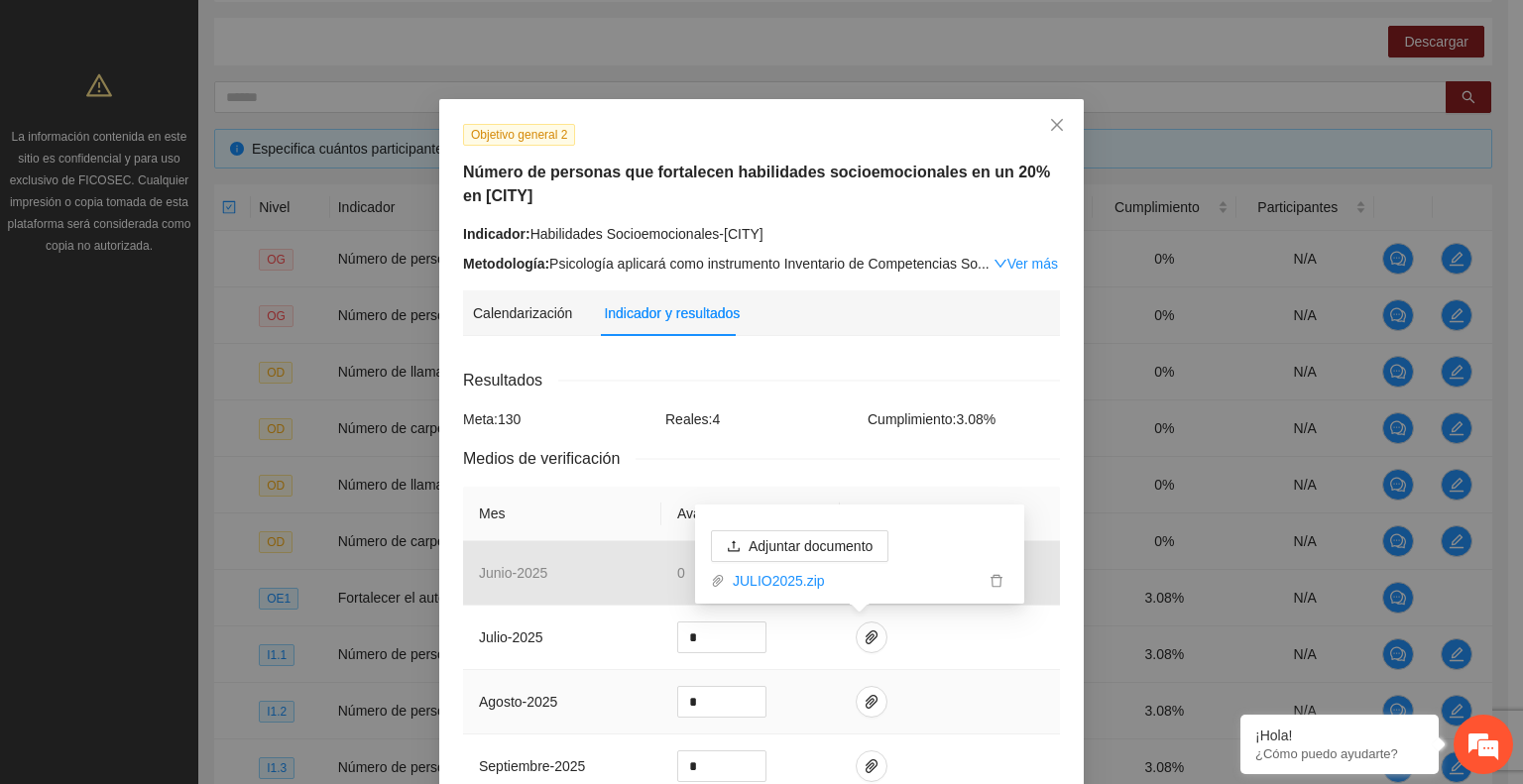 click at bounding box center (950, 702) 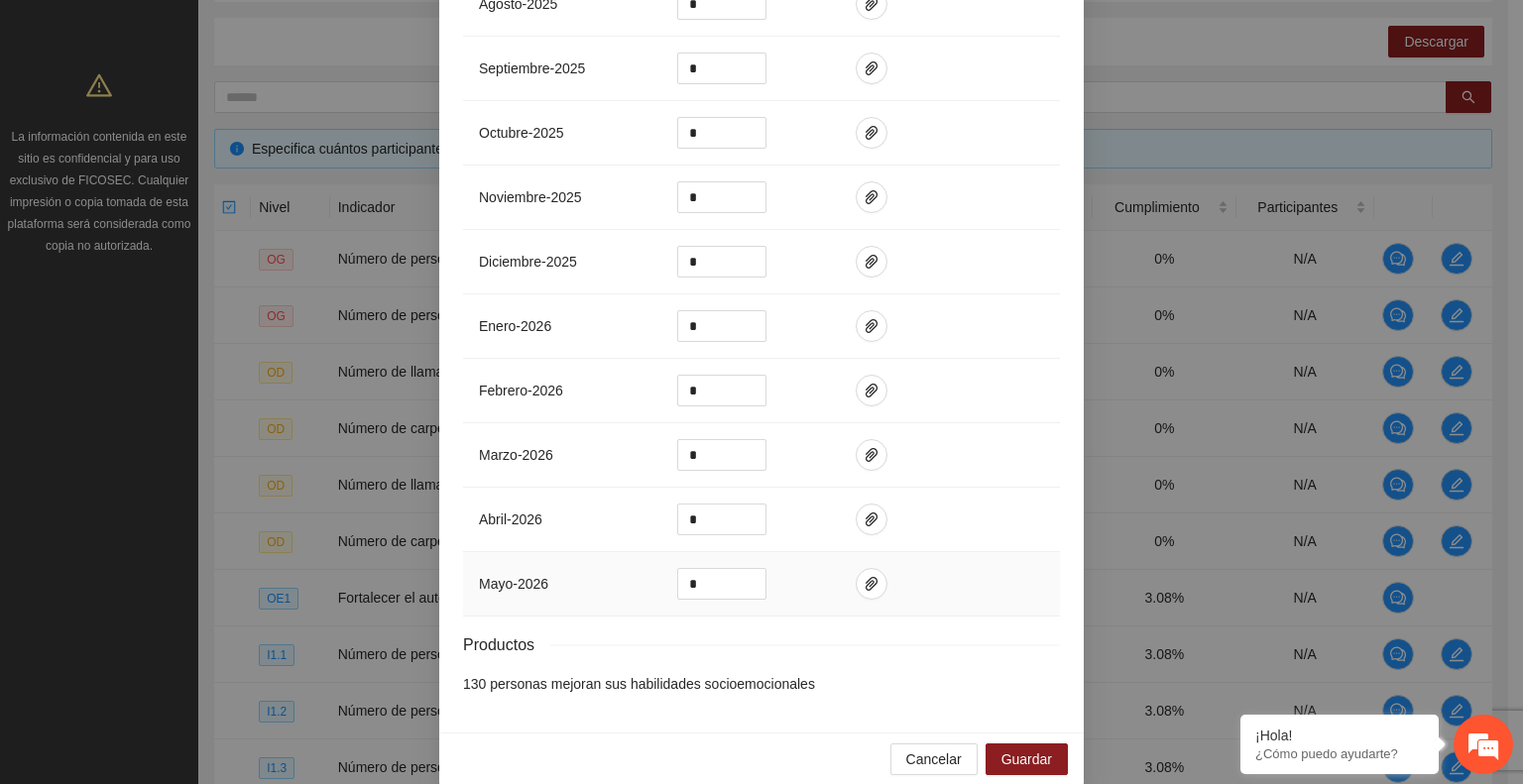 scroll, scrollTop: 720, scrollLeft: 0, axis: vertical 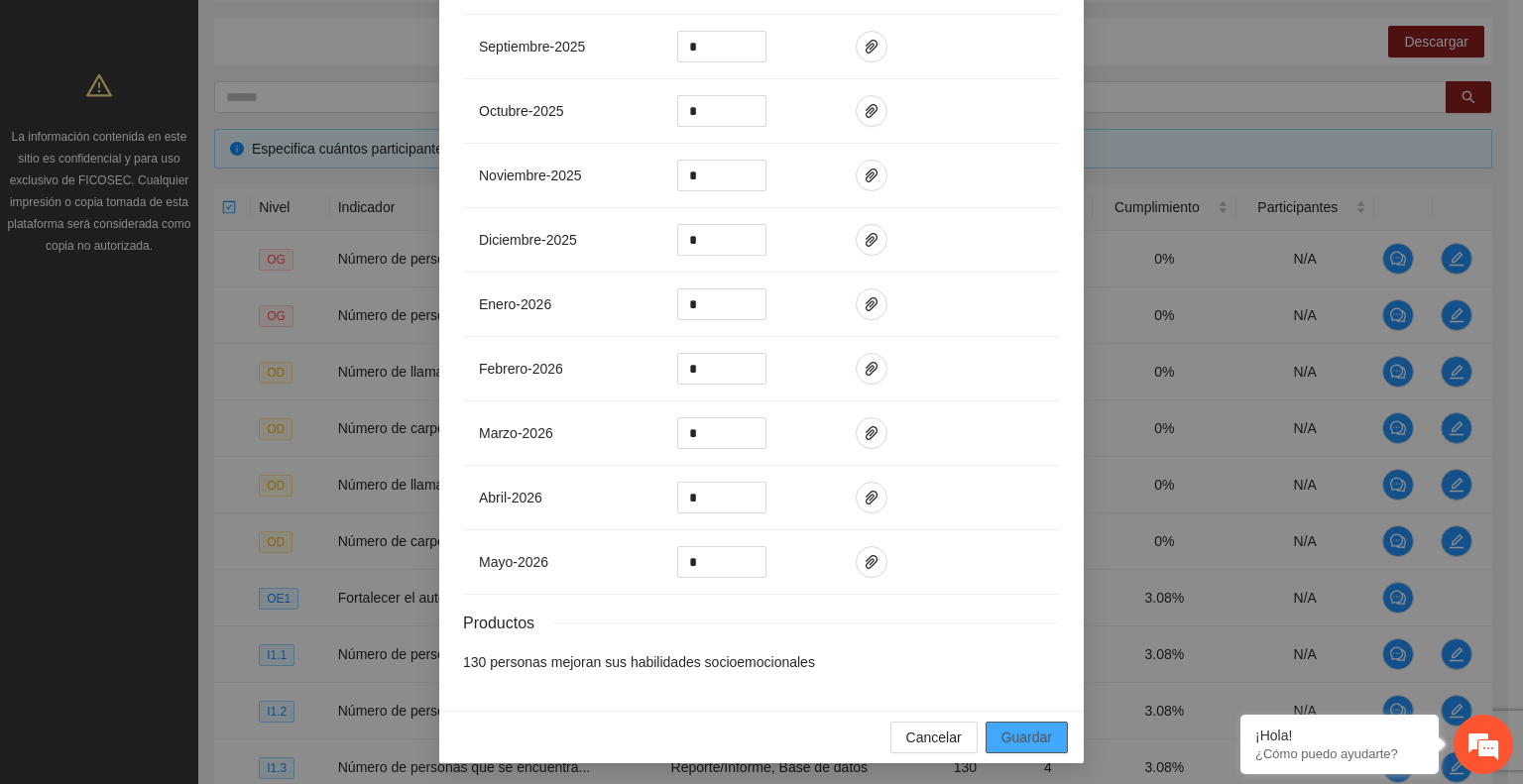 click on "Guardar" at bounding box center [1026, 737] 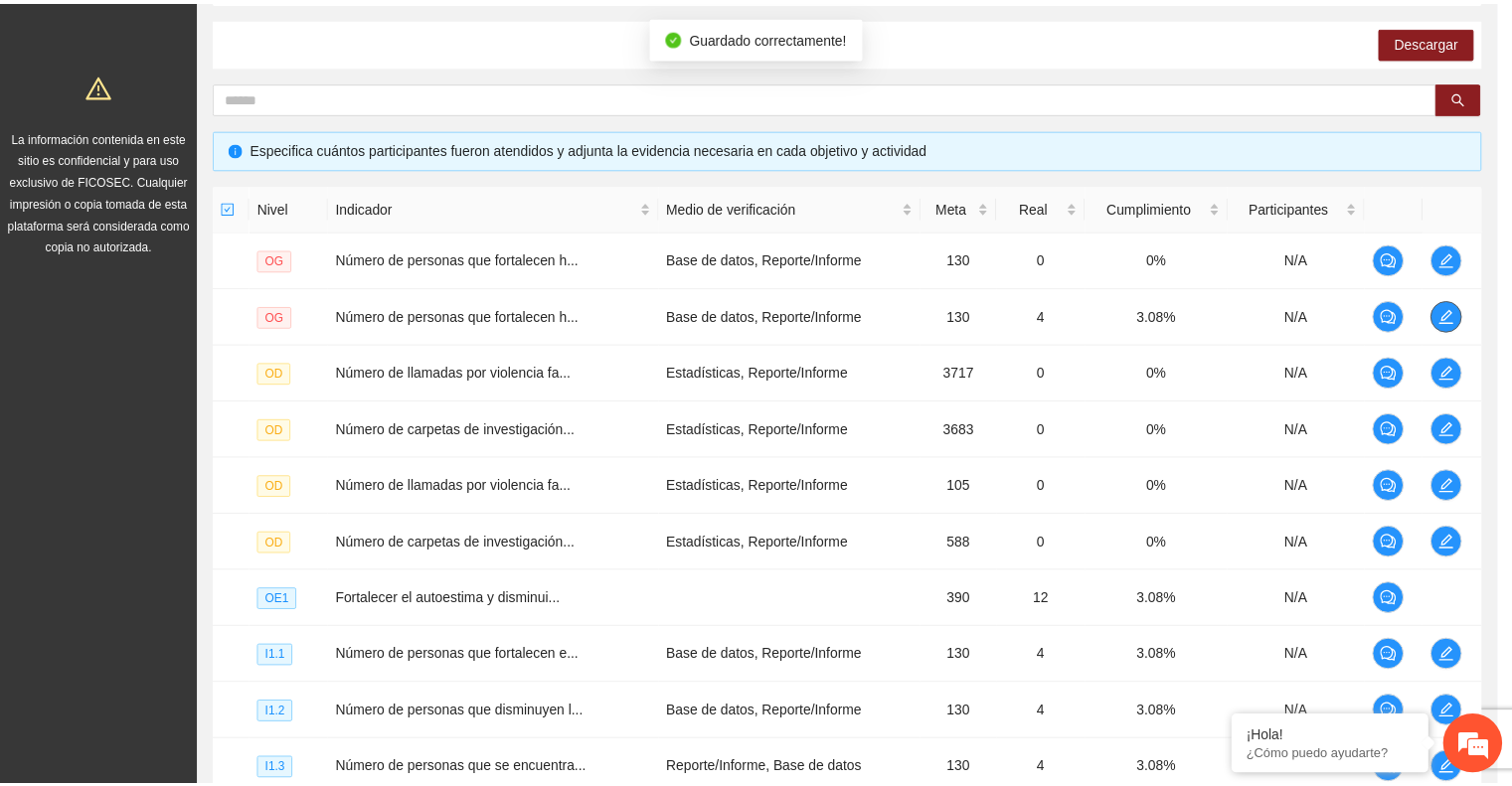 scroll, scrollTop: 0, scrollLeft: 0, axis: both 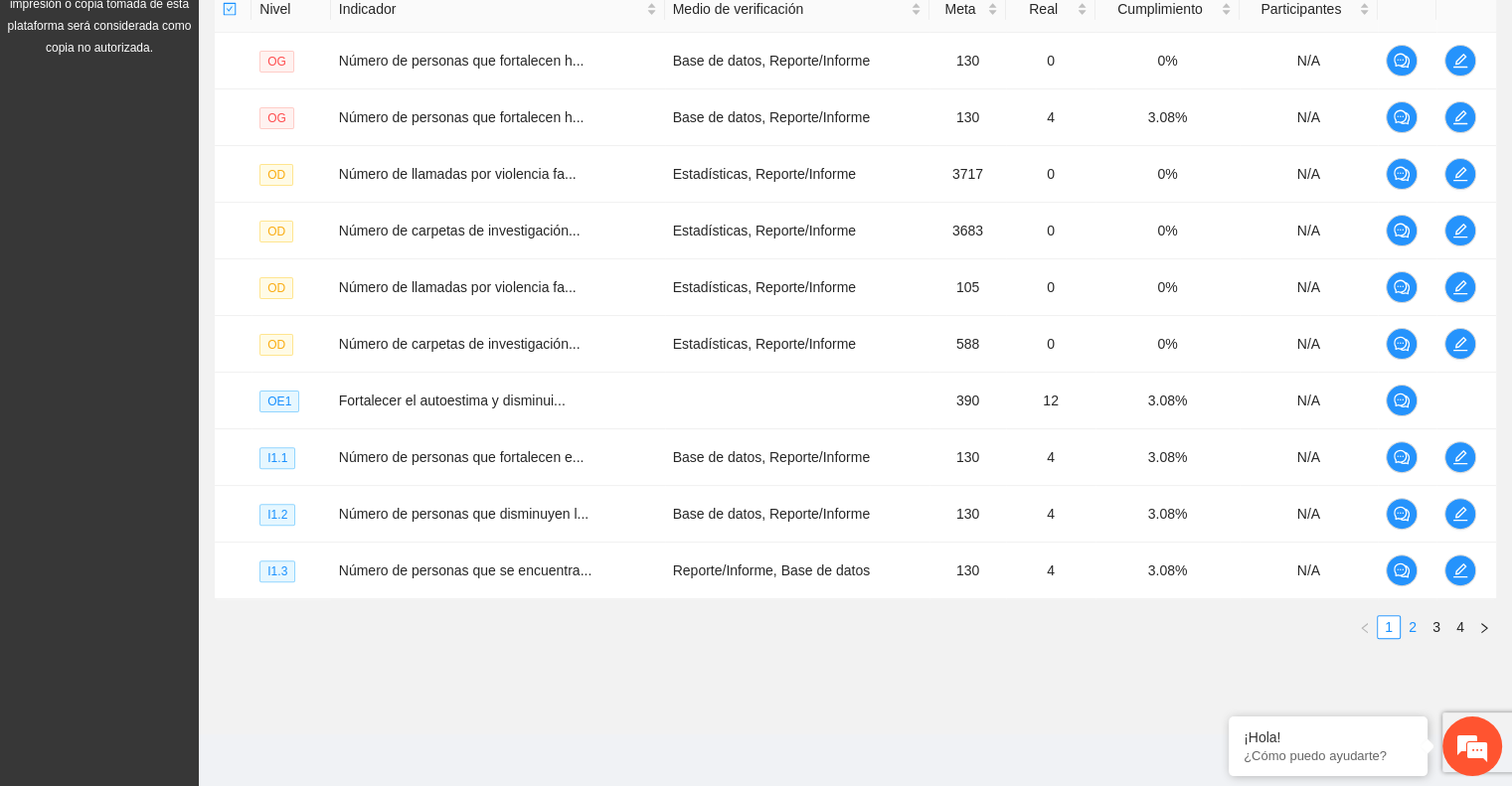 click on "2" at bounding box center (1413, 627) 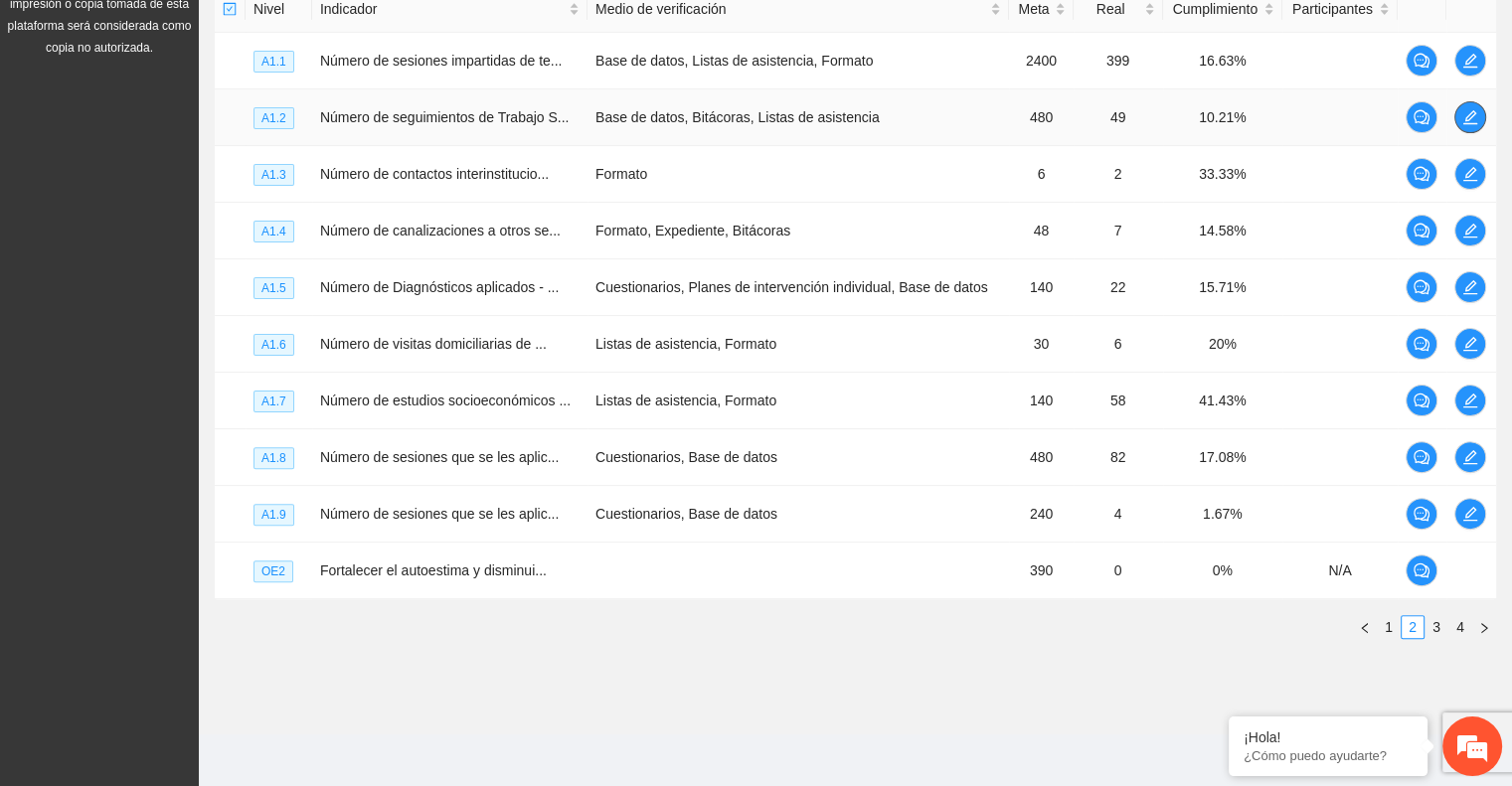 click 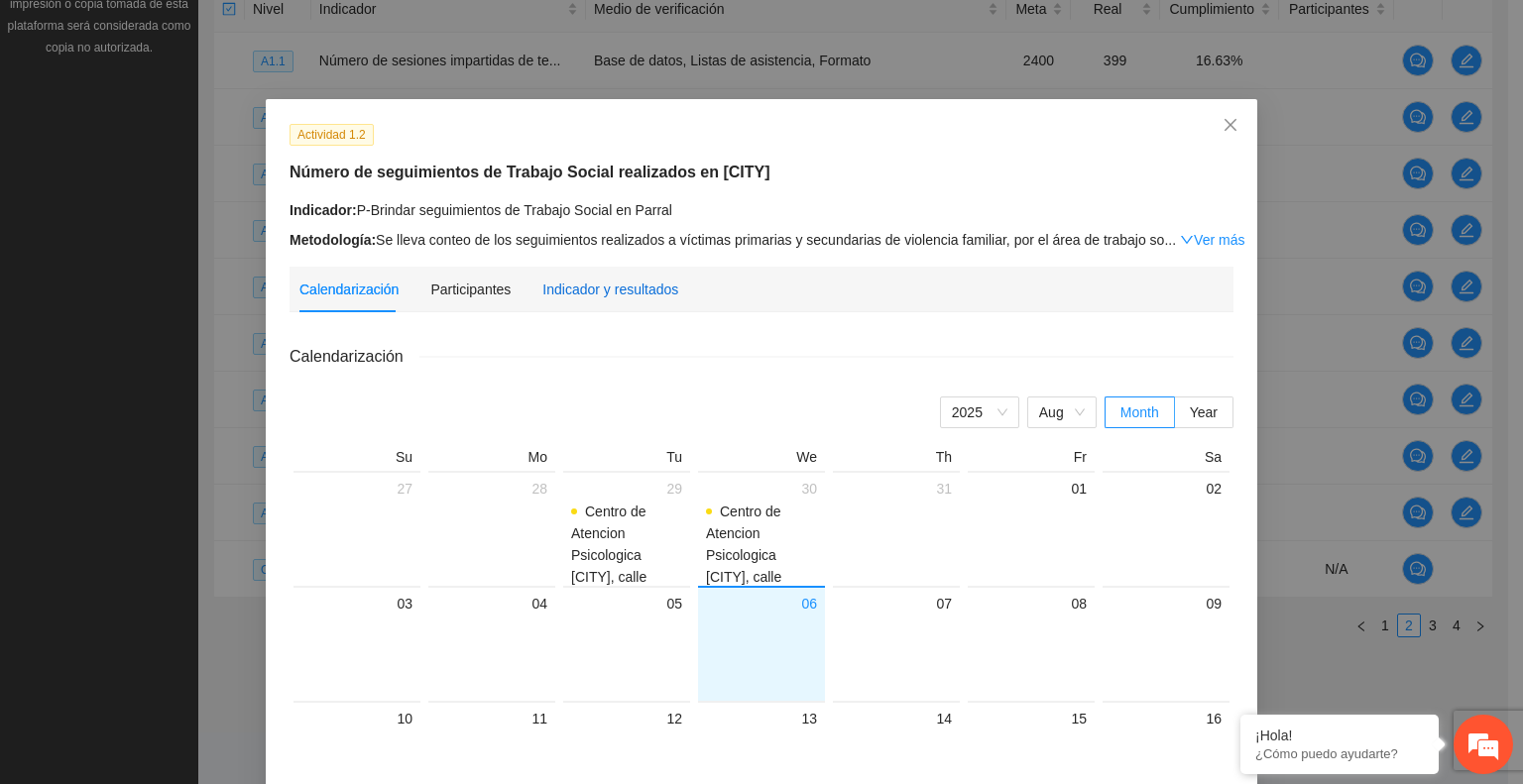 click on "Indicador y resultados" at bounding box center (610, 289) 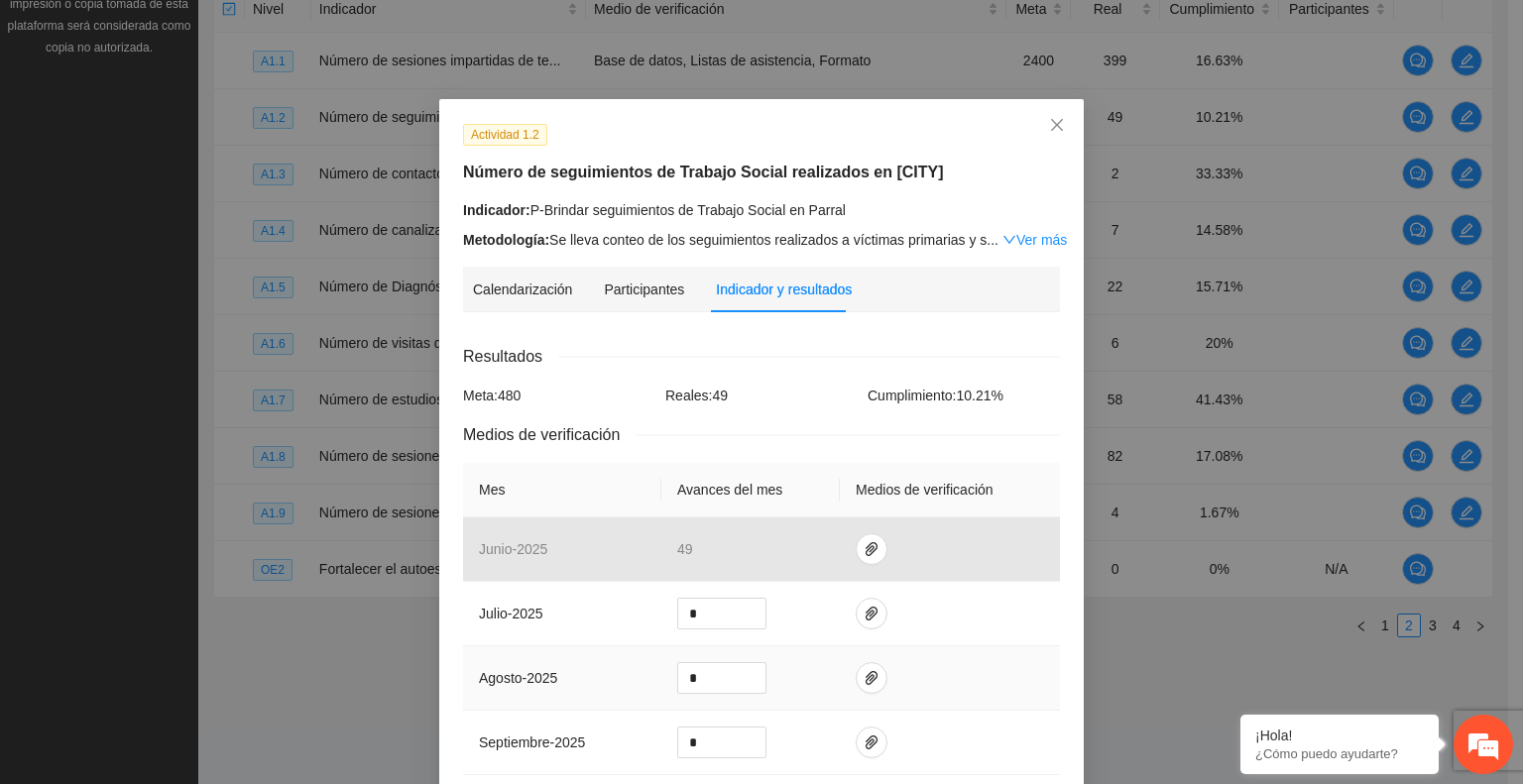 scroll, scrollTop: 198, scrollLeft: 0, axis: vertical 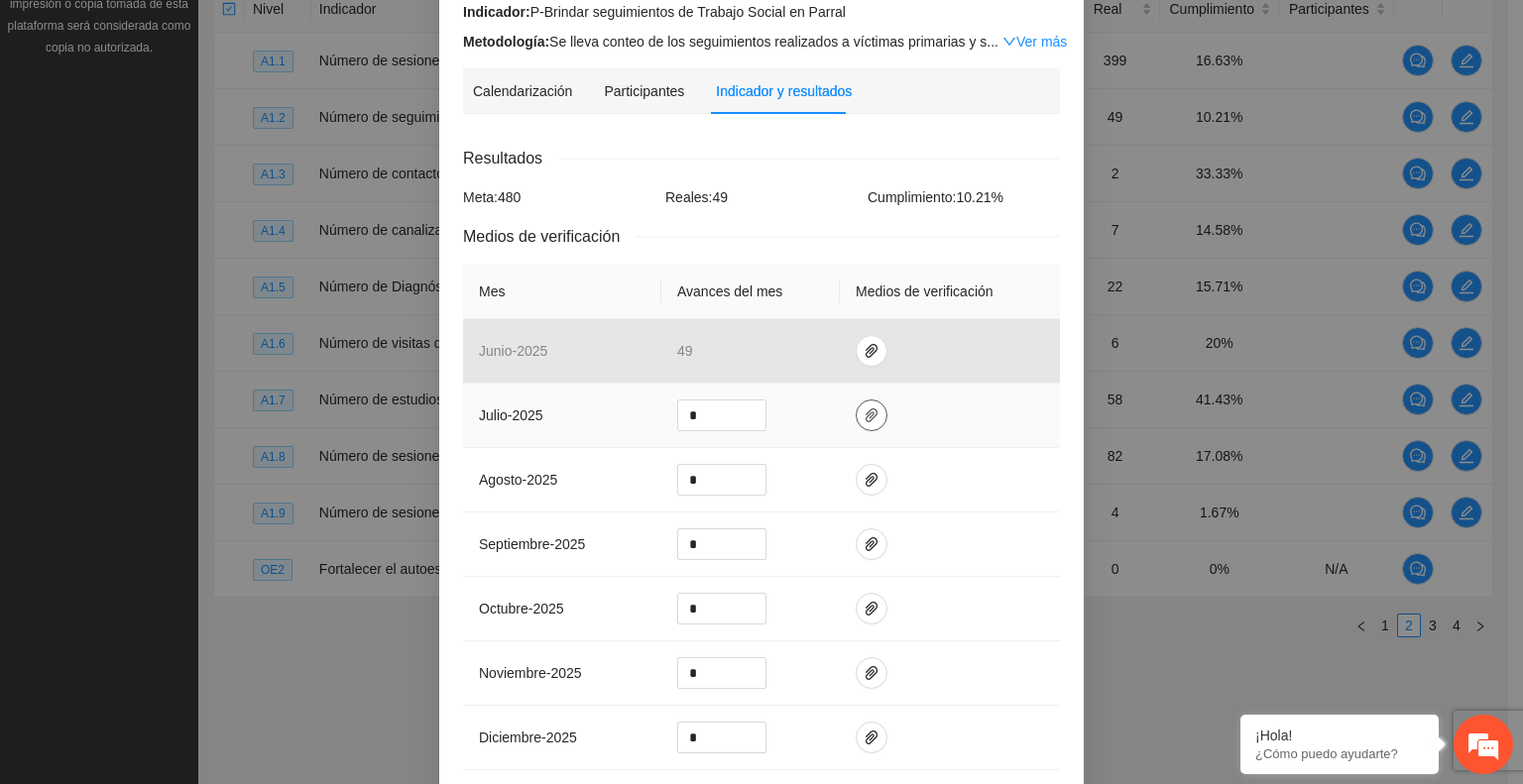 click at bounding box center [872, 415] 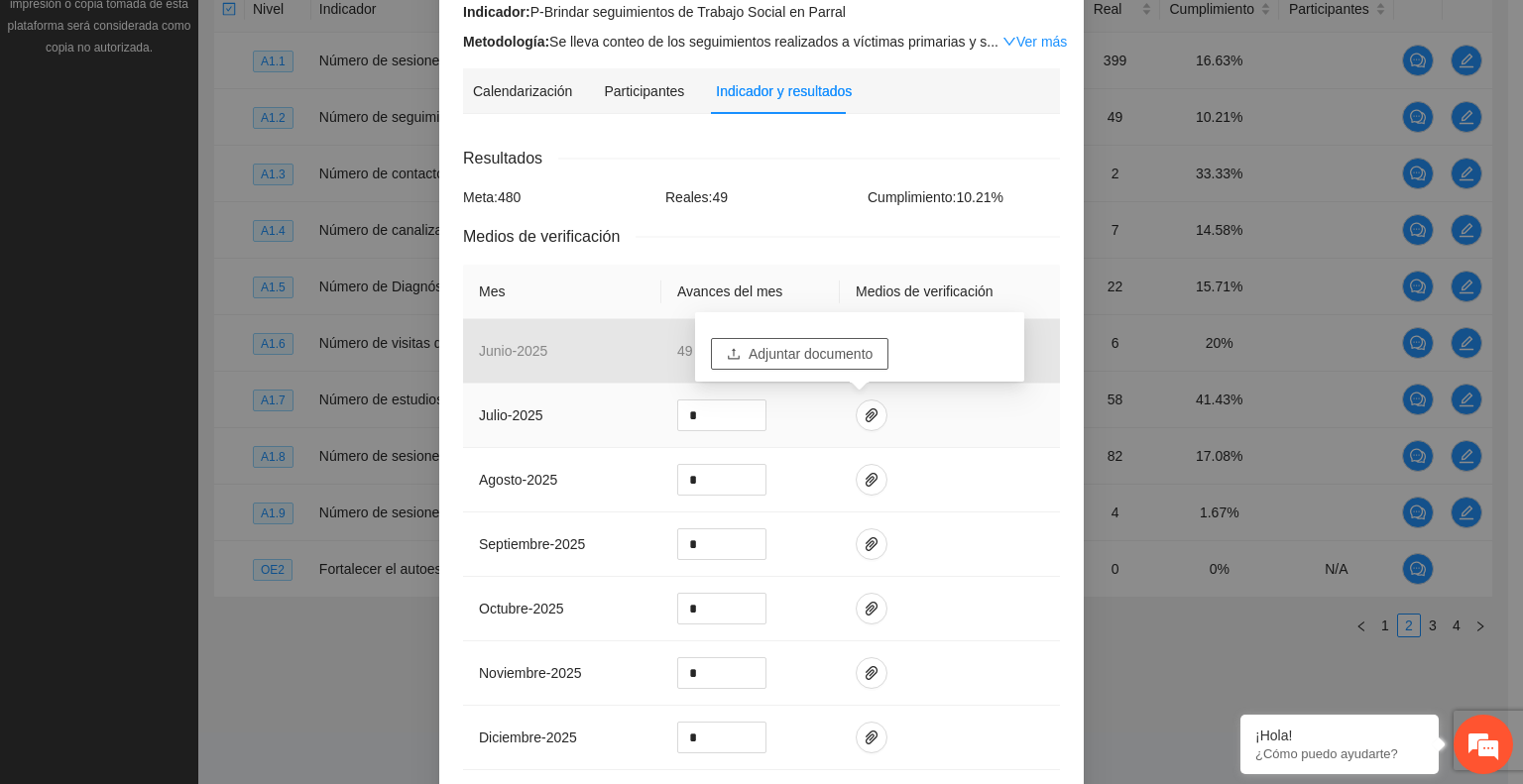 click on "Adjuntar documento" at bounding box center [810, 354] 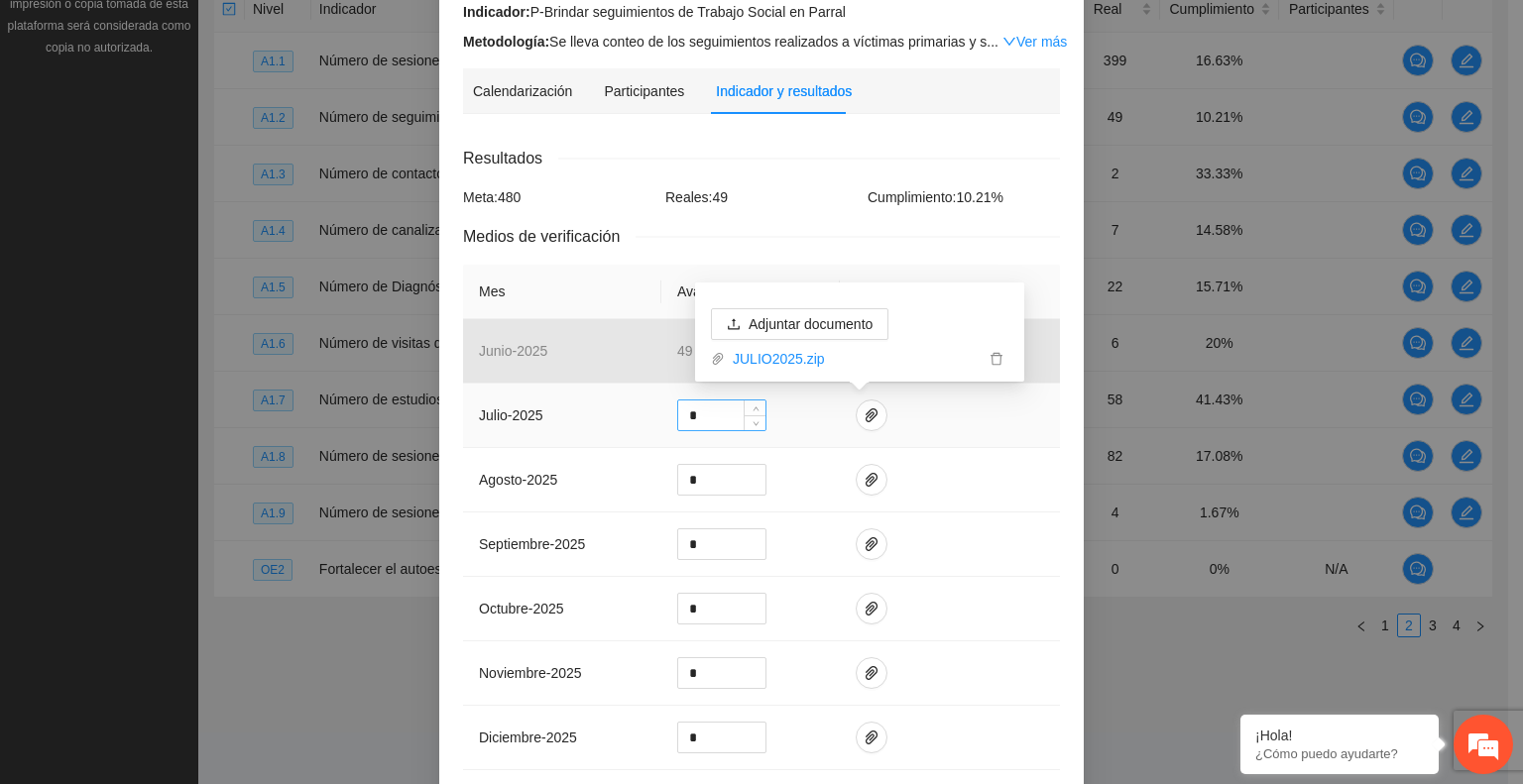 click on "*" at bounding box center (722, 415) 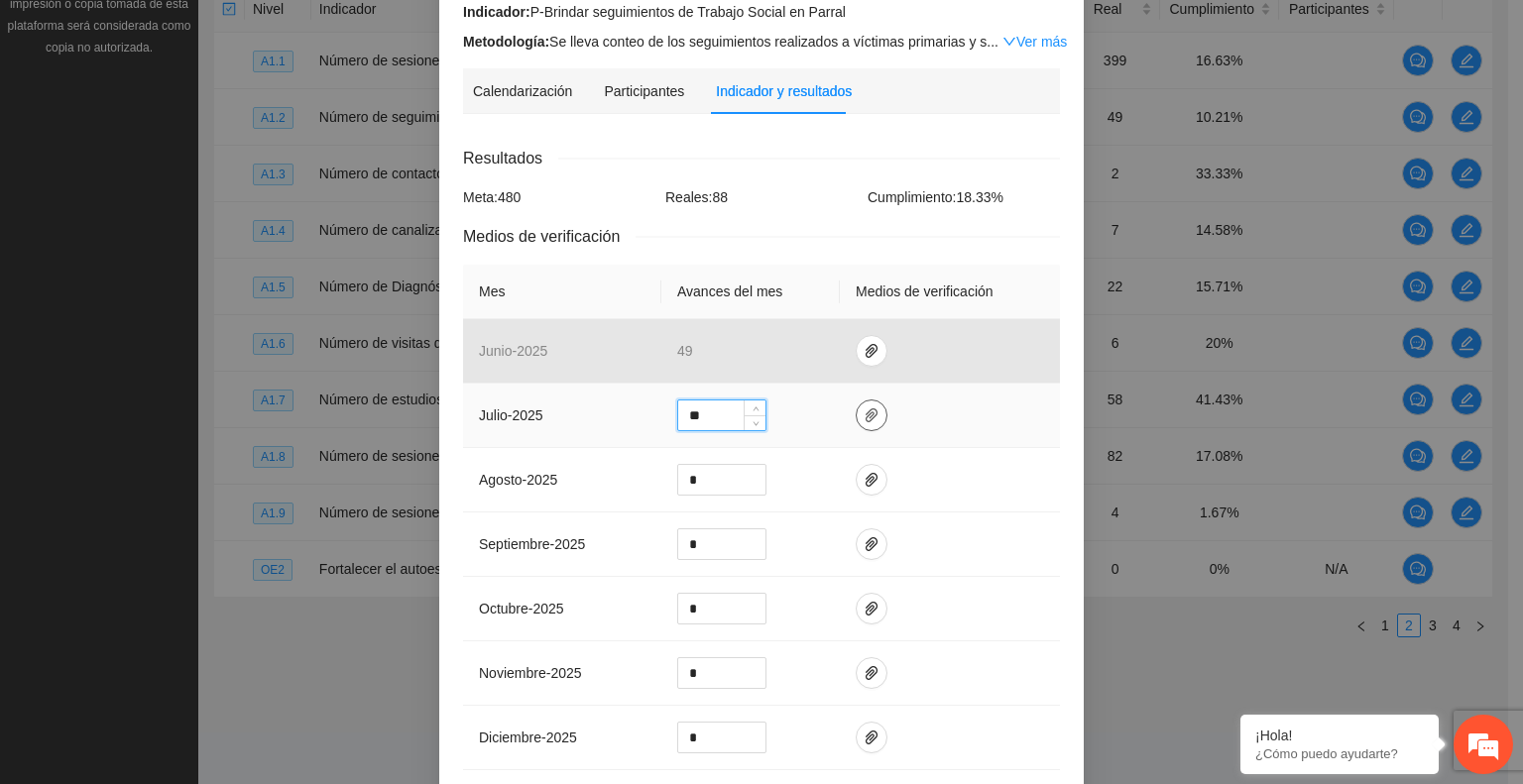 type on "**" 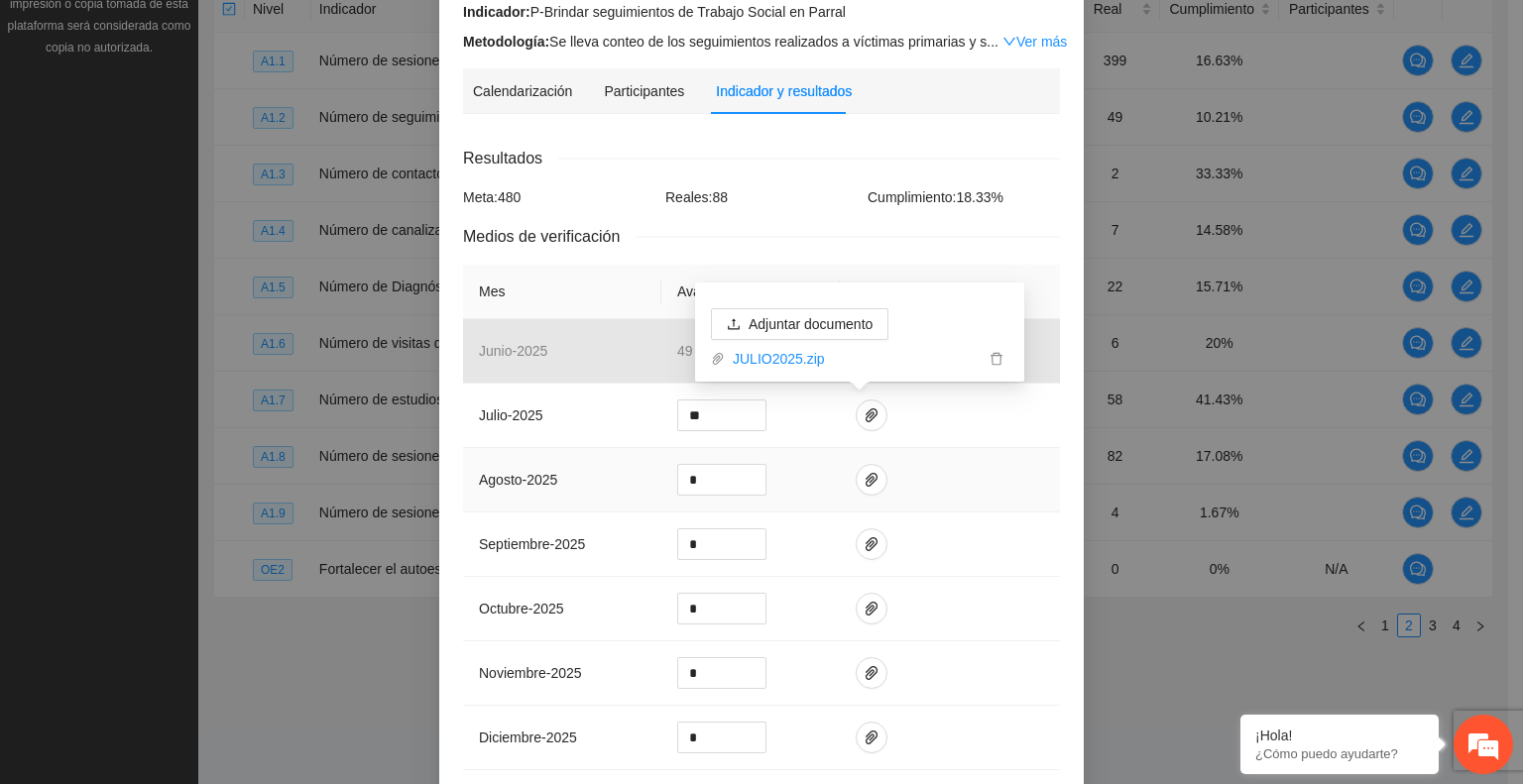 click at bounding box center (950, 480) 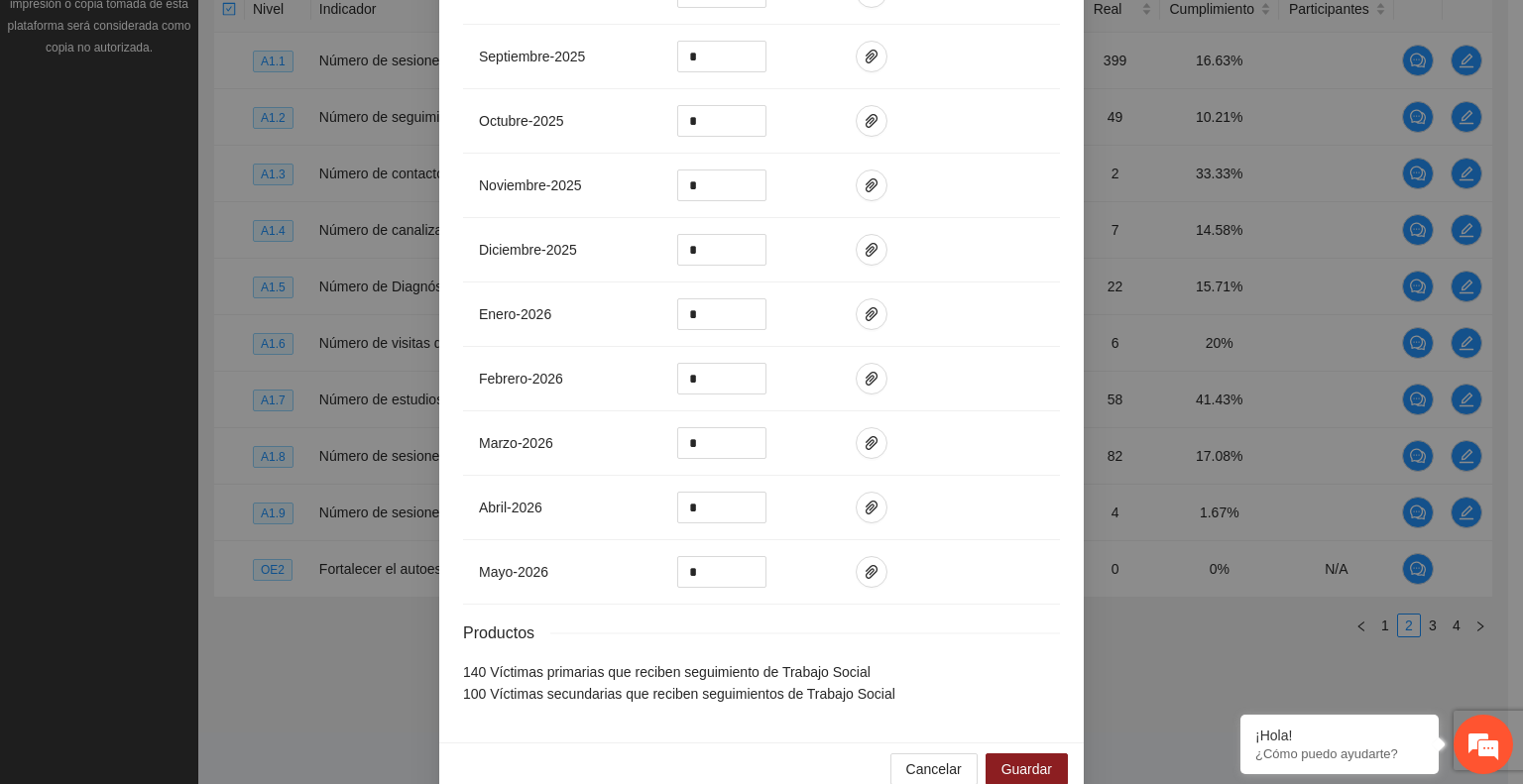 scroll, scrollTop: 718, scrollLeft: 0, axis: vertical 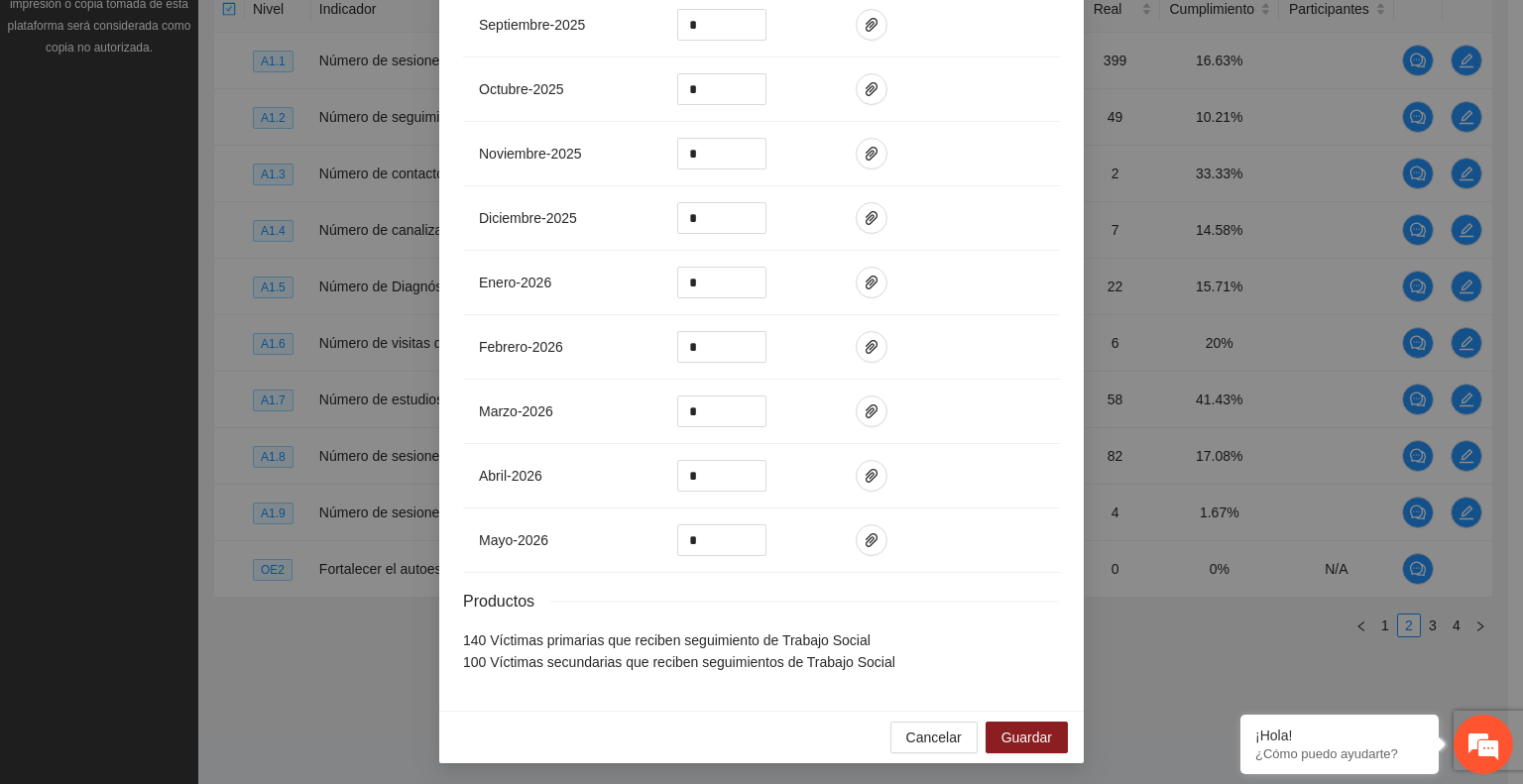 click on "Cancelar Guardar" at bounding box center [762, 736] 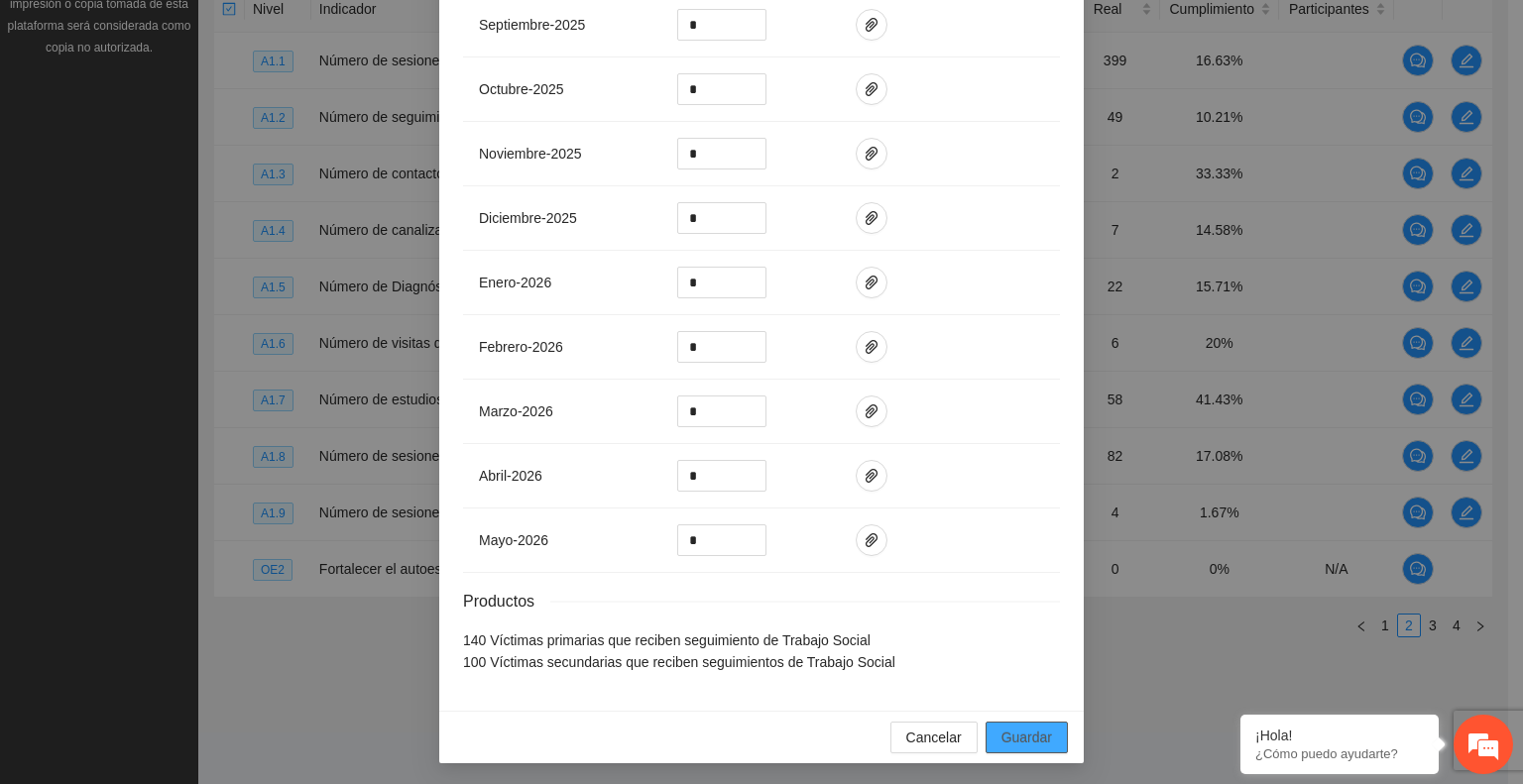 click on "Guardar" at bounding box center [1026, 737] 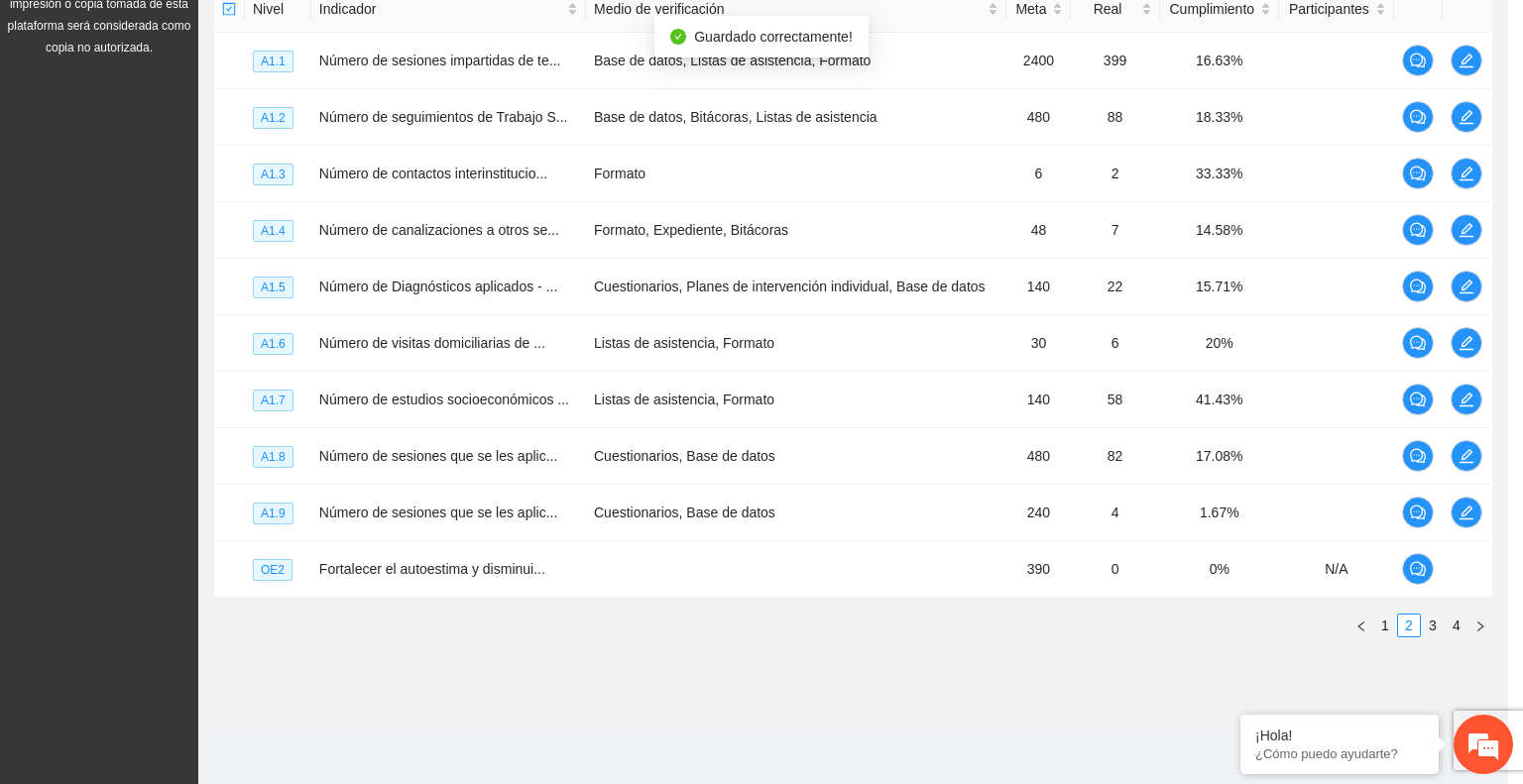 scroll, scrollTop: 0, scrollLeft: 0, axis: both 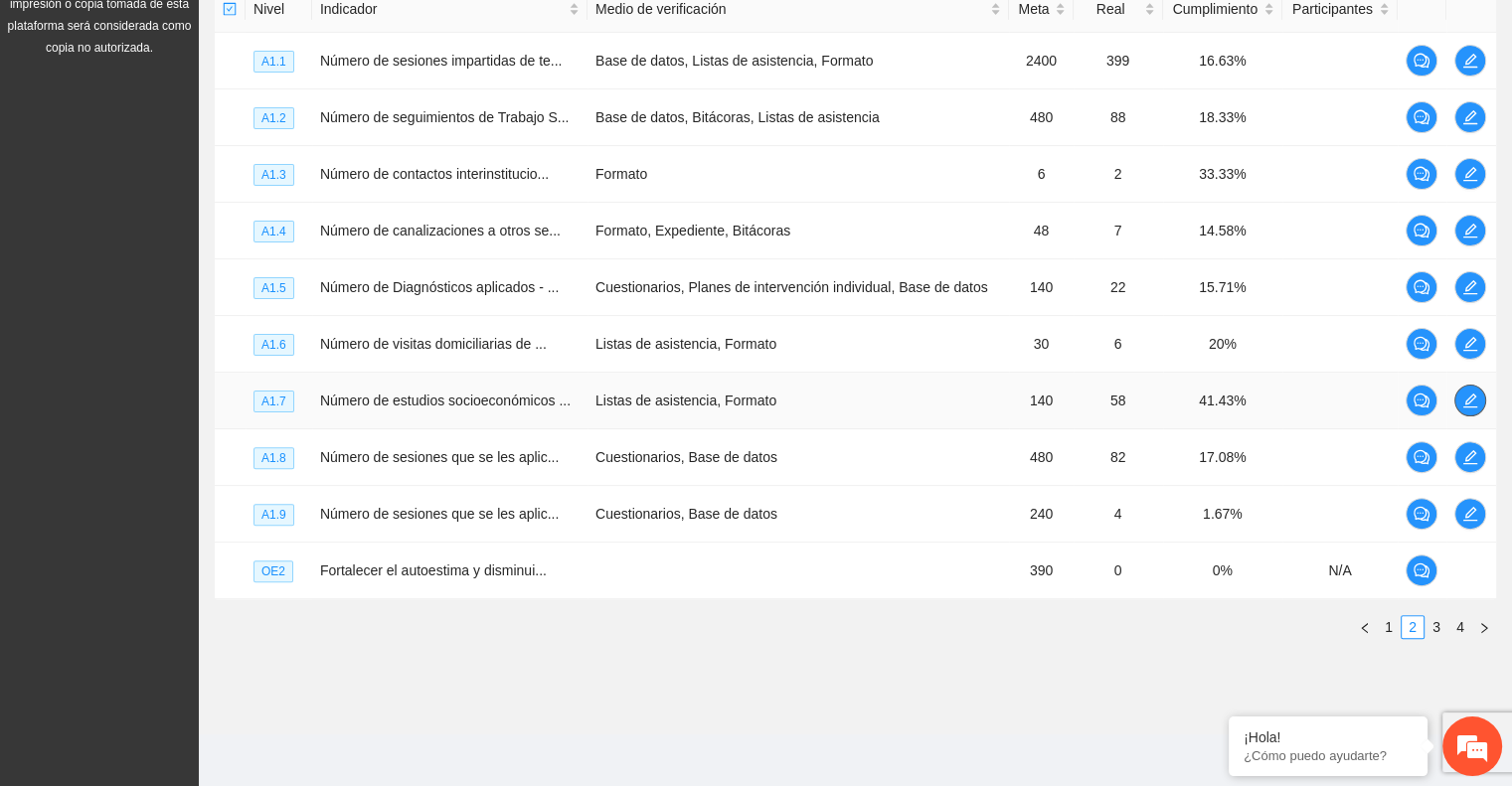 click 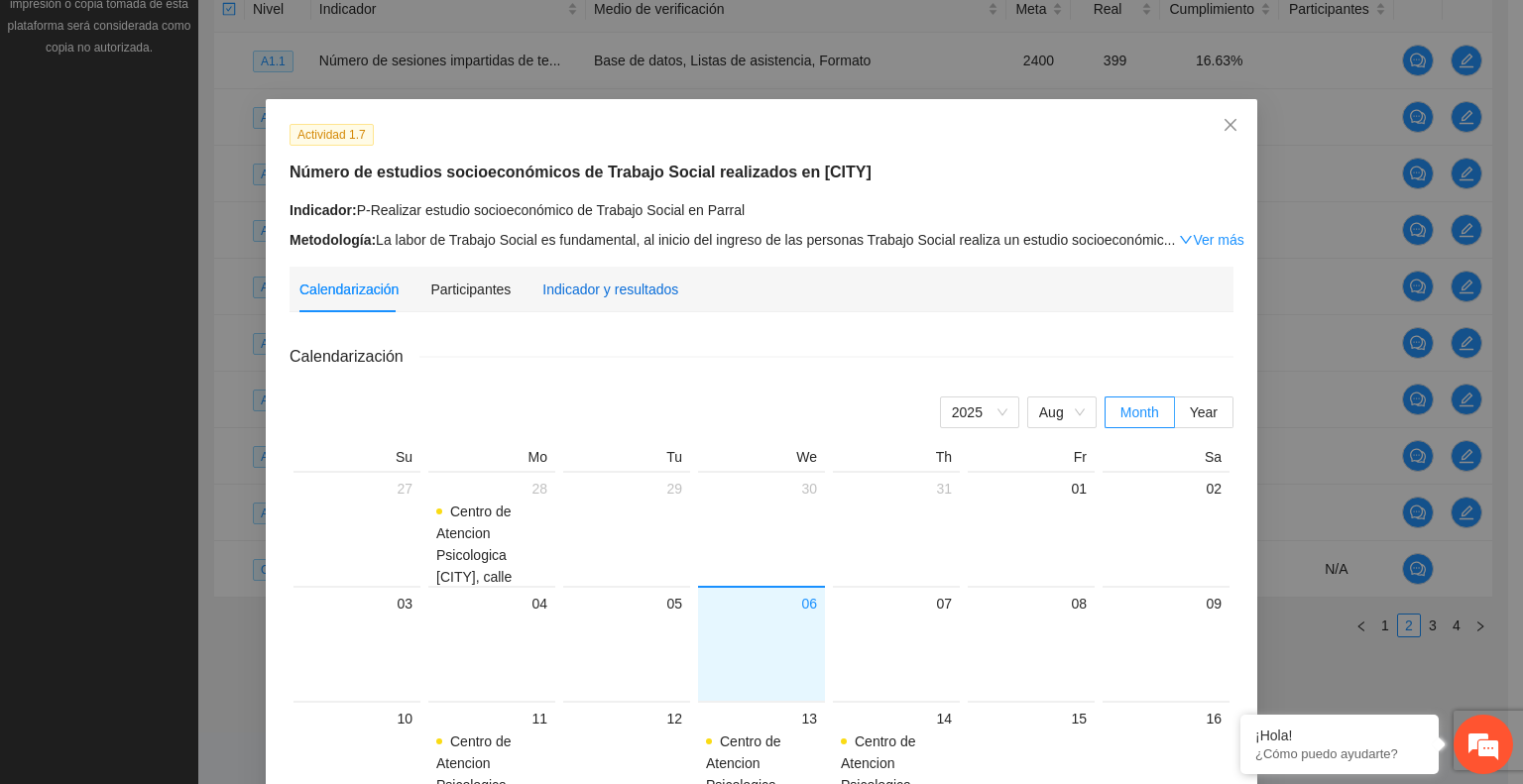 click on "Indicador y resultados" at bounding box center [610, 289] 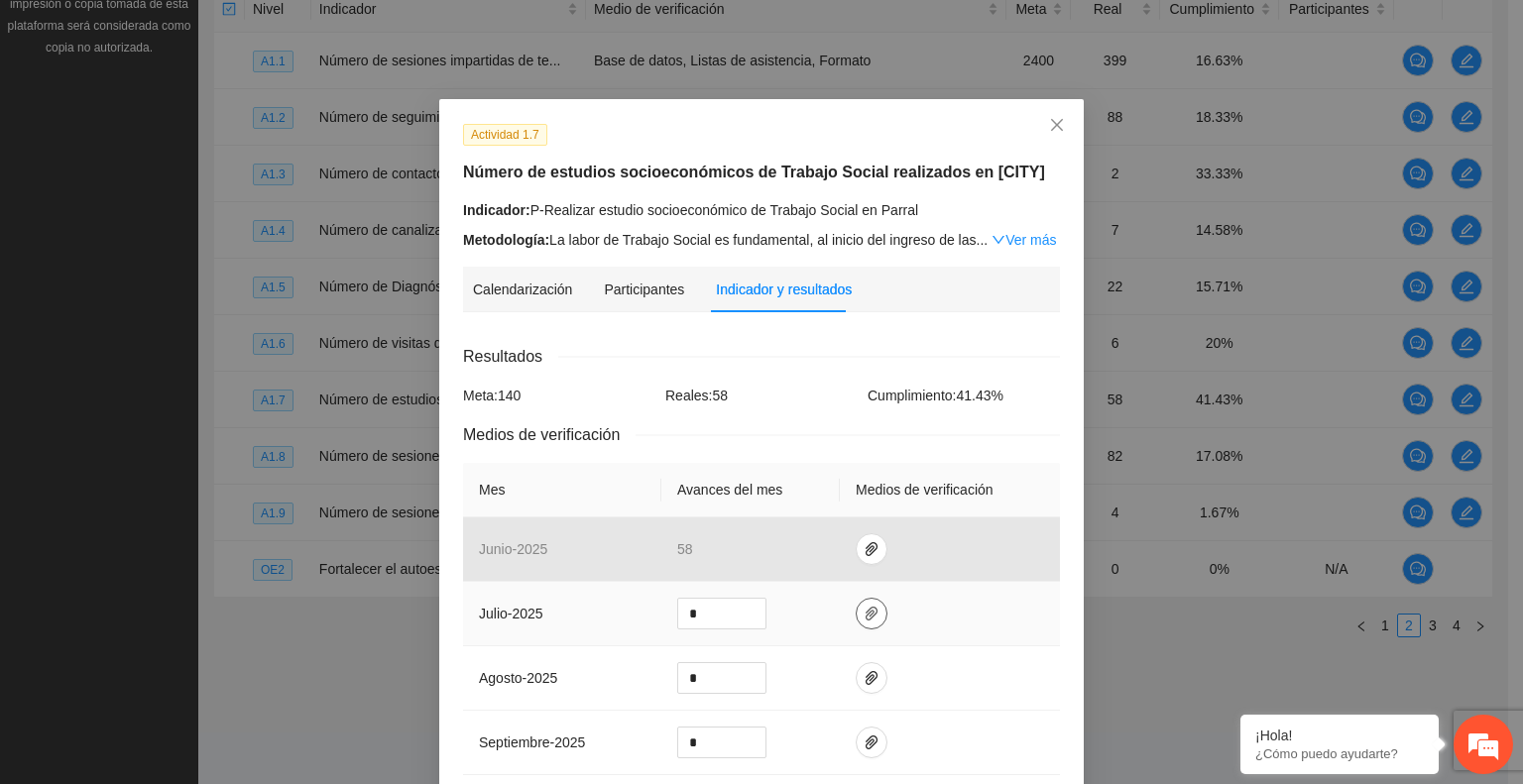 click 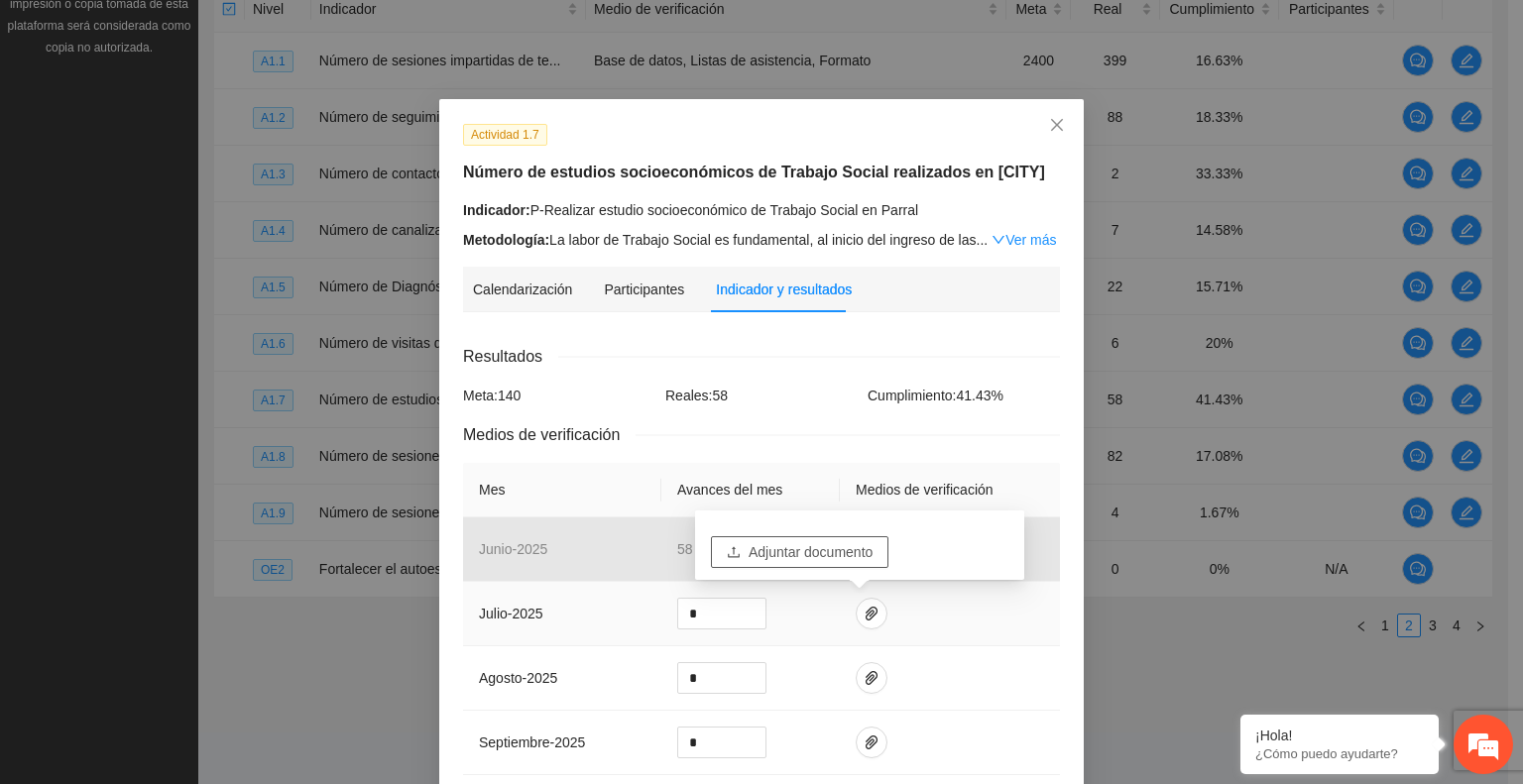 click on "Adjuntar documento" at bounding box center [810, 552] 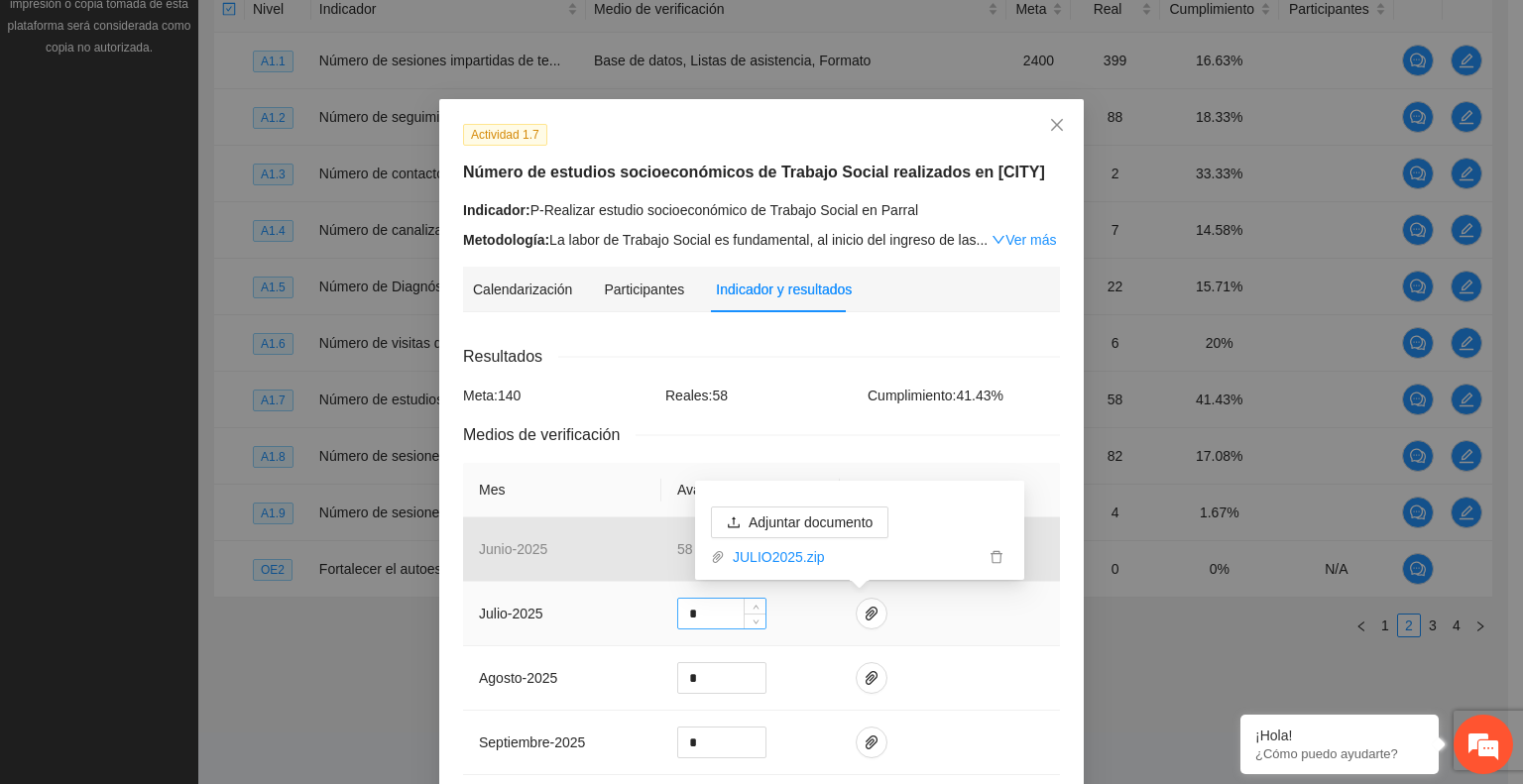 click on "*" at bounding box center (722, 614) 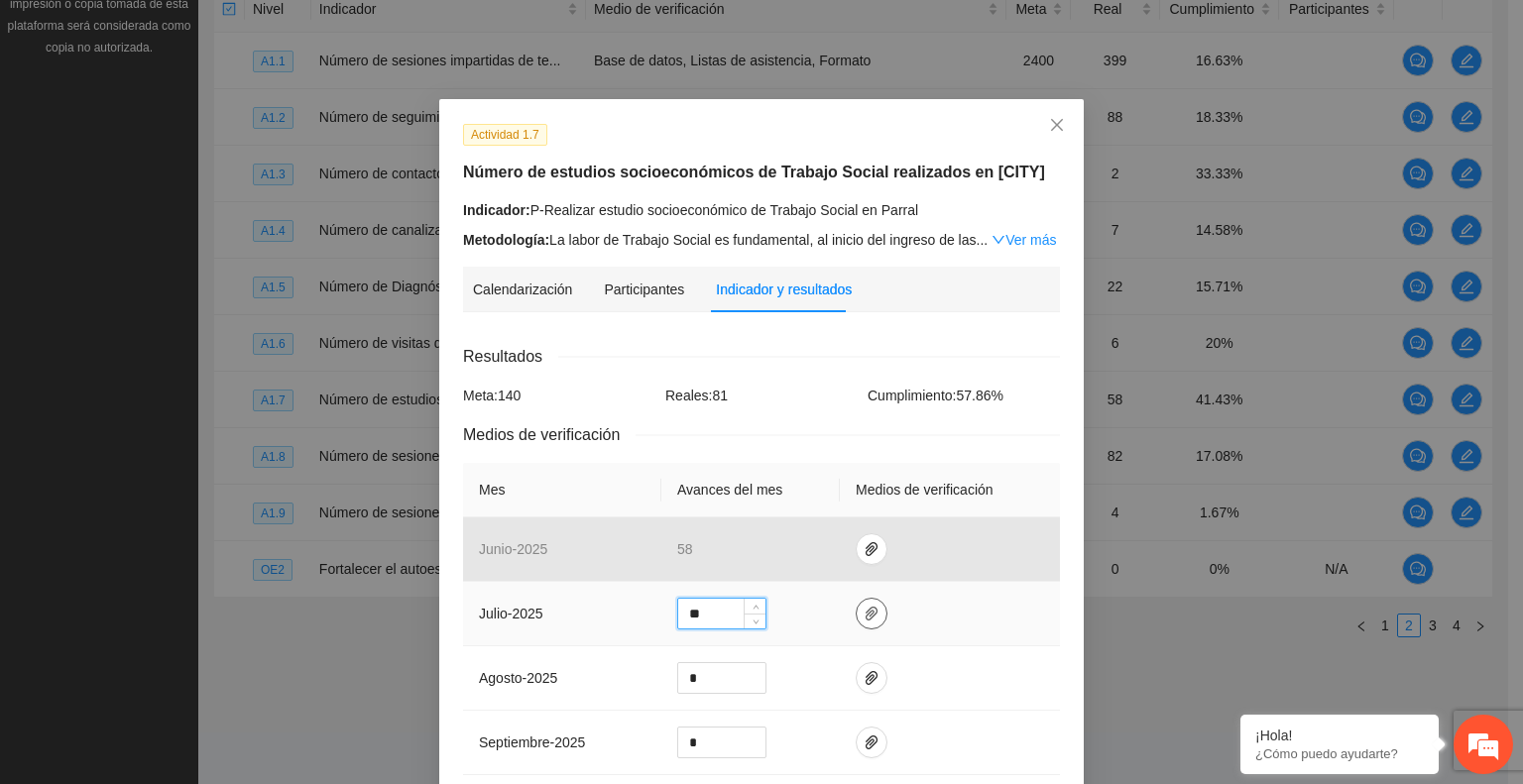 type on "**" 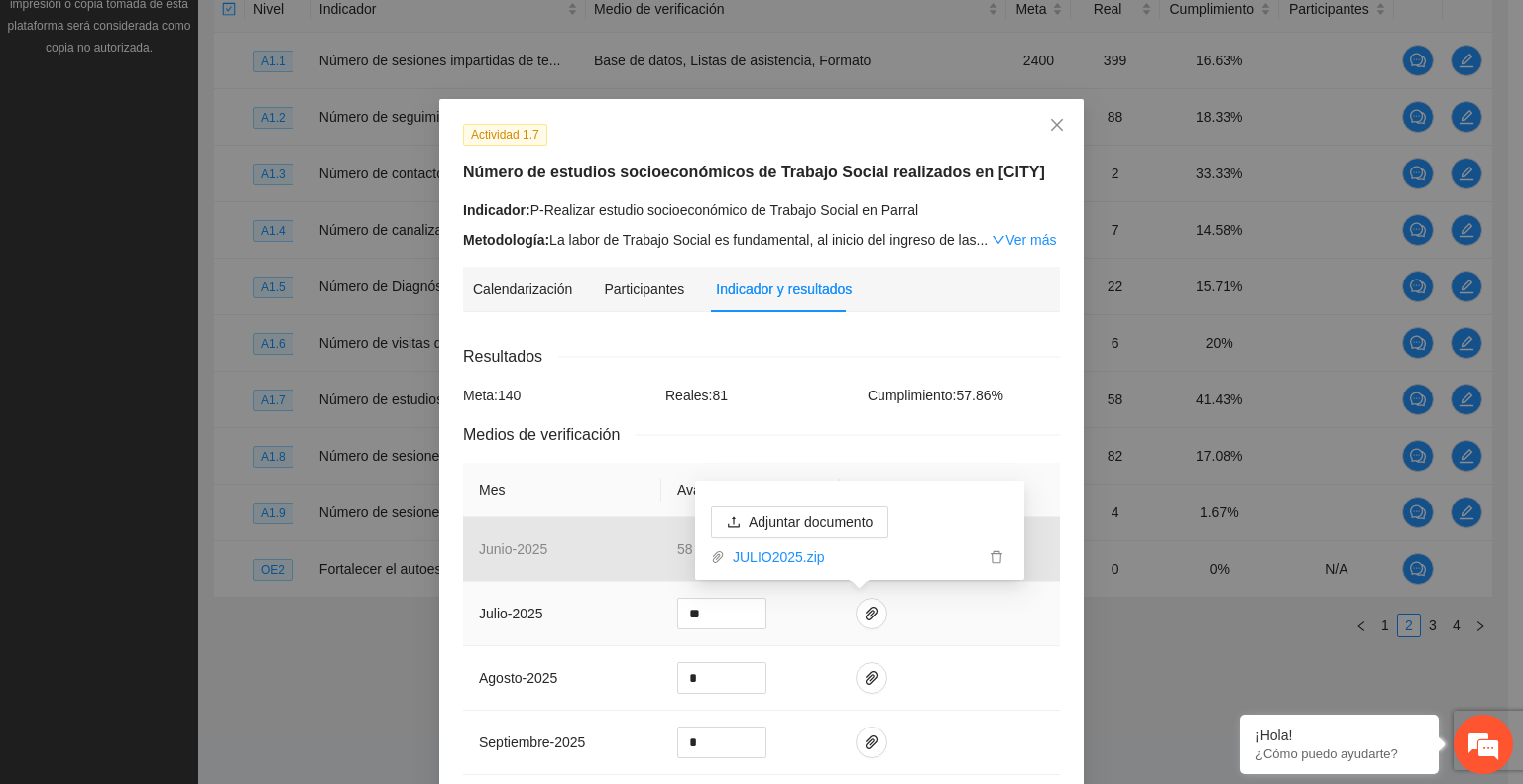 click at bounding box center [950, 614] 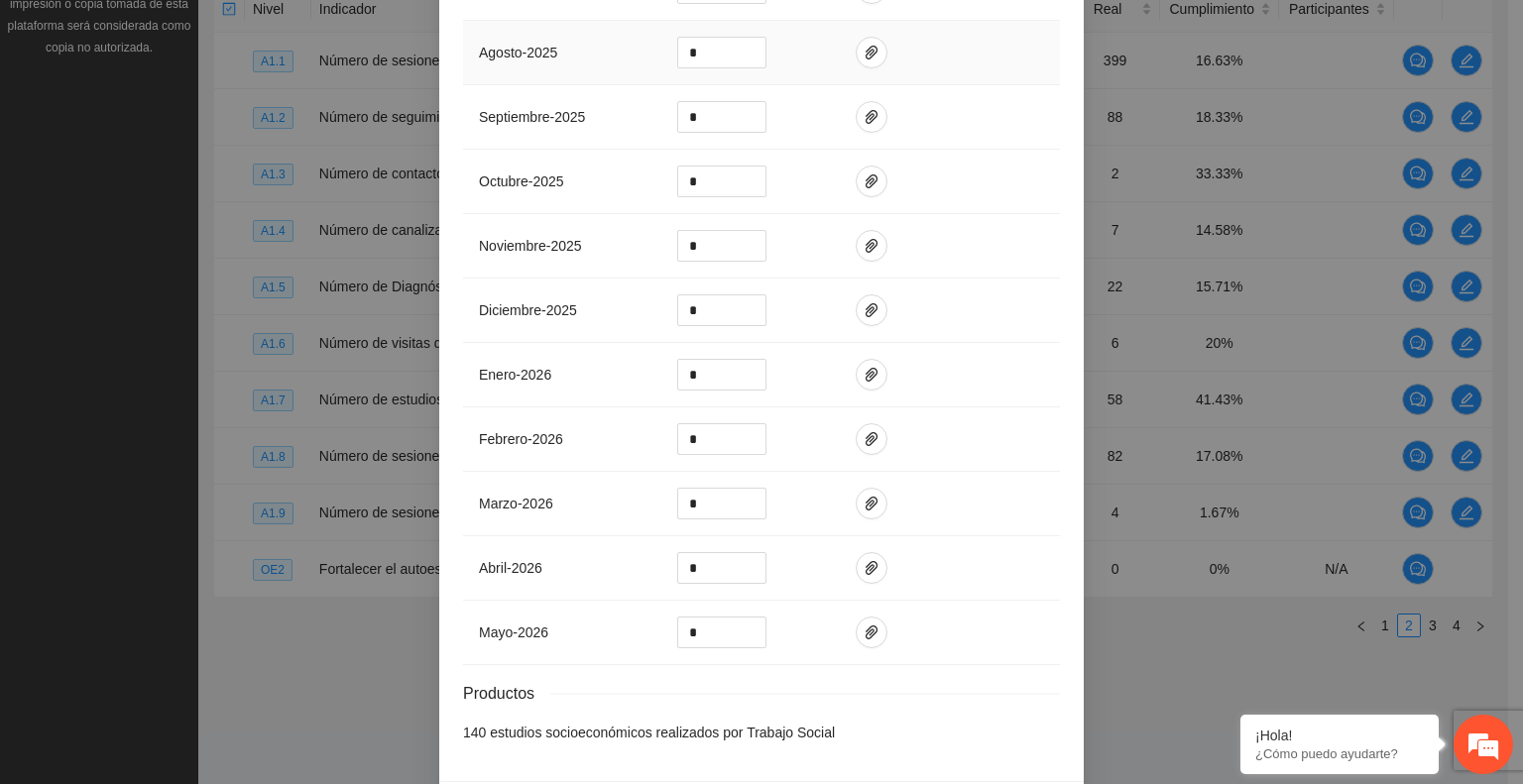 scroll, scrollTop: 694, scrollLeft: 0, axis: vertical 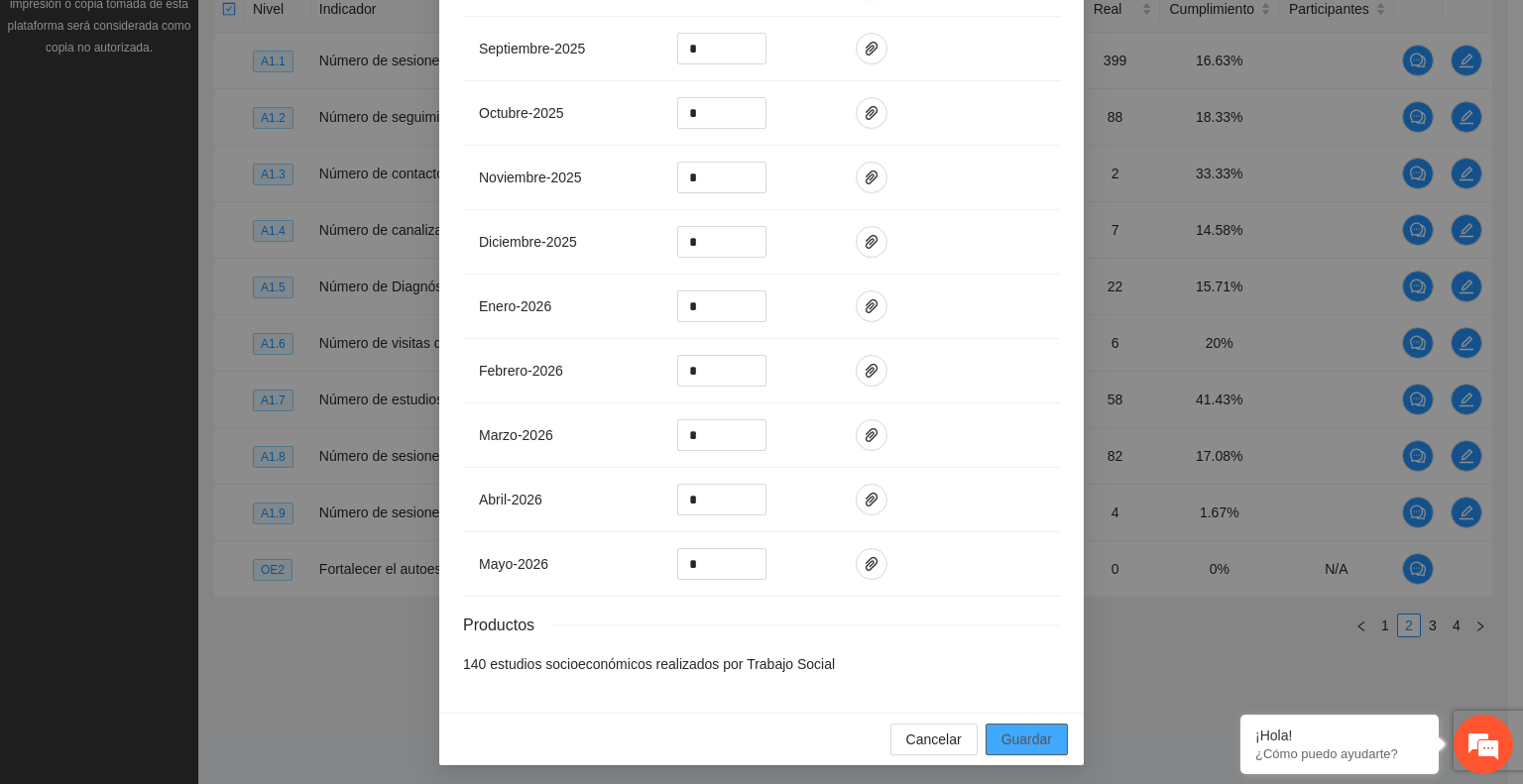 click on "Guardar" at bounding box center [1026, 739] 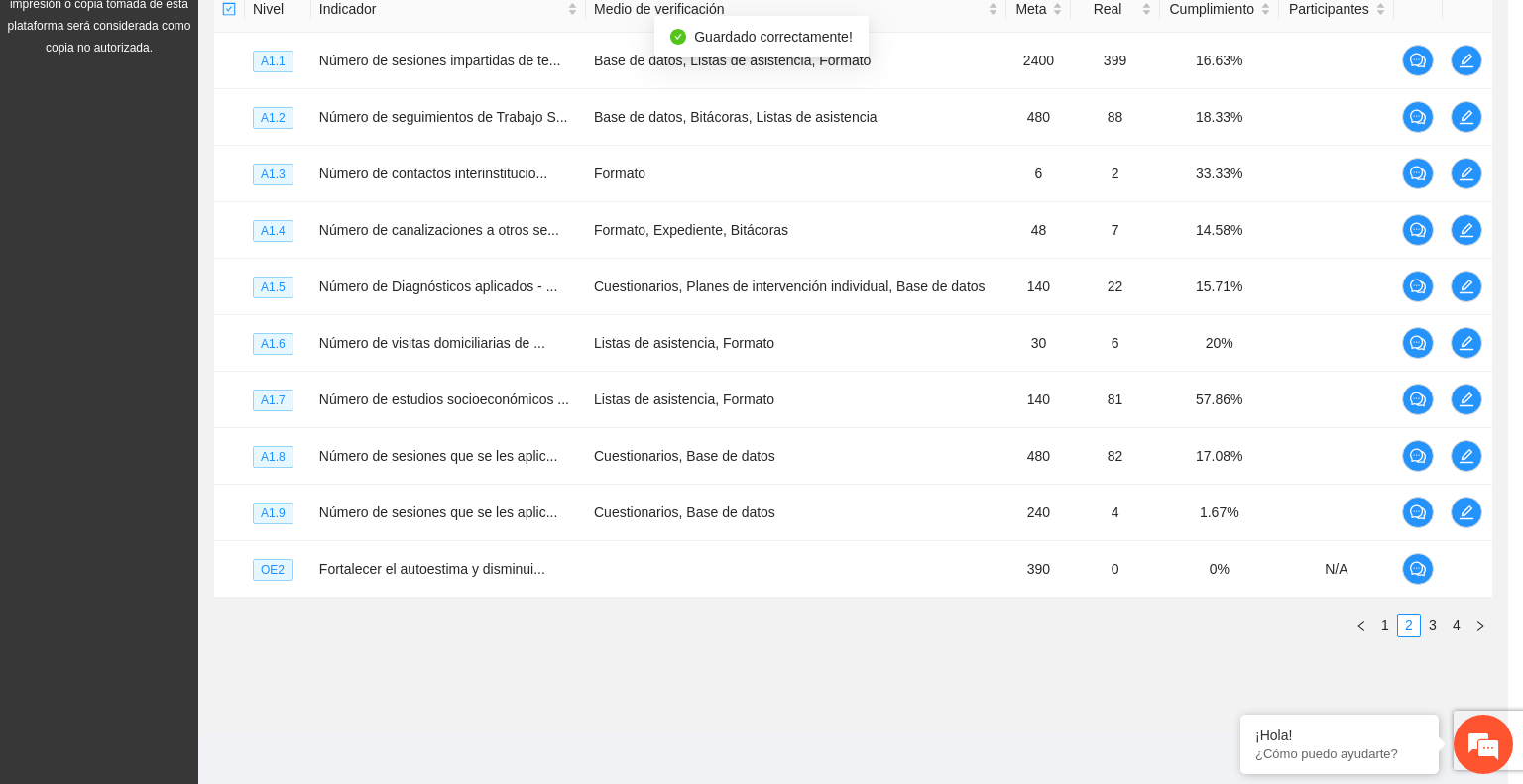 scroll, scrollTop: 597, scrollLeft: 0, axis: vertical 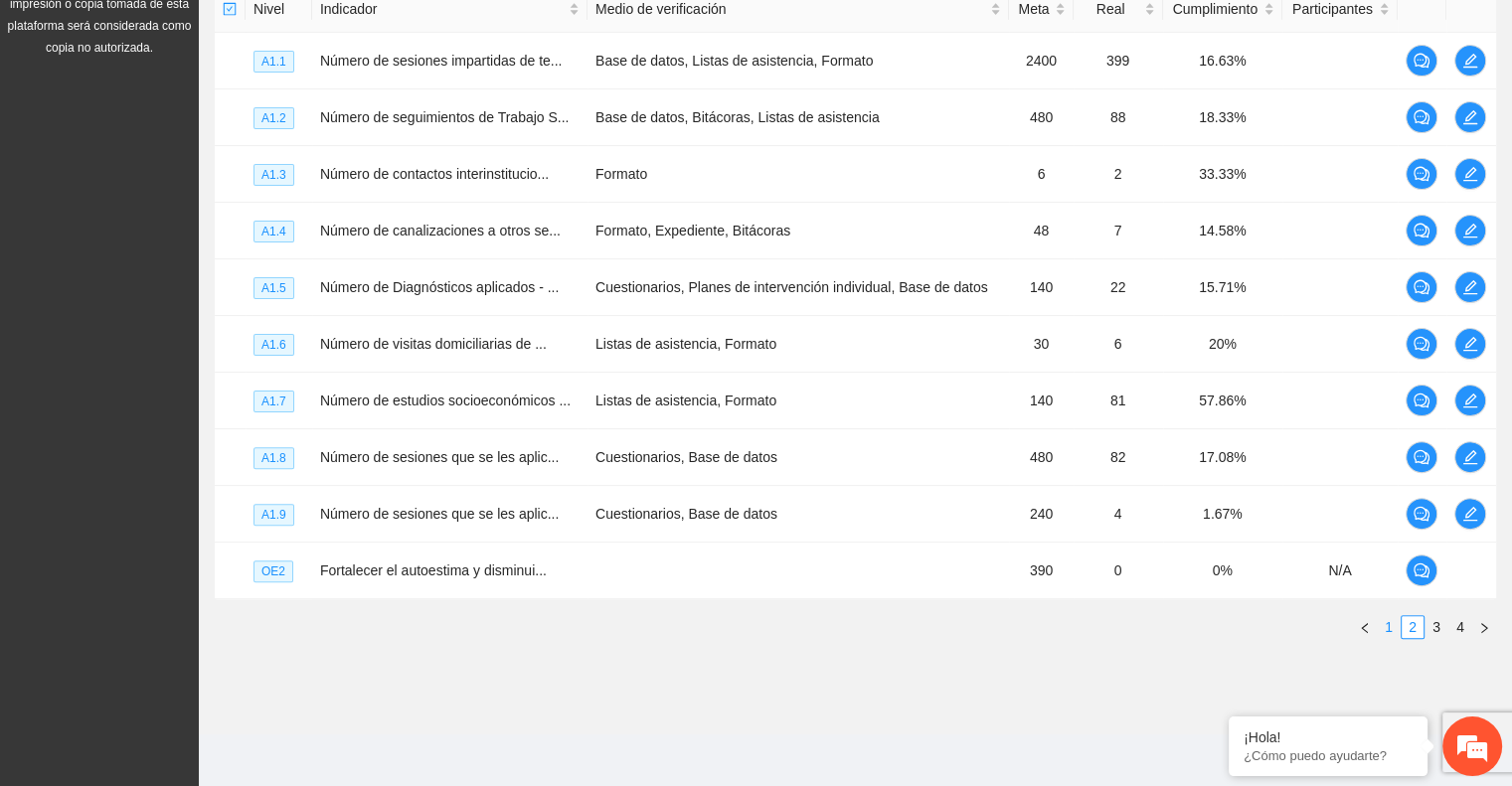 click on "1" at bounding box center (1389, 627) 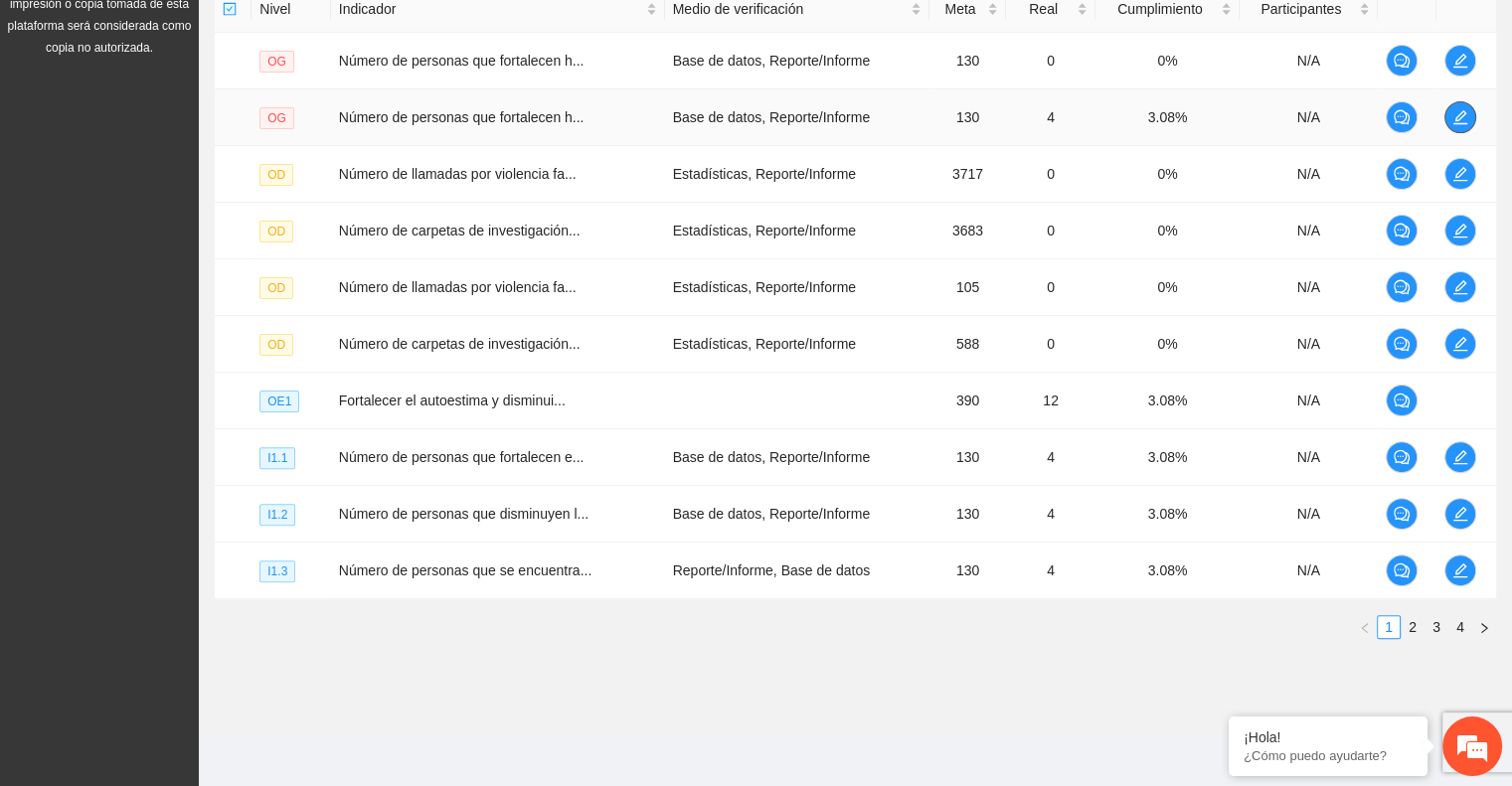 click 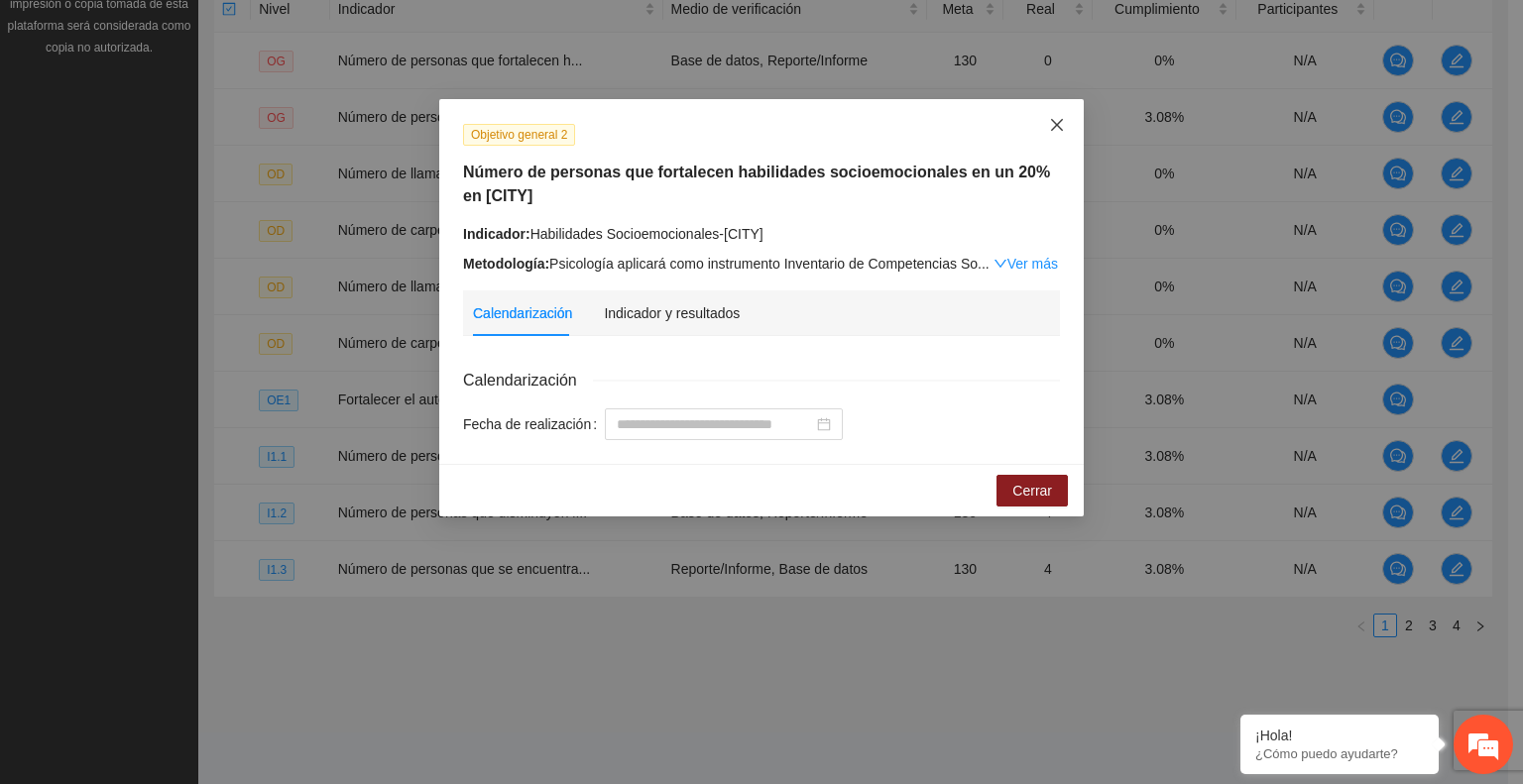 click 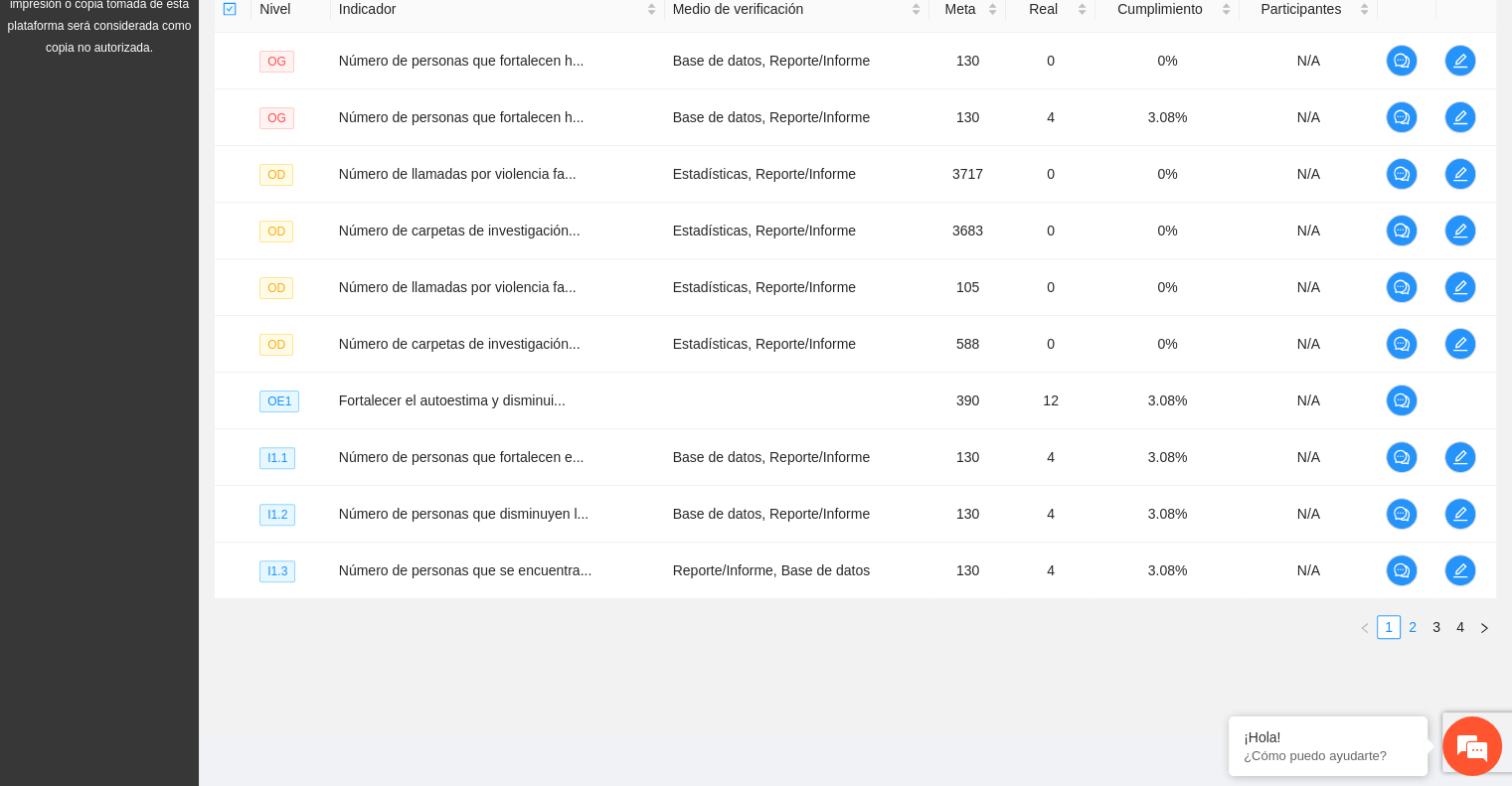 click on "2" at bounding box center [1413, 627] 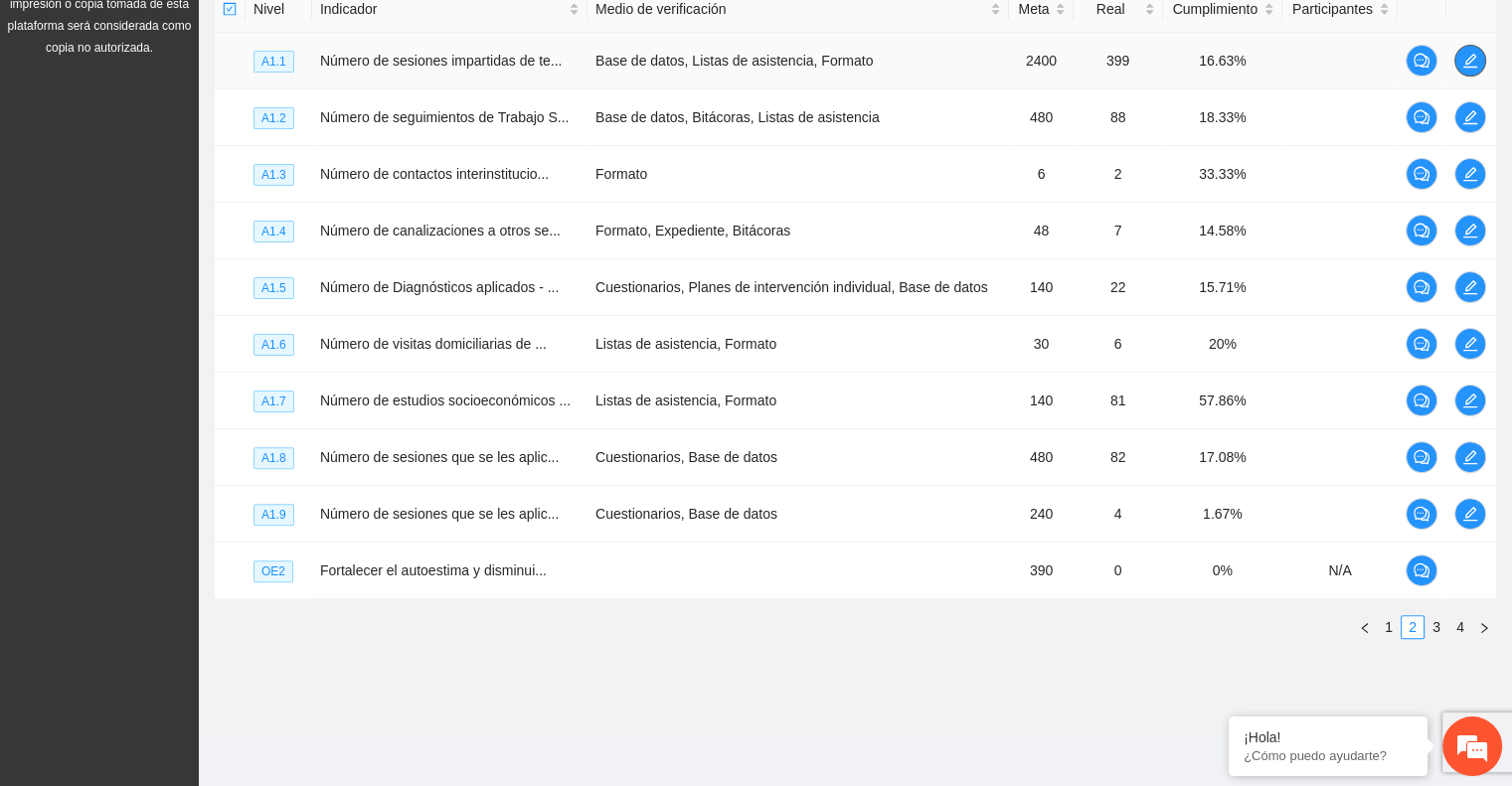 click 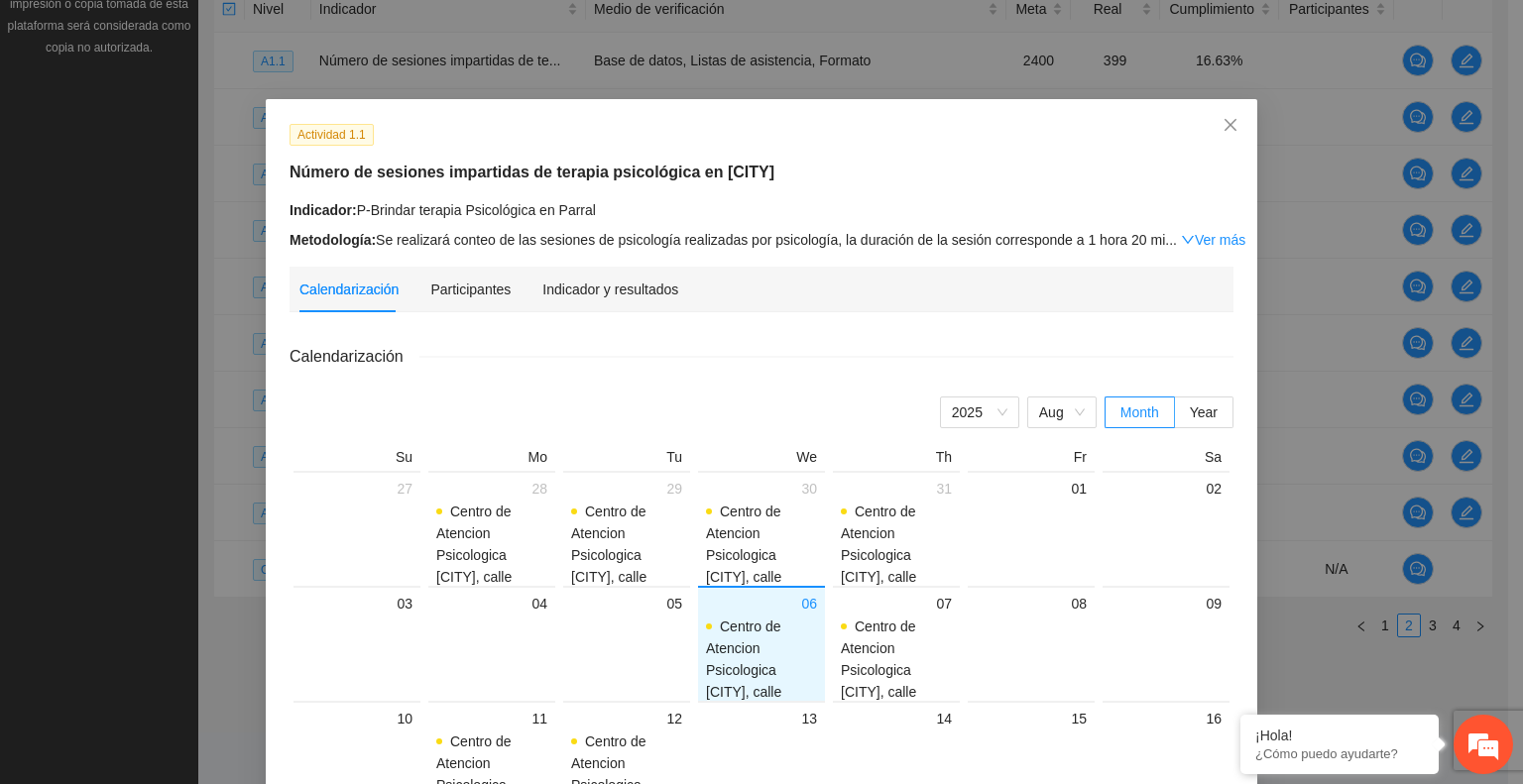click on "Calendarización Participantes Indicador y resultados" at bounding box center [762, 289] 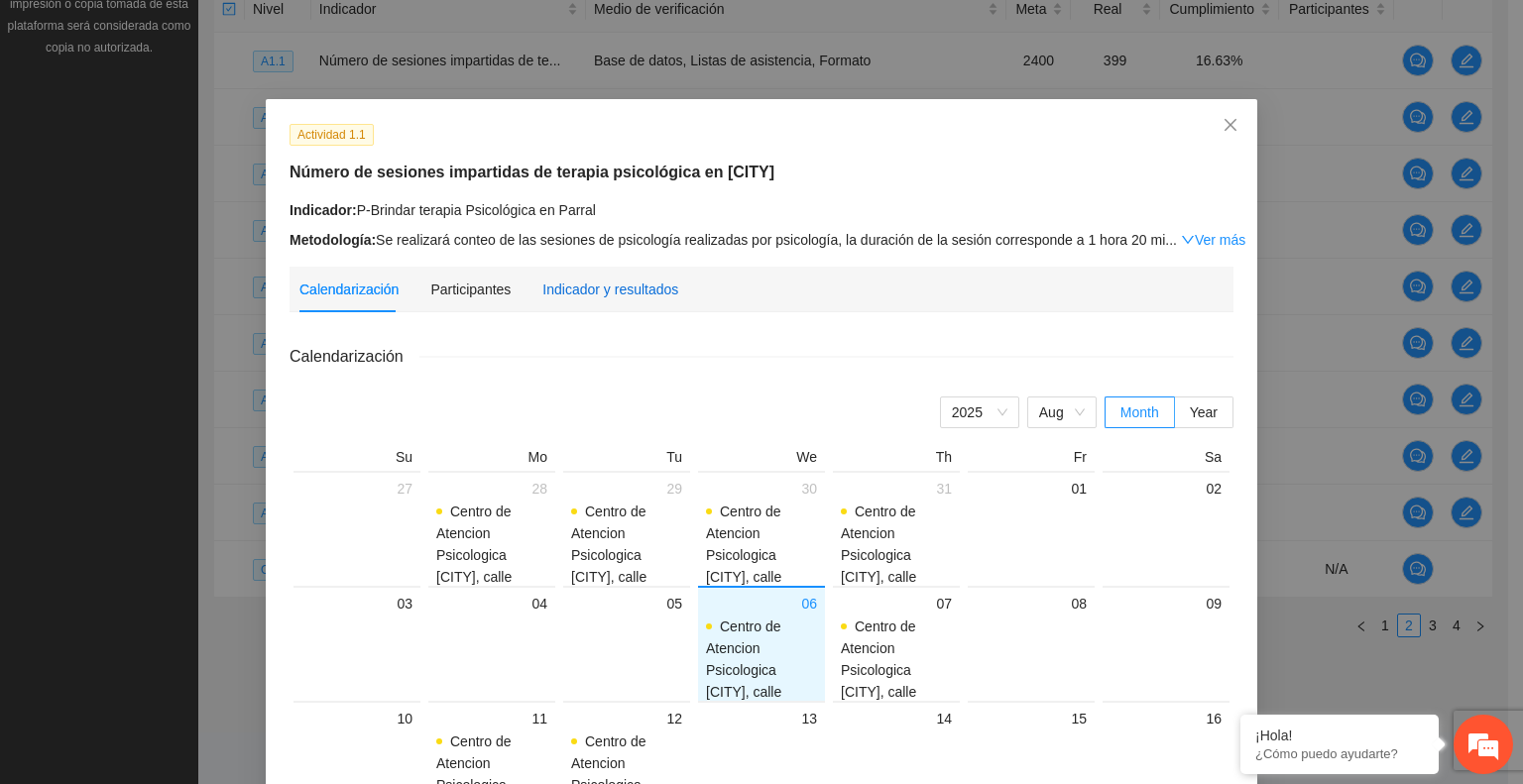 click on "Indicador y resultados" at bounding box center (610, 289) 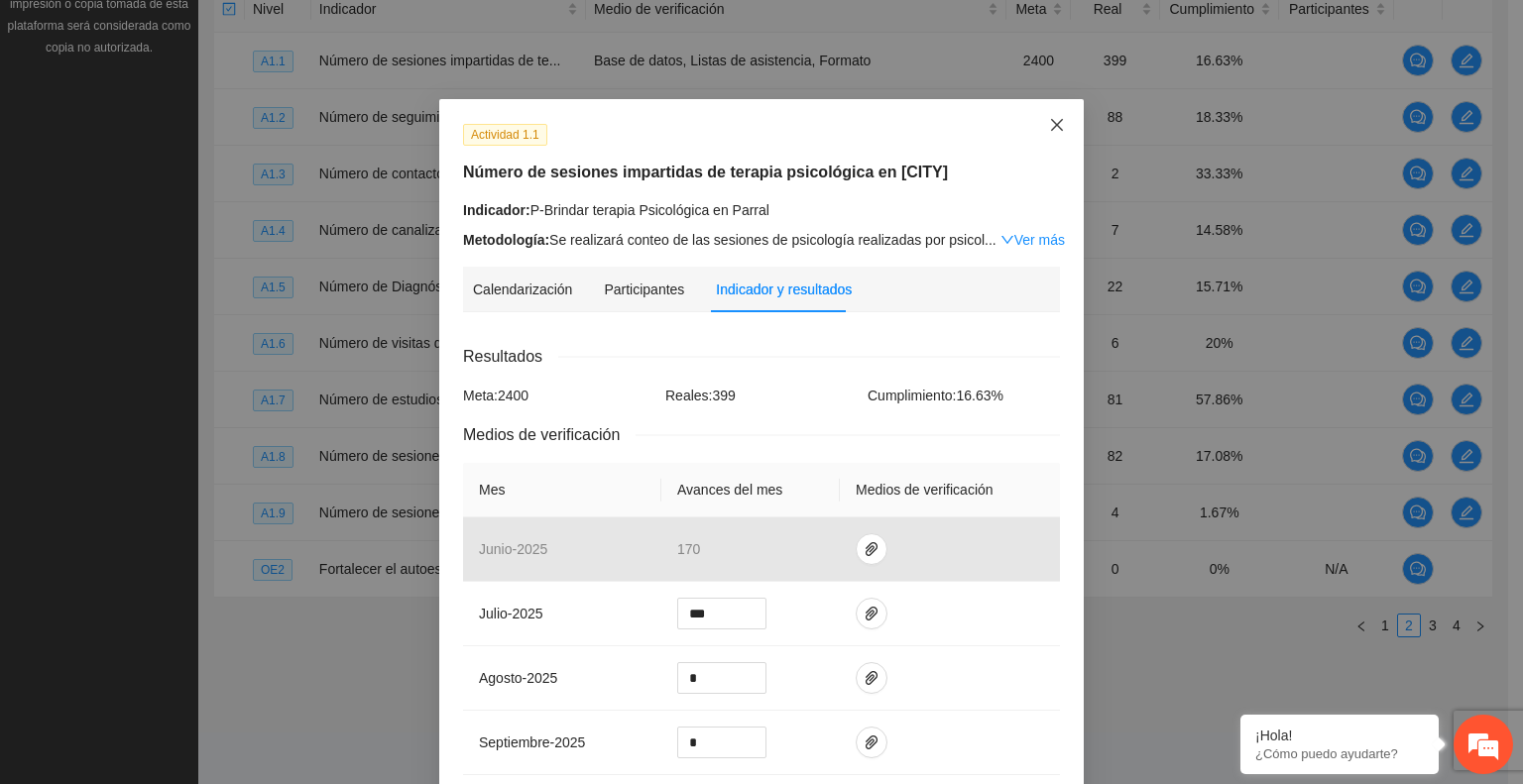 click 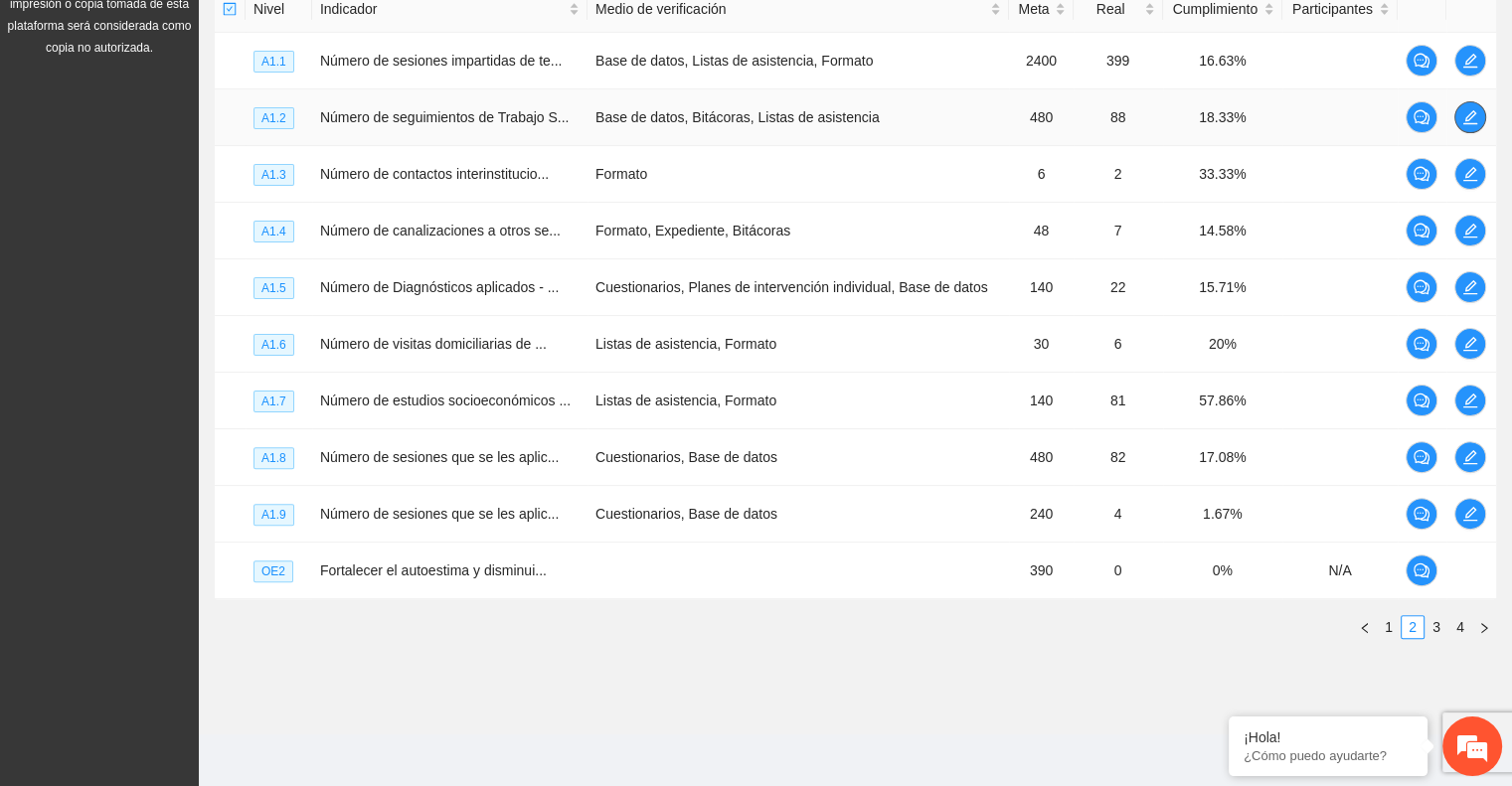 click 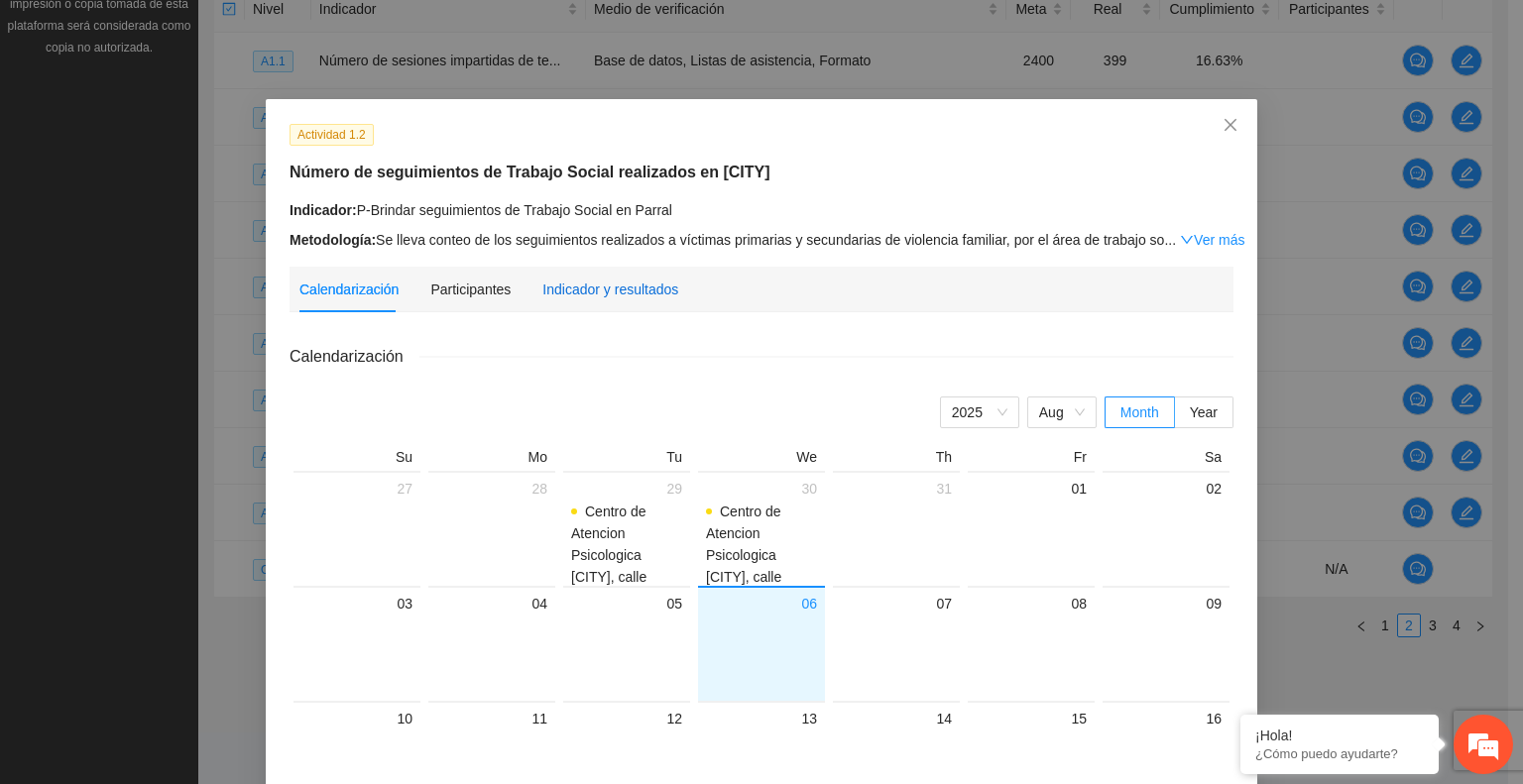 click on "Indicador y resultados" at bounding box center [610, 289] 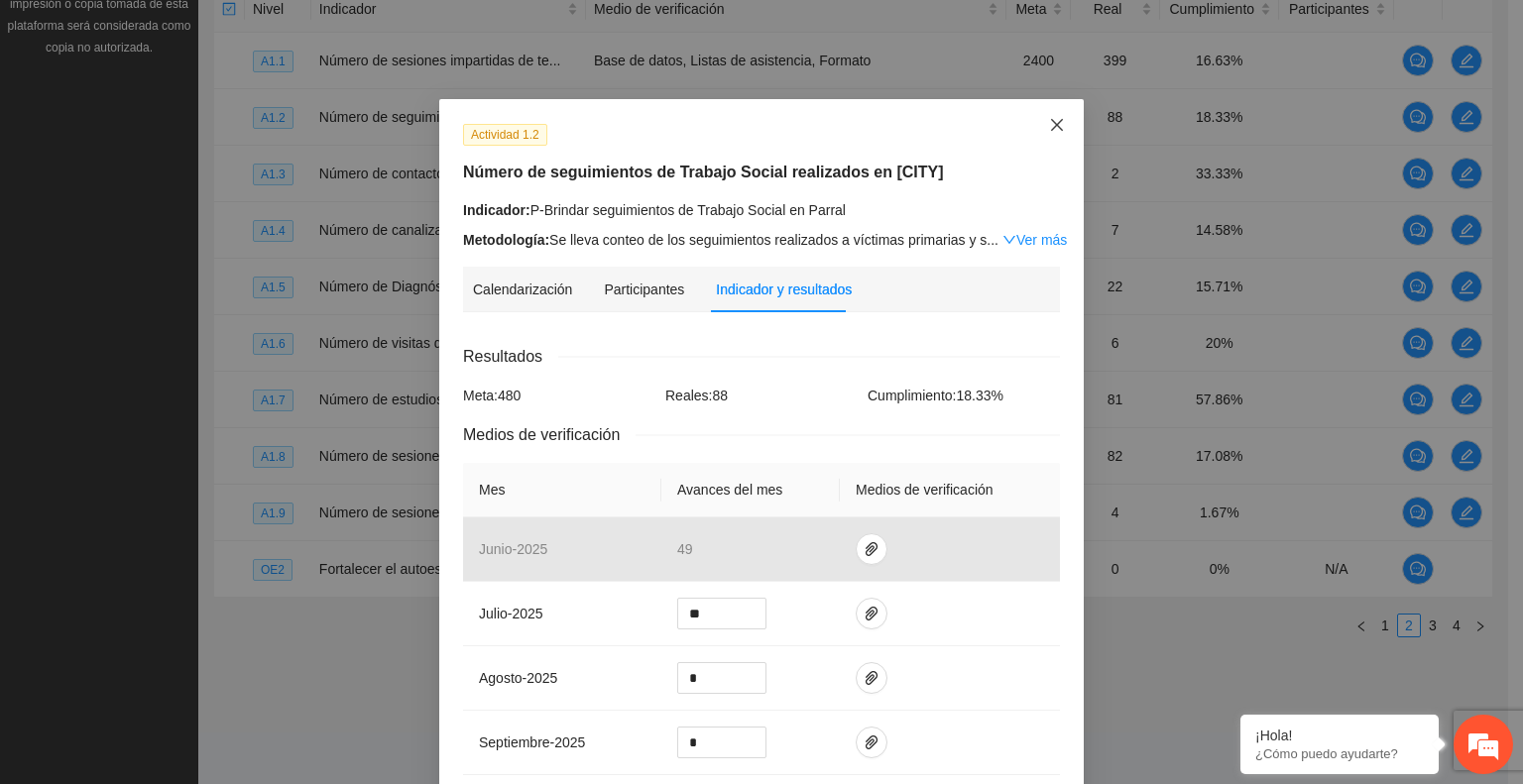 click 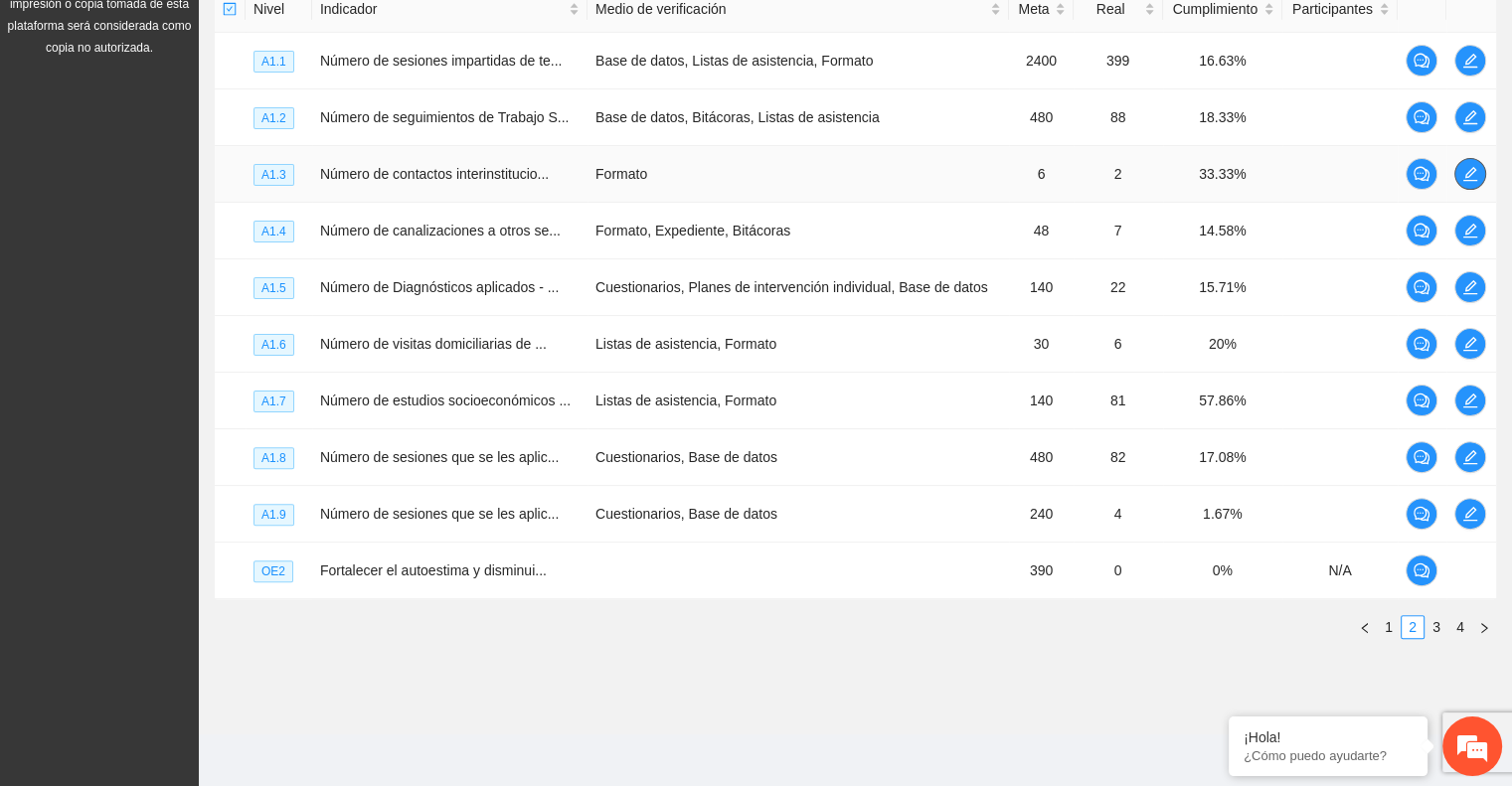 click 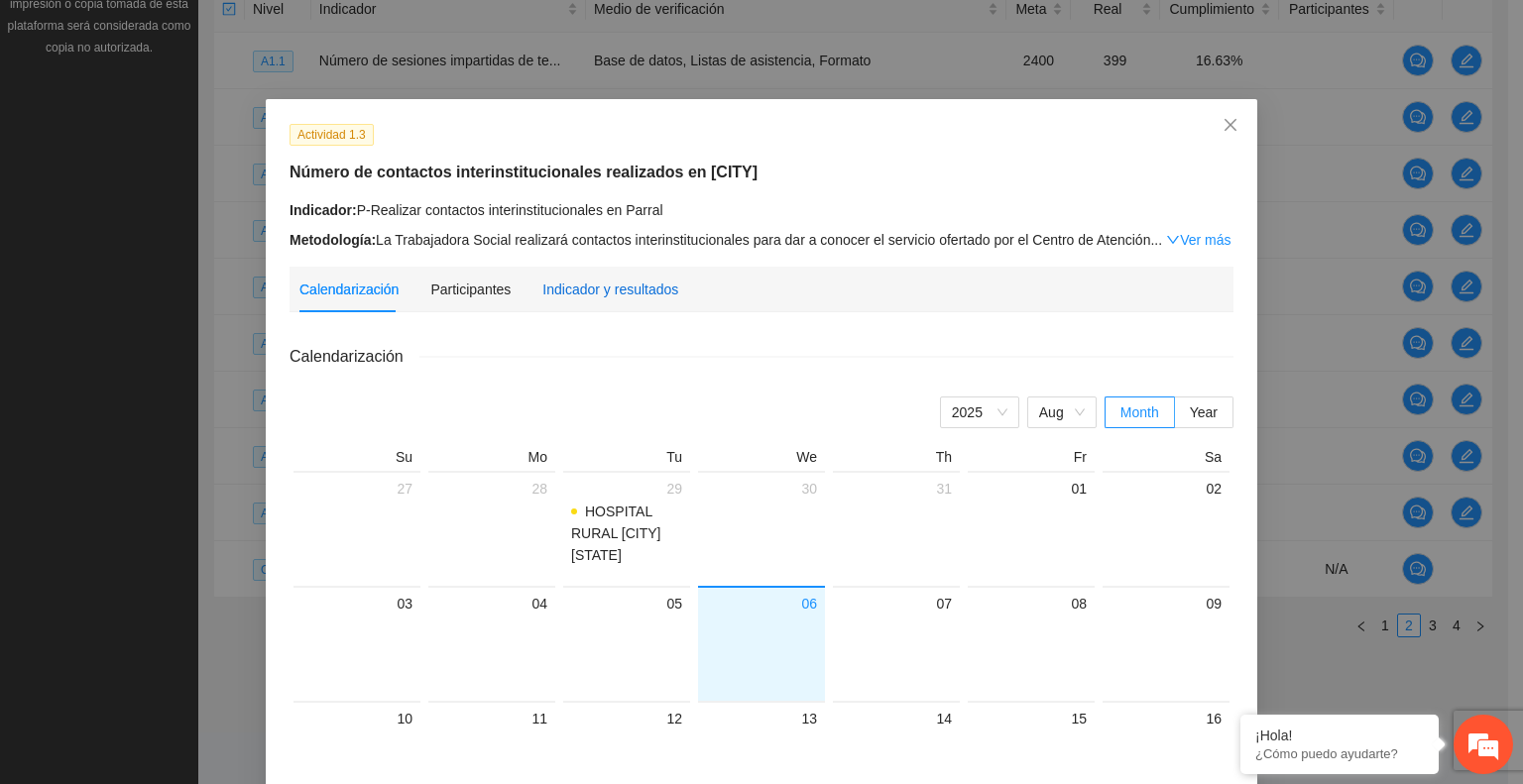 click on "Indicador y resultados" at bounding box center [610, 289] 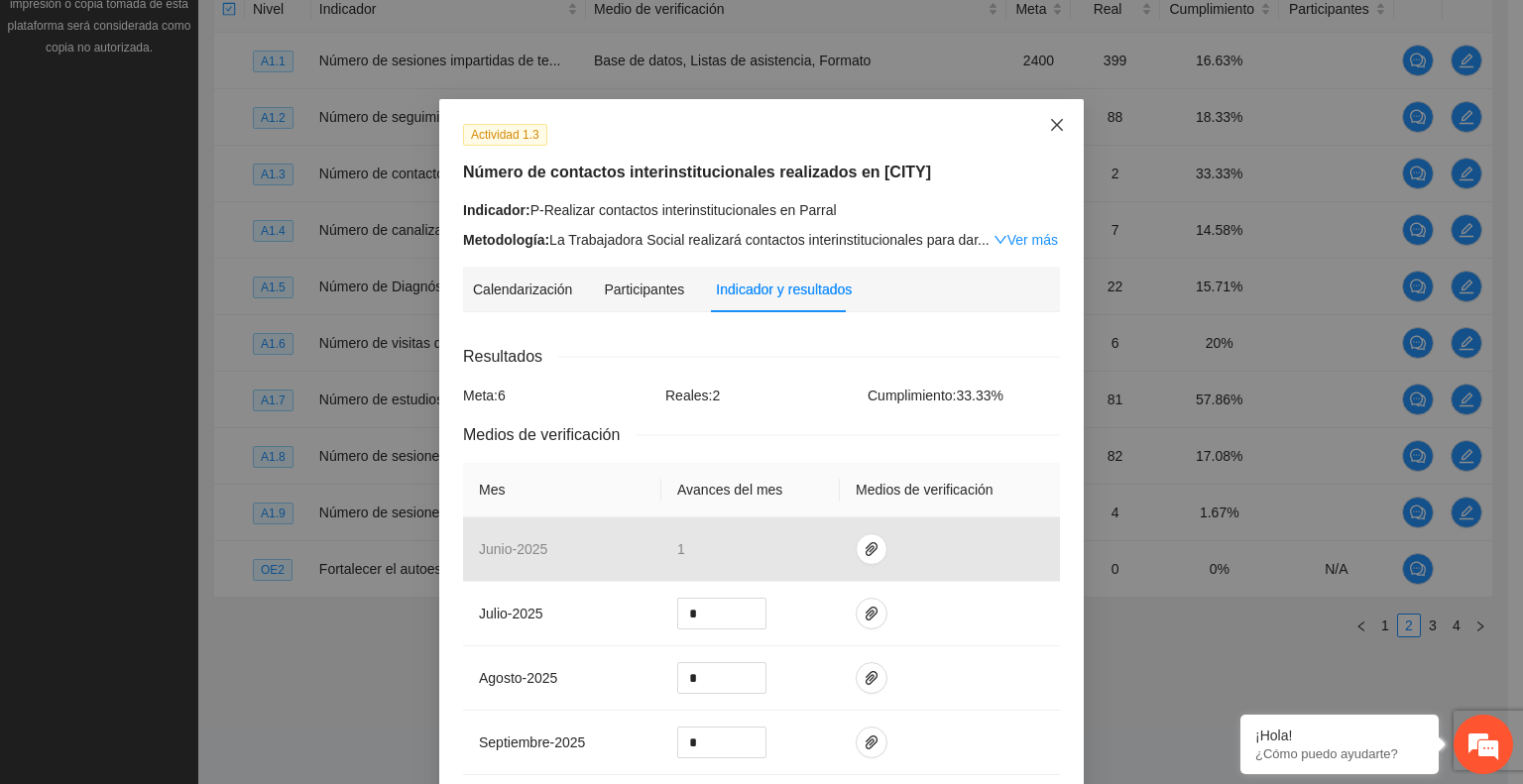 click 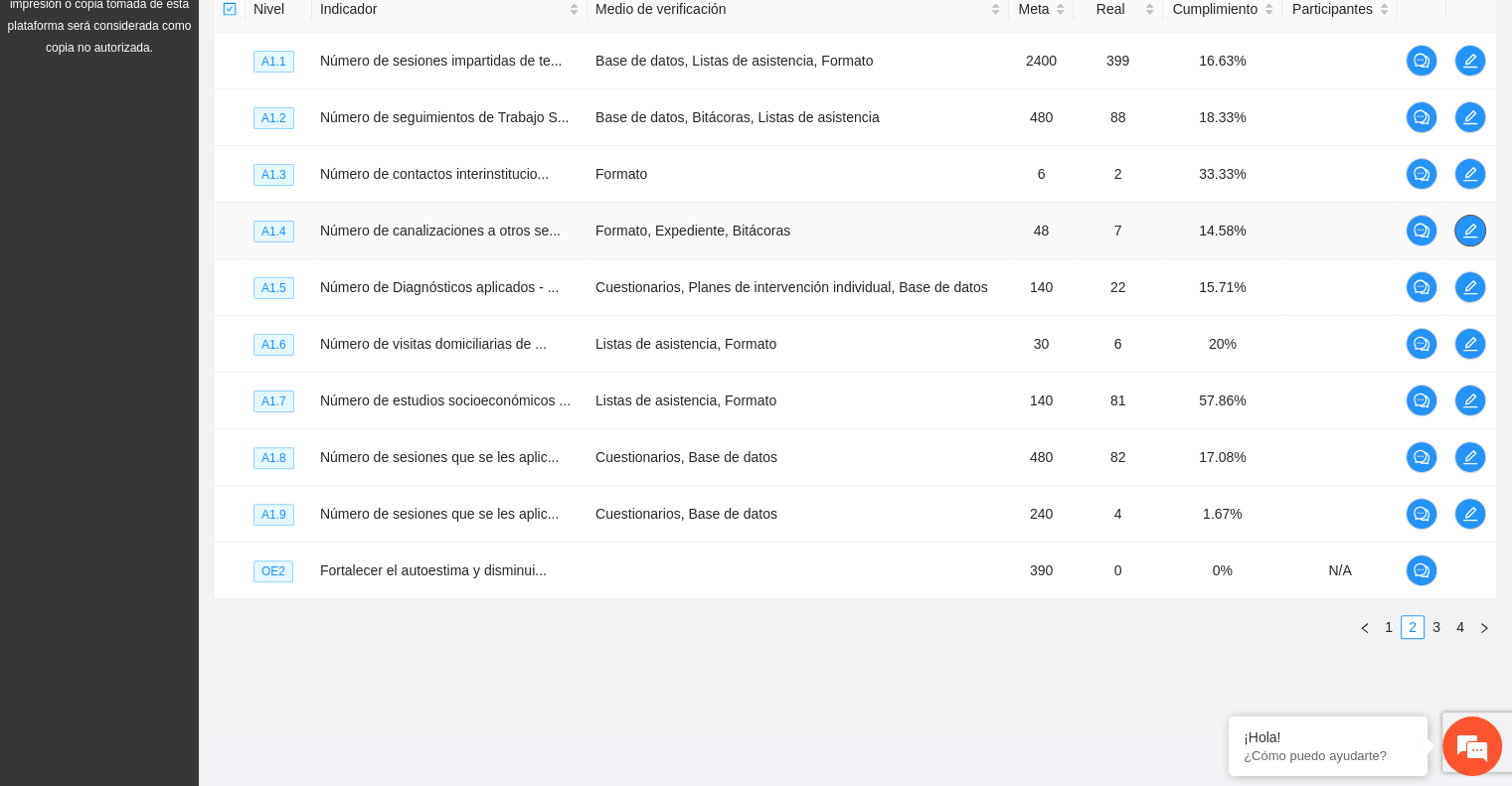 click 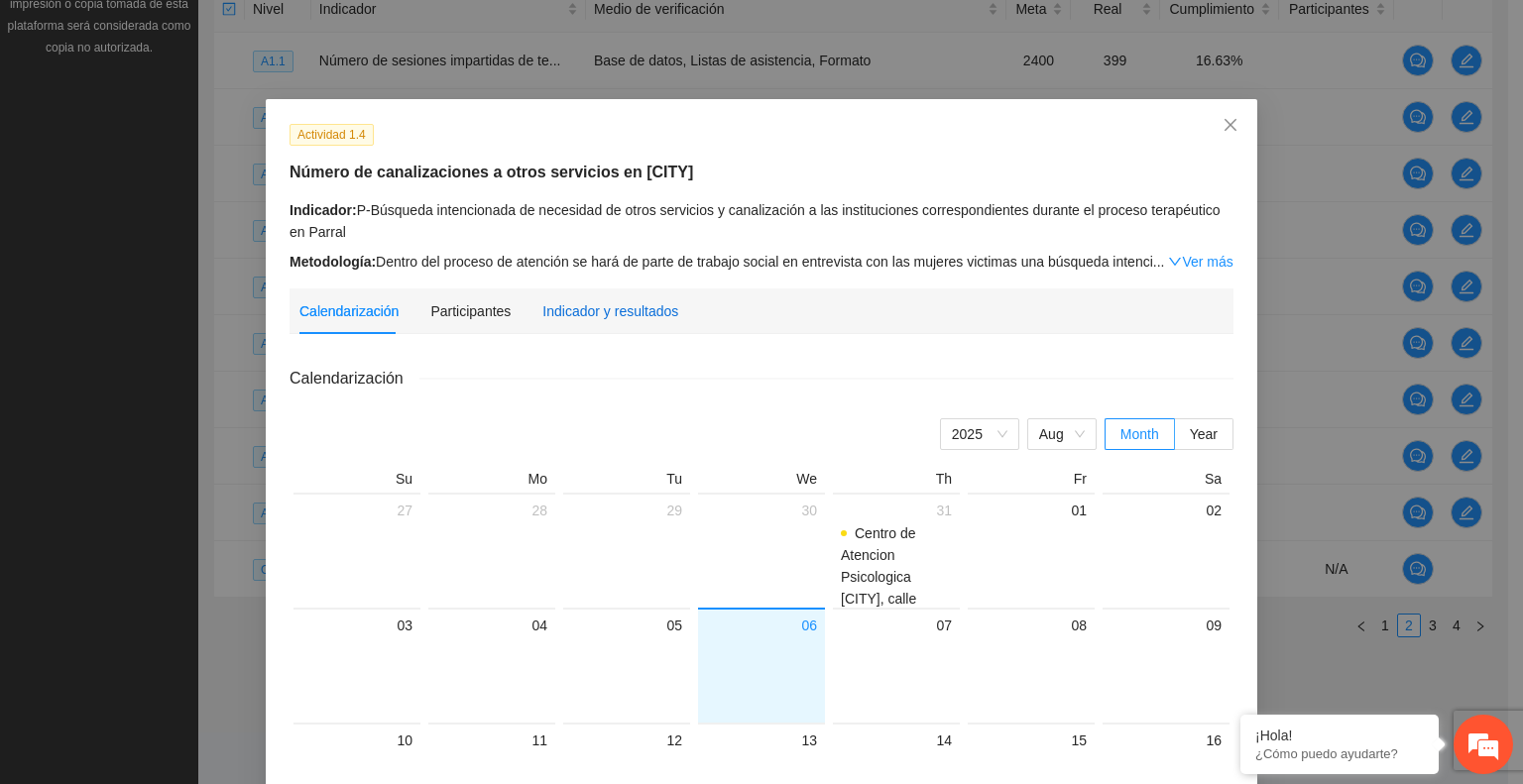 click on "Indicador y resultados" at bounding box center (610, 311) 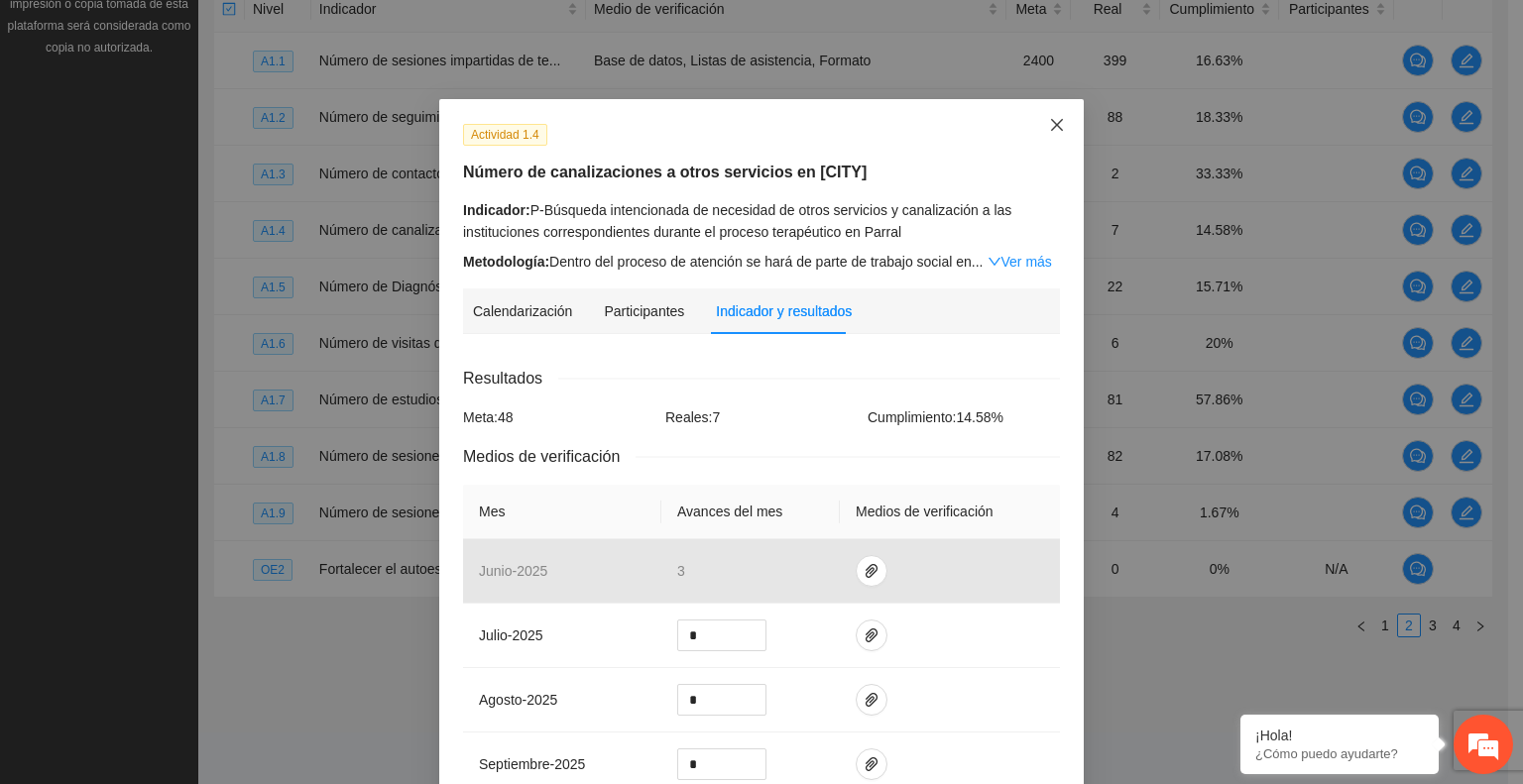 click 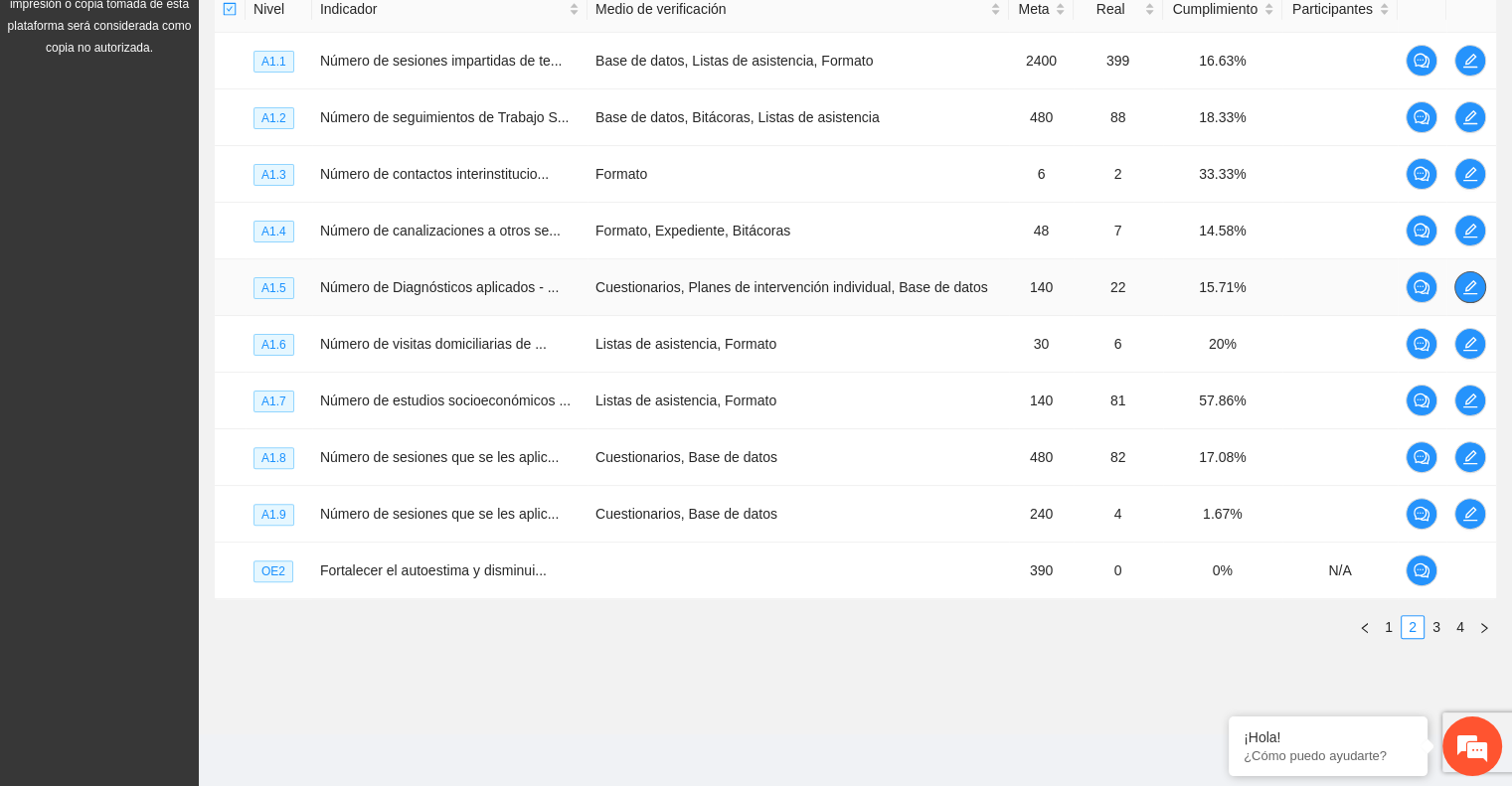 click 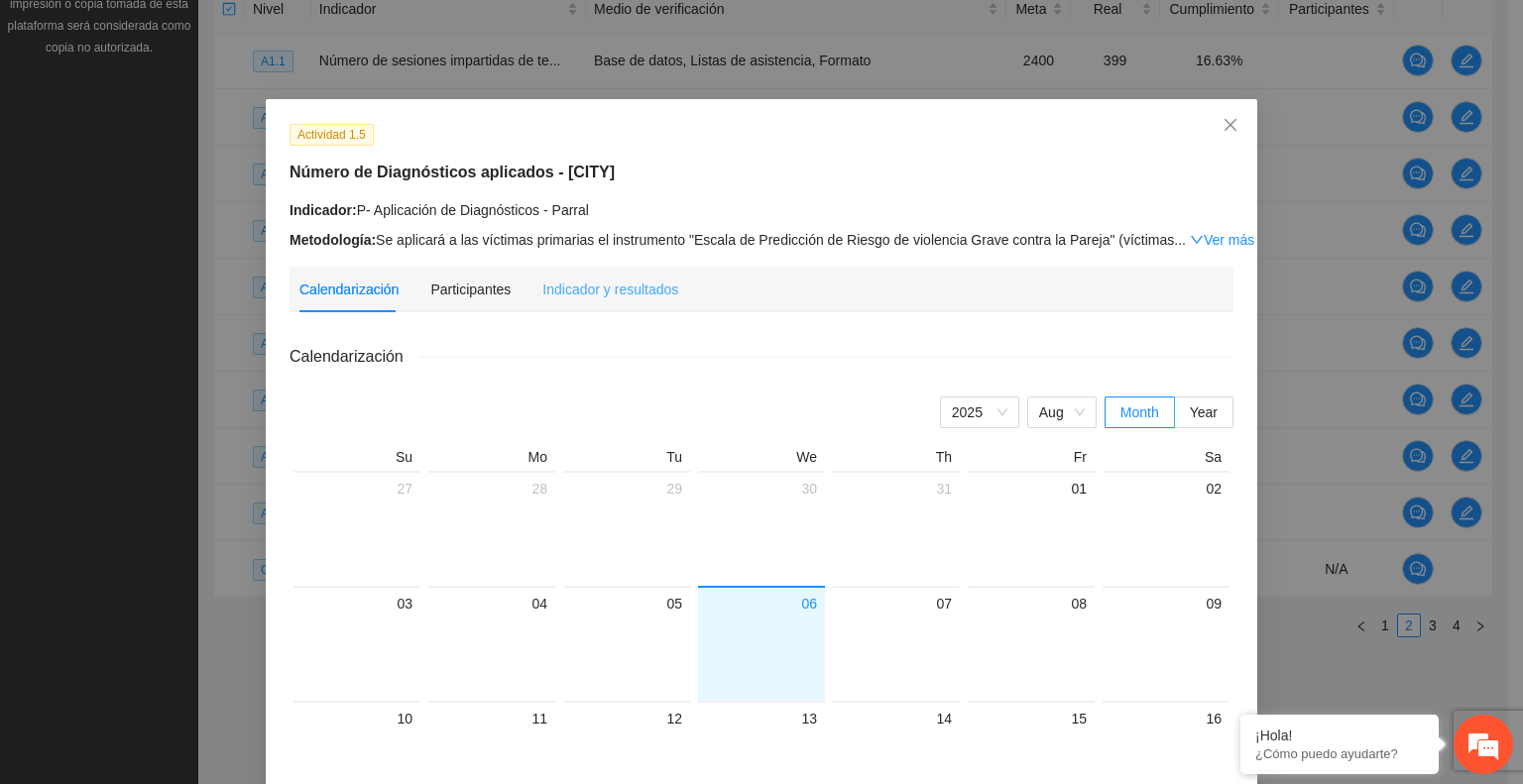 click on "Indicador y resultados" at bounding box center (610, 289) 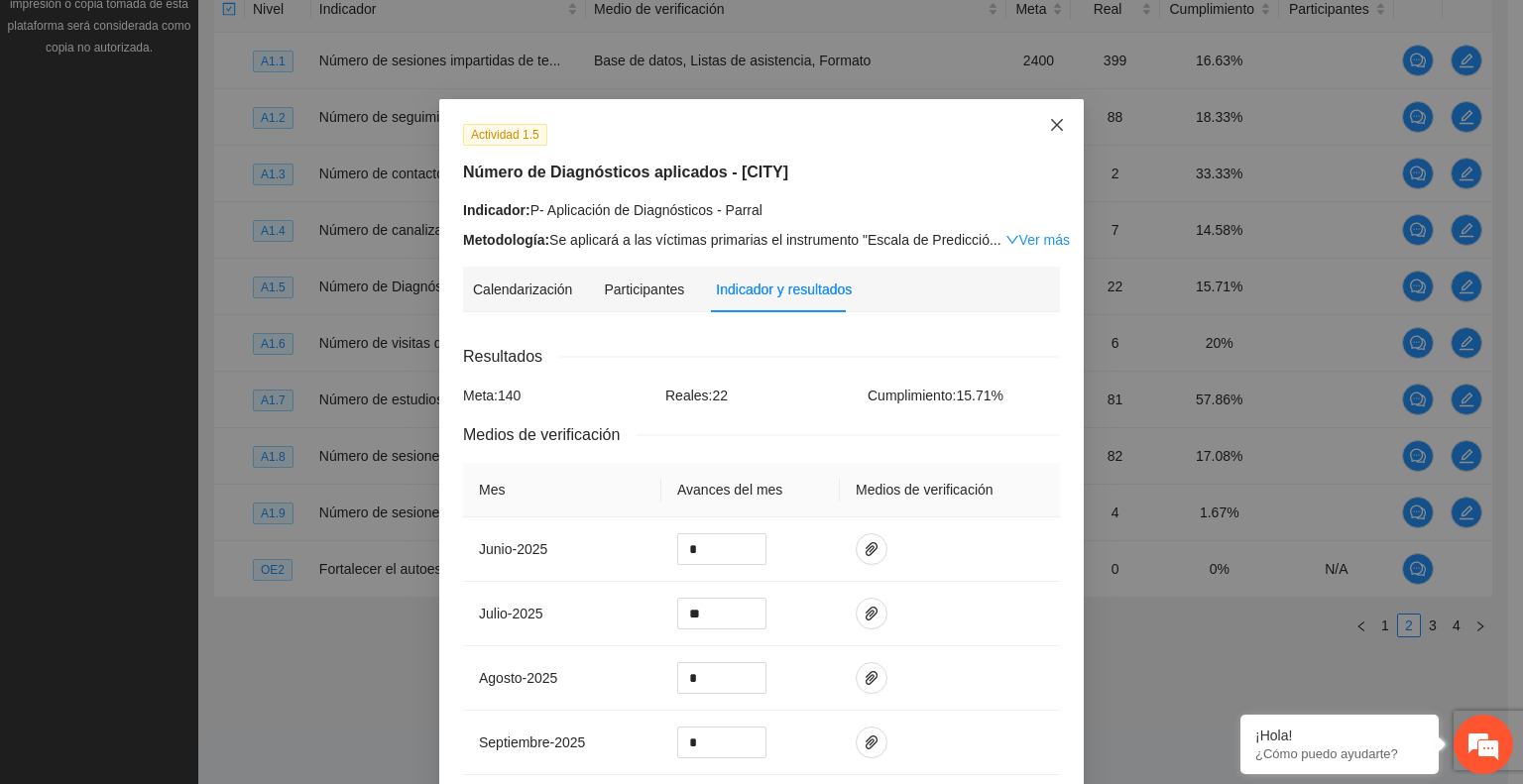 click 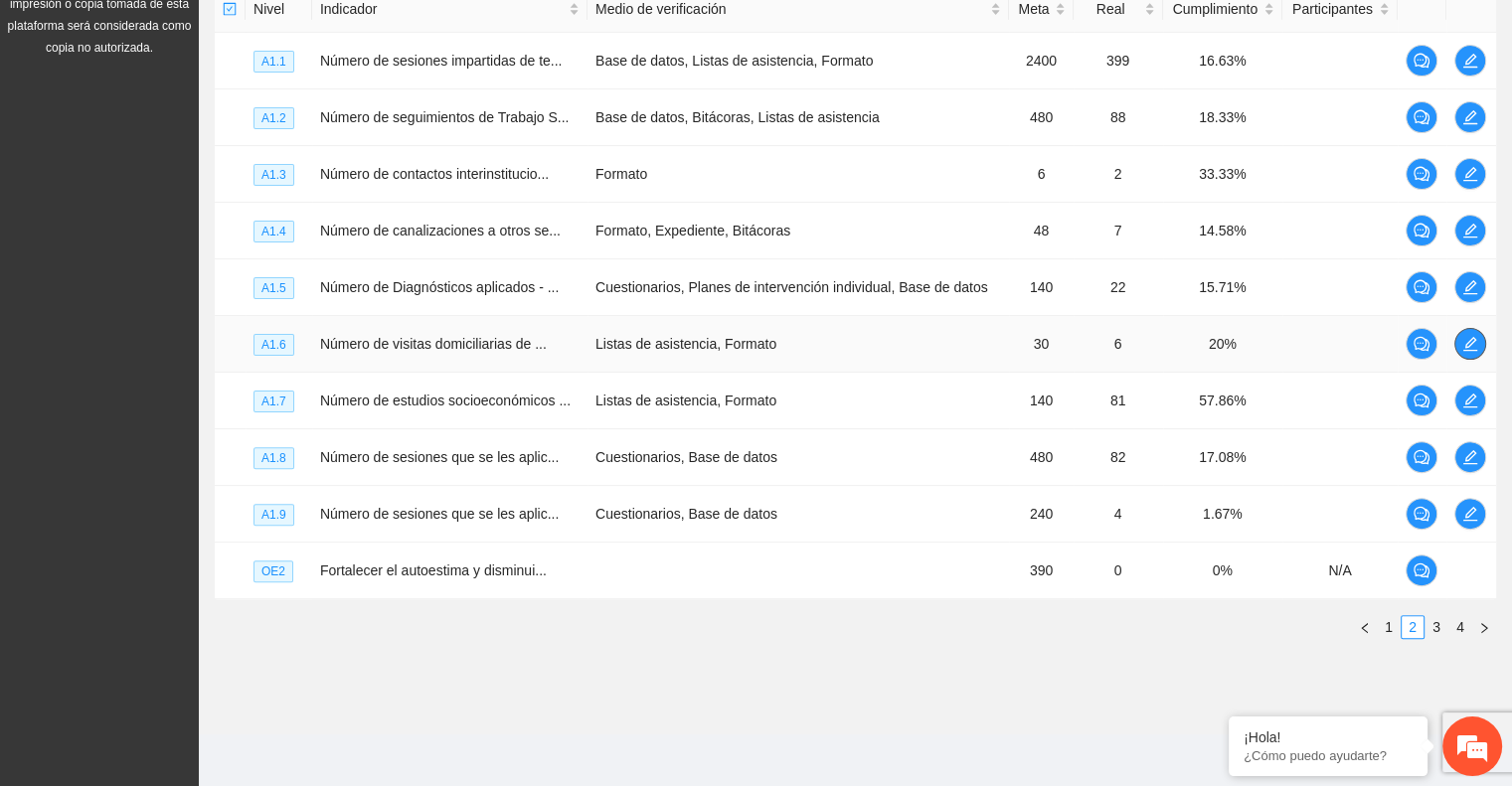 click at bounding box center (1470, 344) 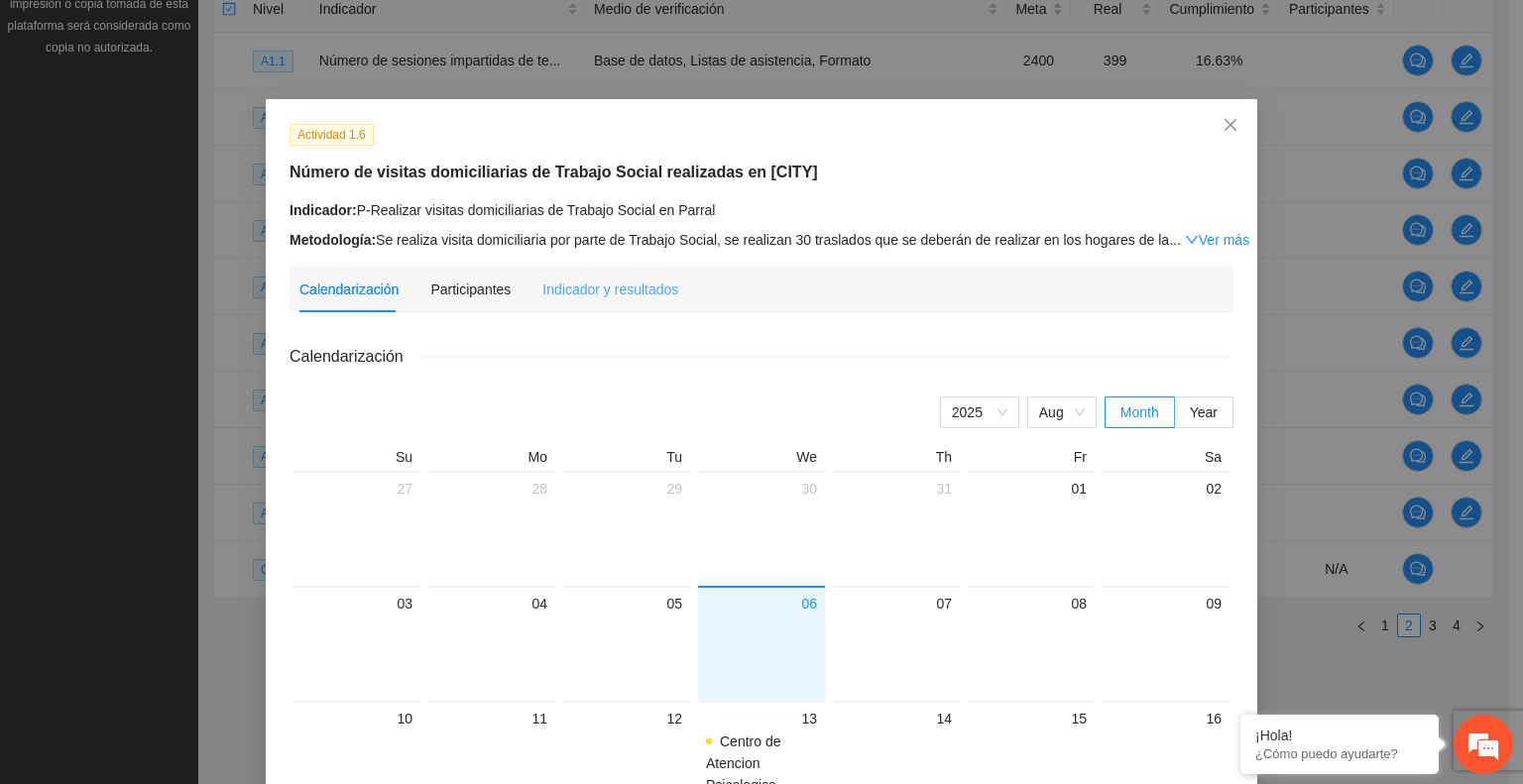 click on "Indicador y resultados" at bounding box center (610, 289) 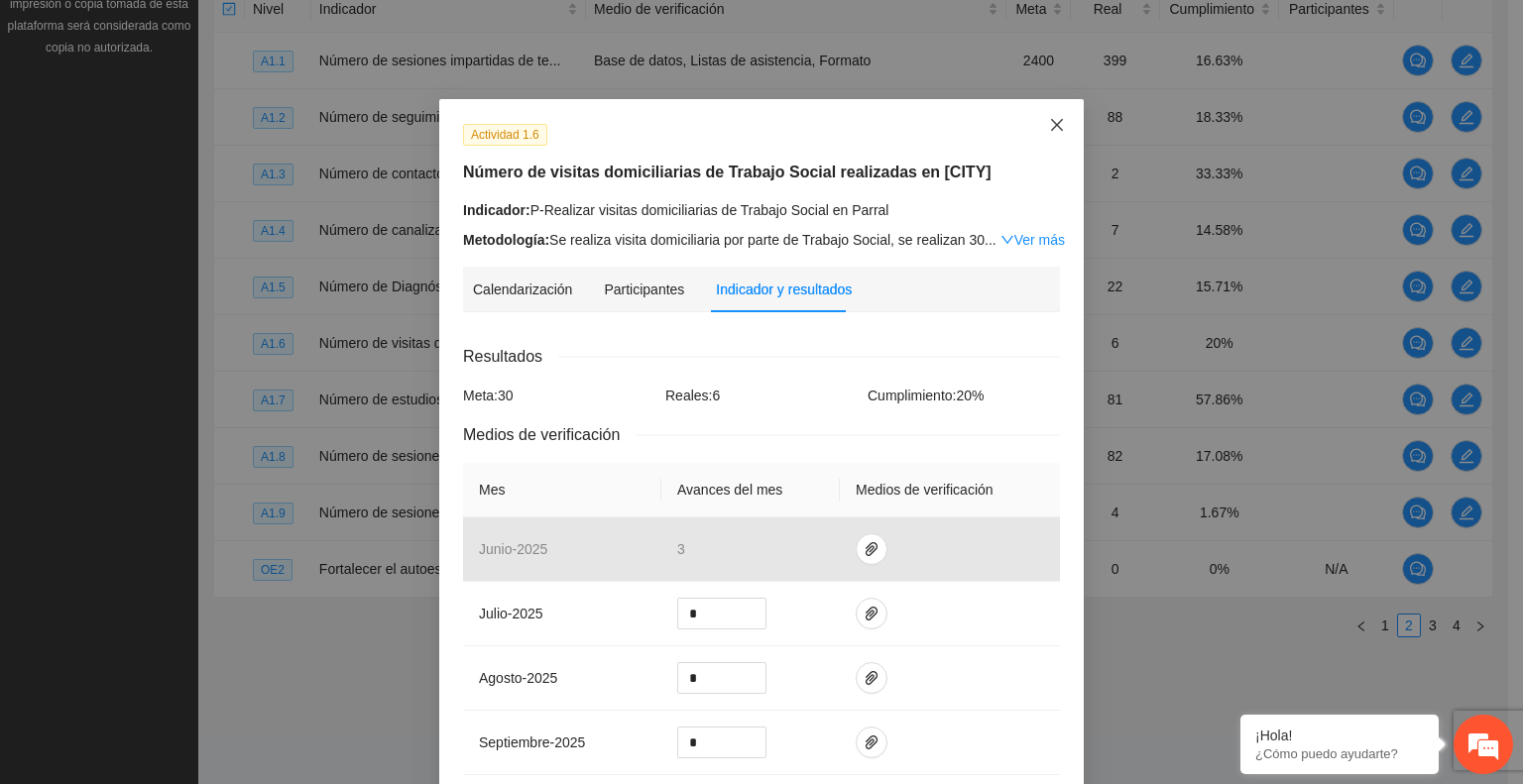 click 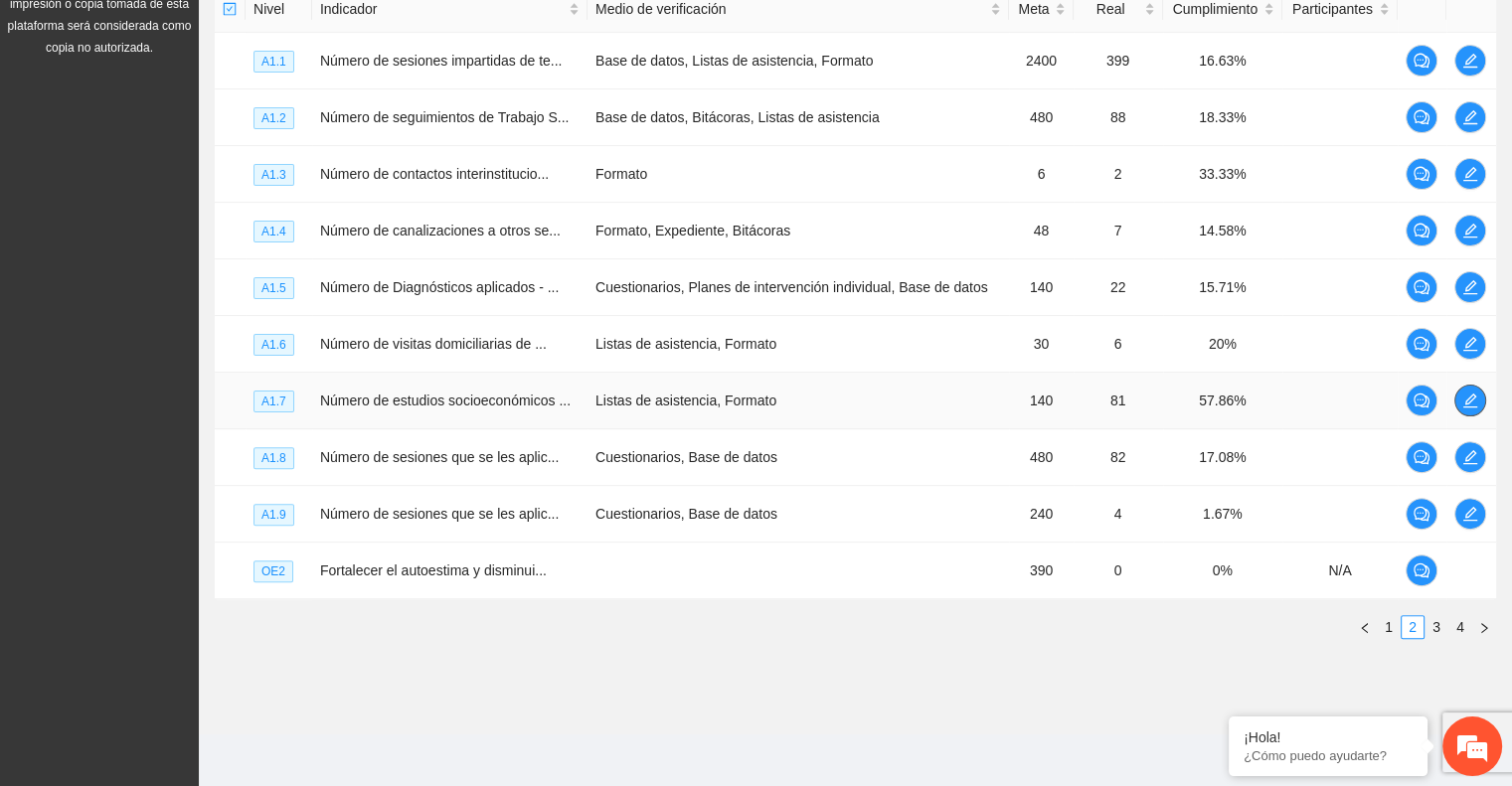 click at bounding box center (1470, 400) 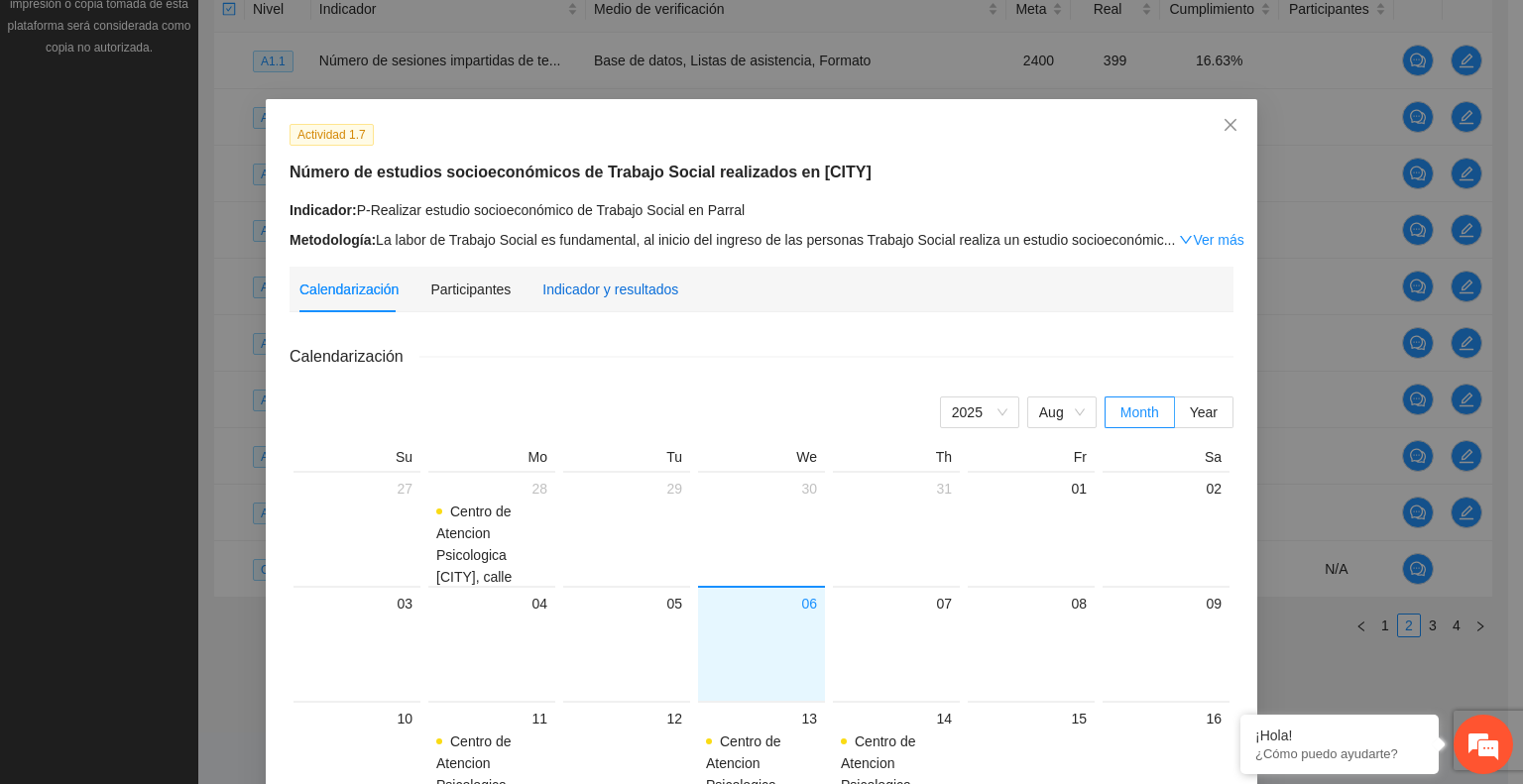 click on "Indicador y resultados" at bounding box center [610, 289] 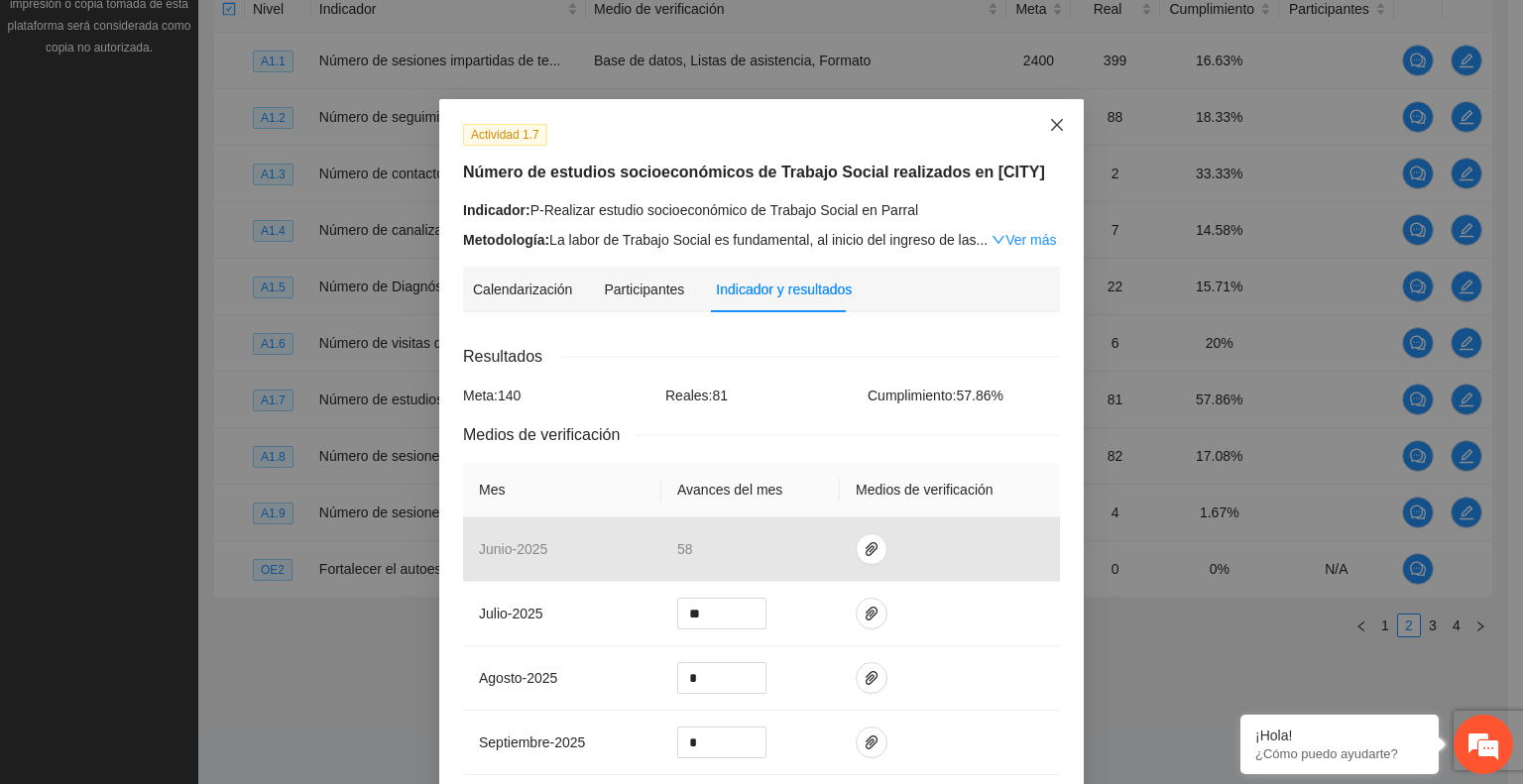 click 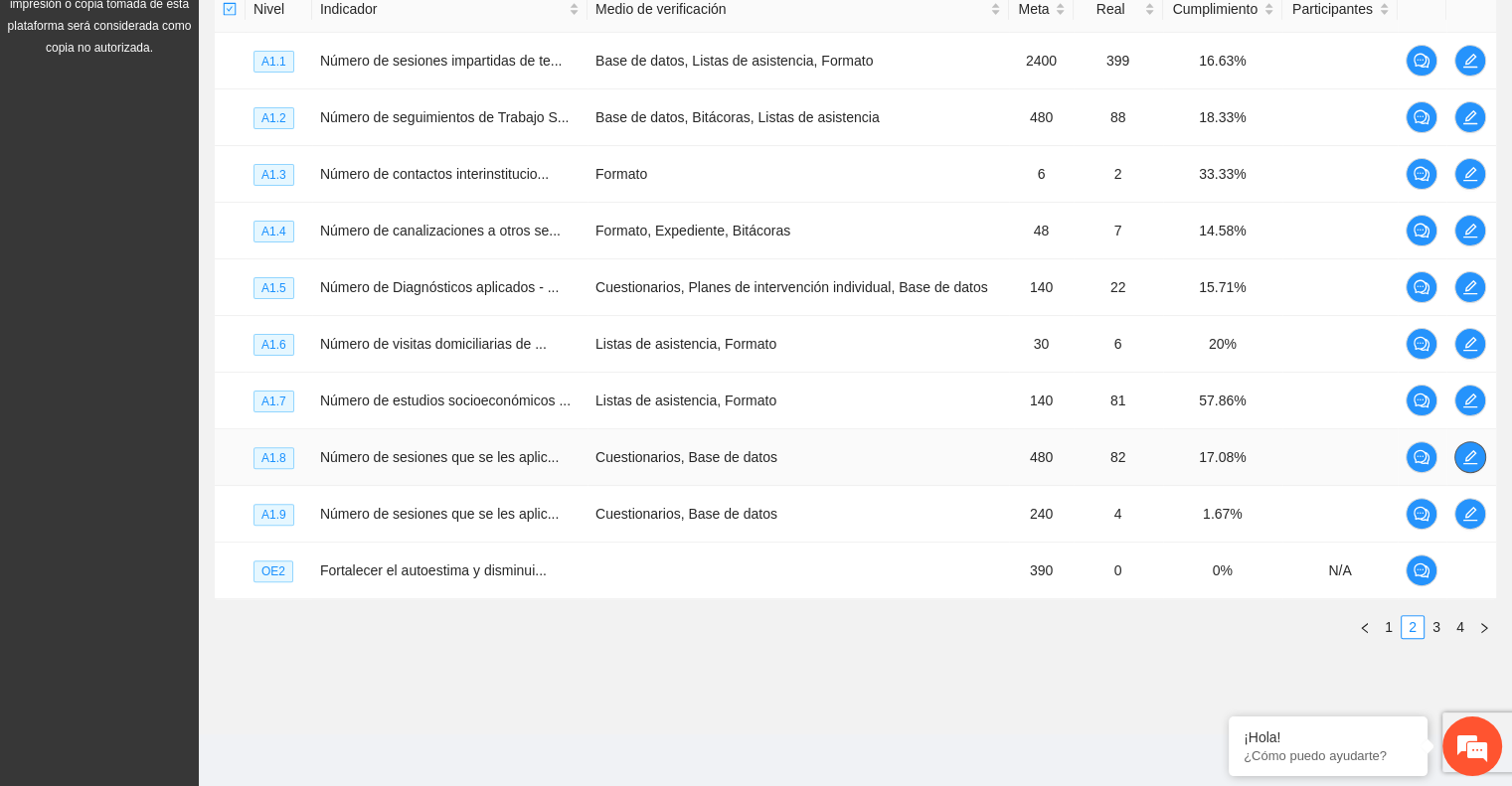 click 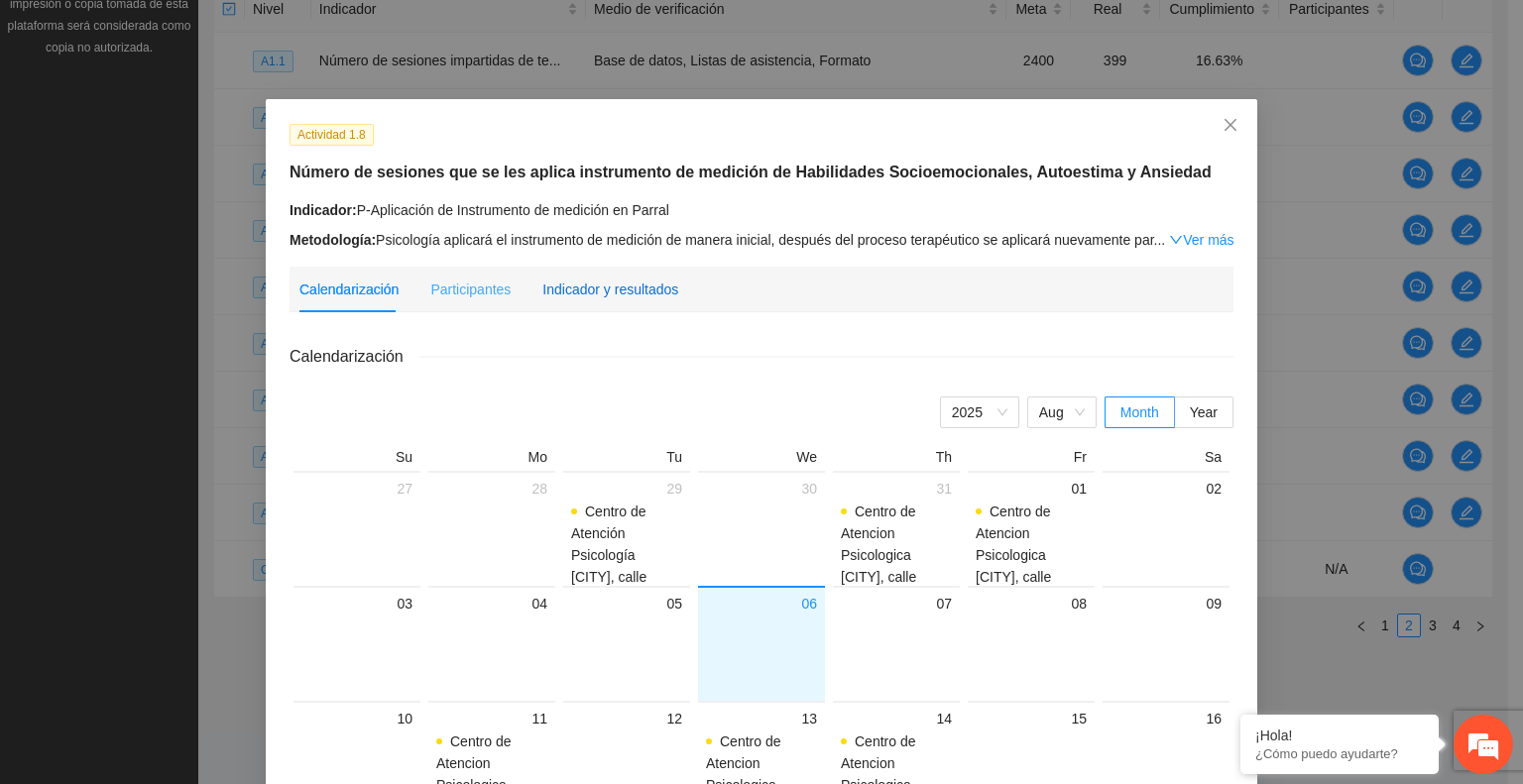 drag, startPoint x: 650, startPoint y: 296, endPoint x: 661, endPoint y: 296, distance: 11 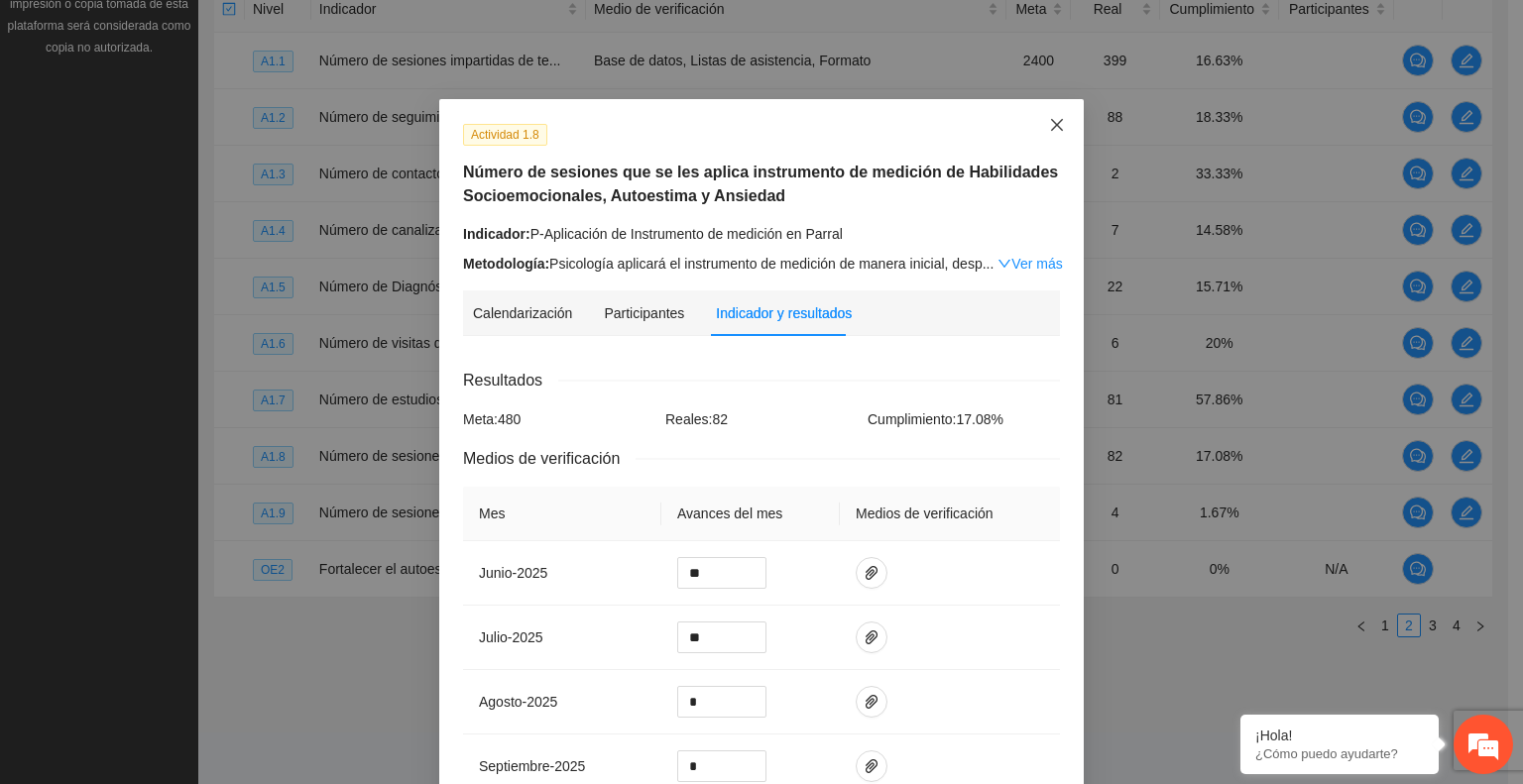 click 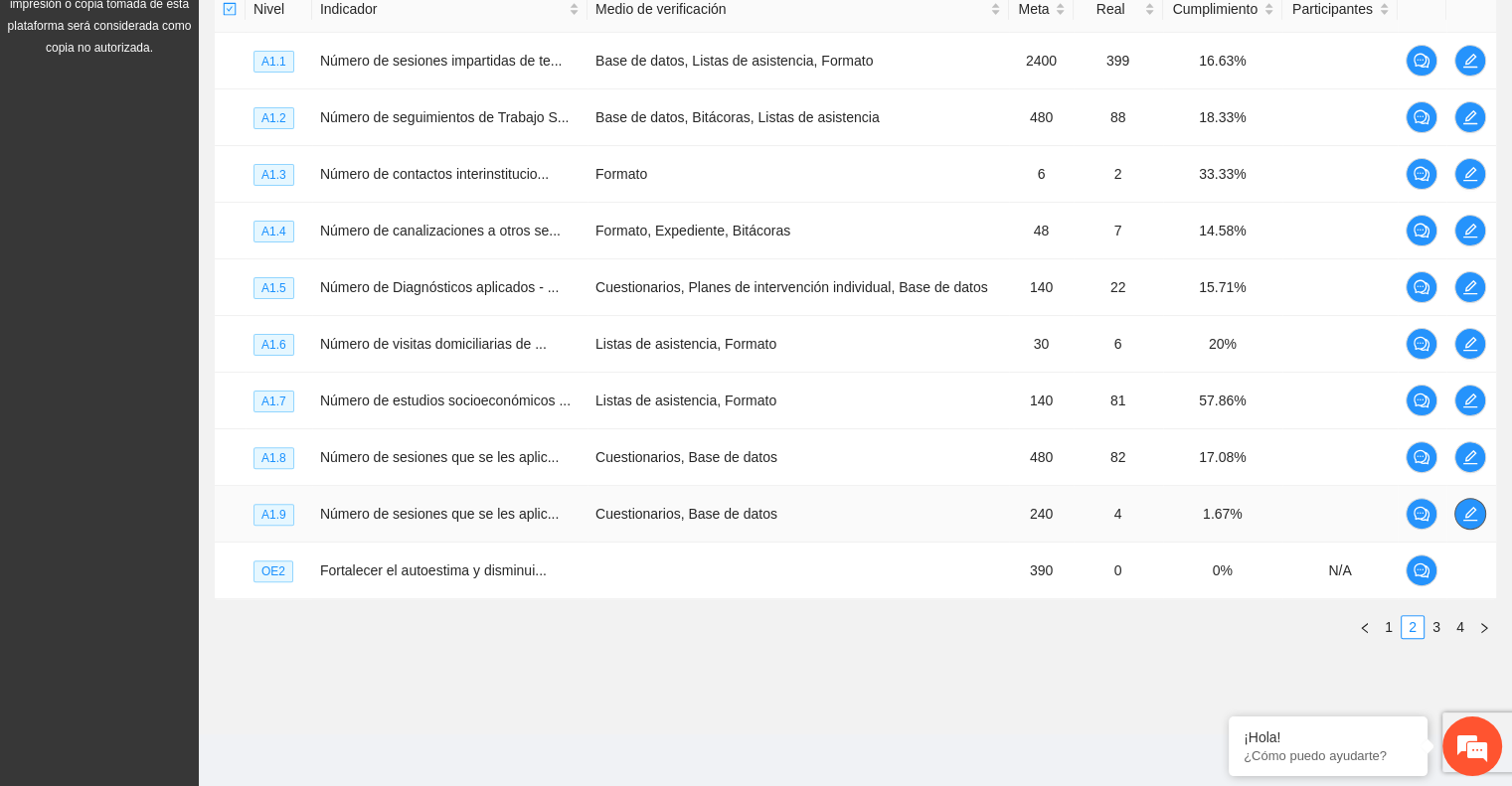click 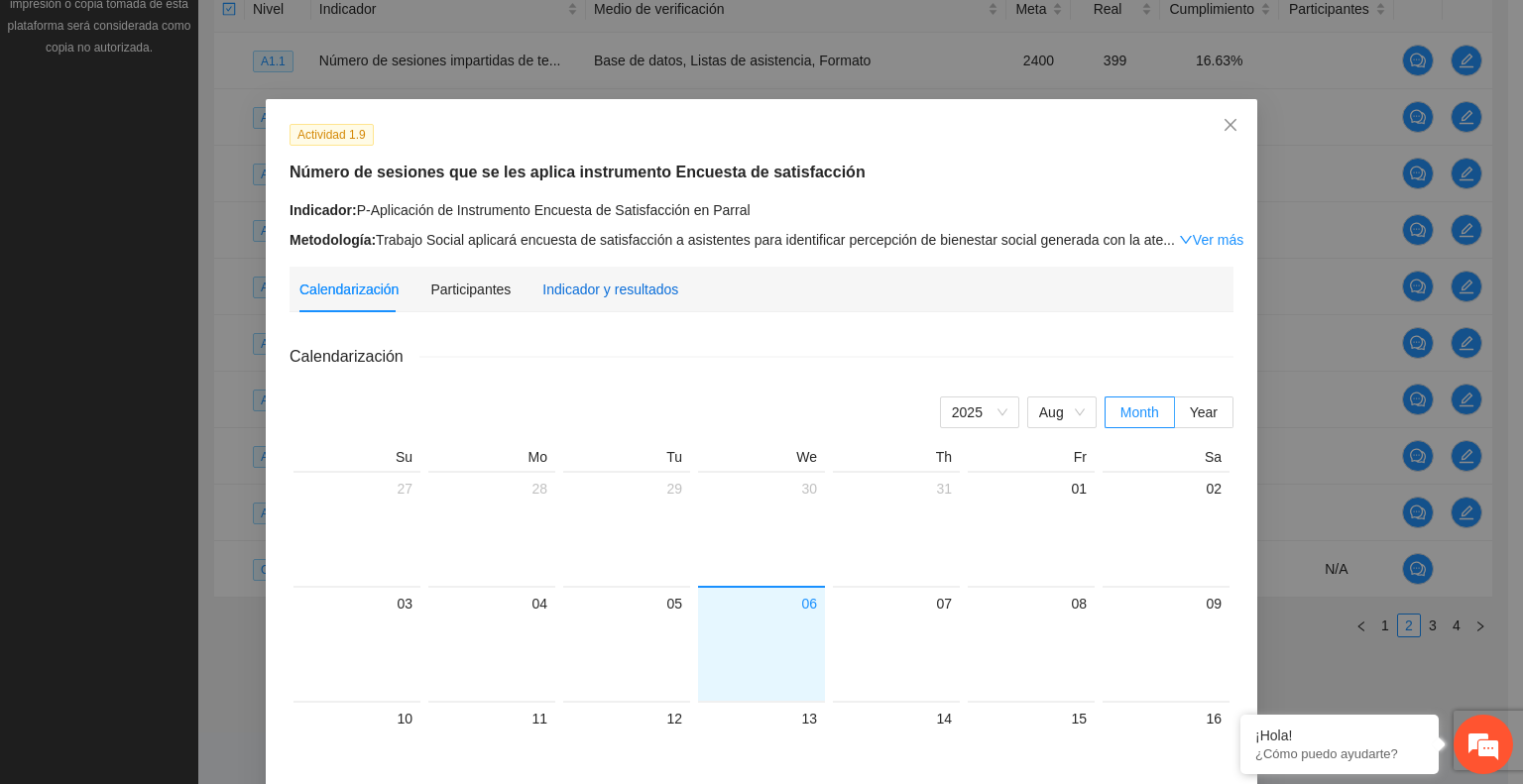 click on "Indicador y resultados" at bounding box center (610, 289) 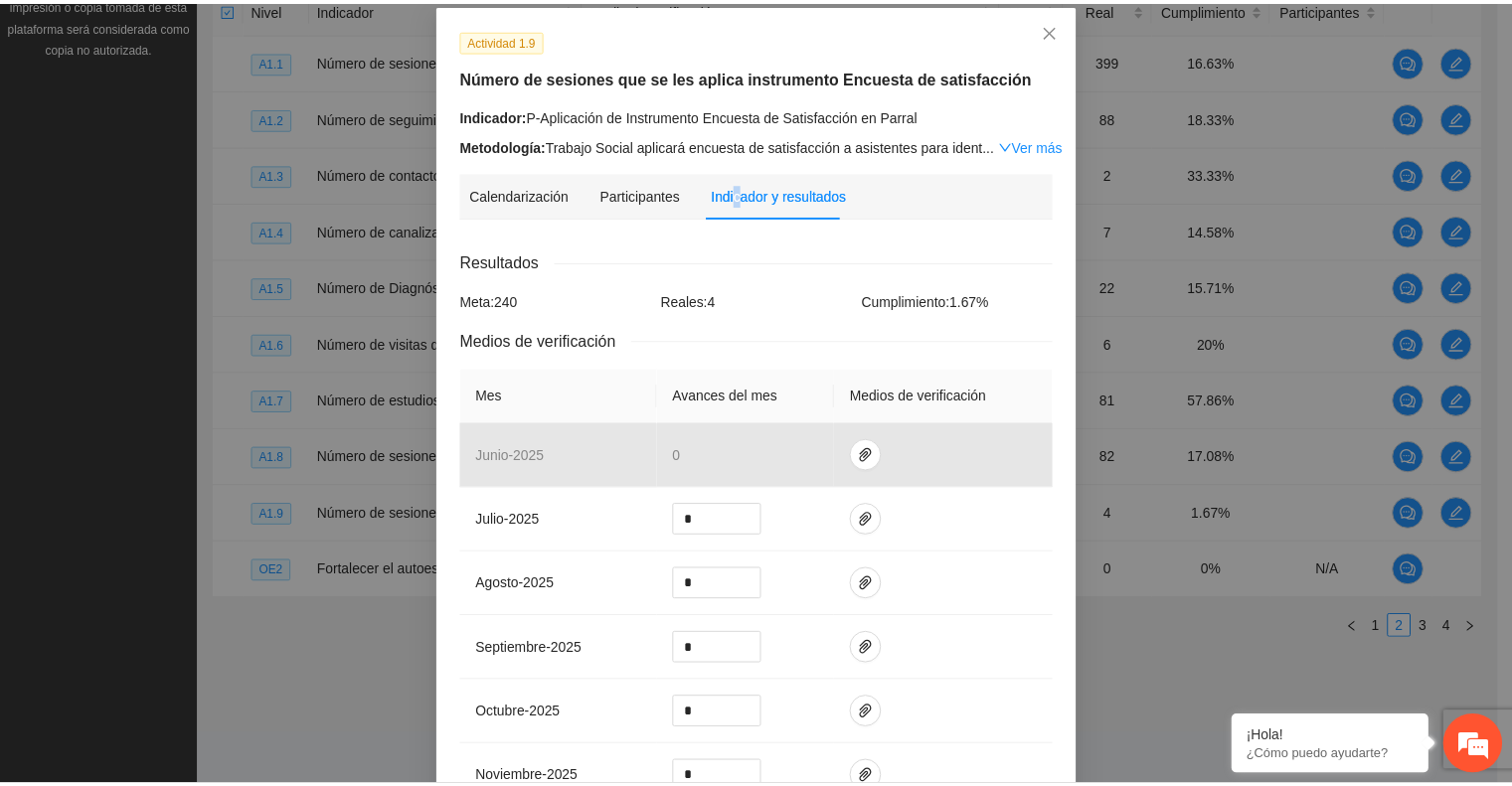 scroll, scrollTop: 99, scrollLeft: 0, axis: vertical 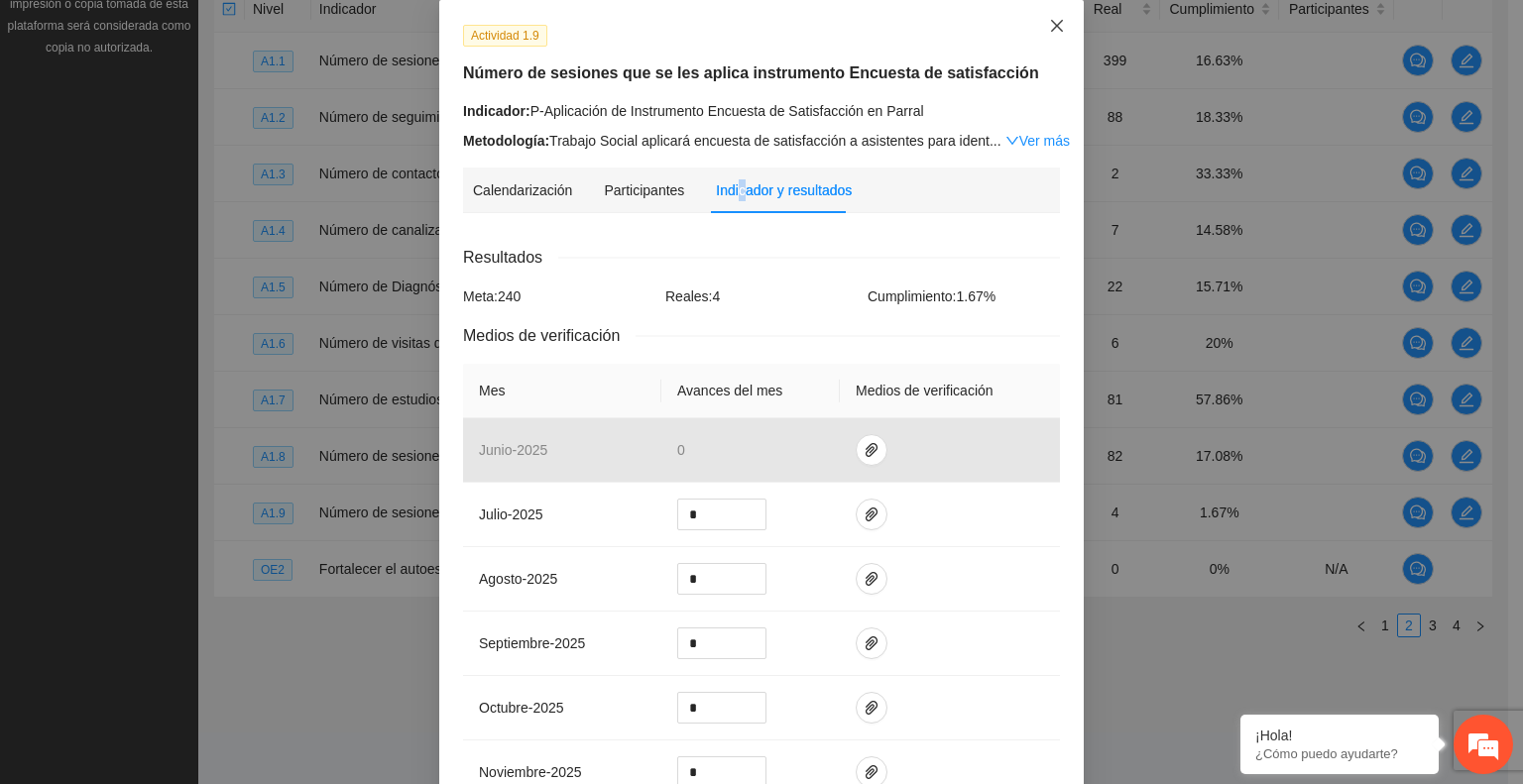 click 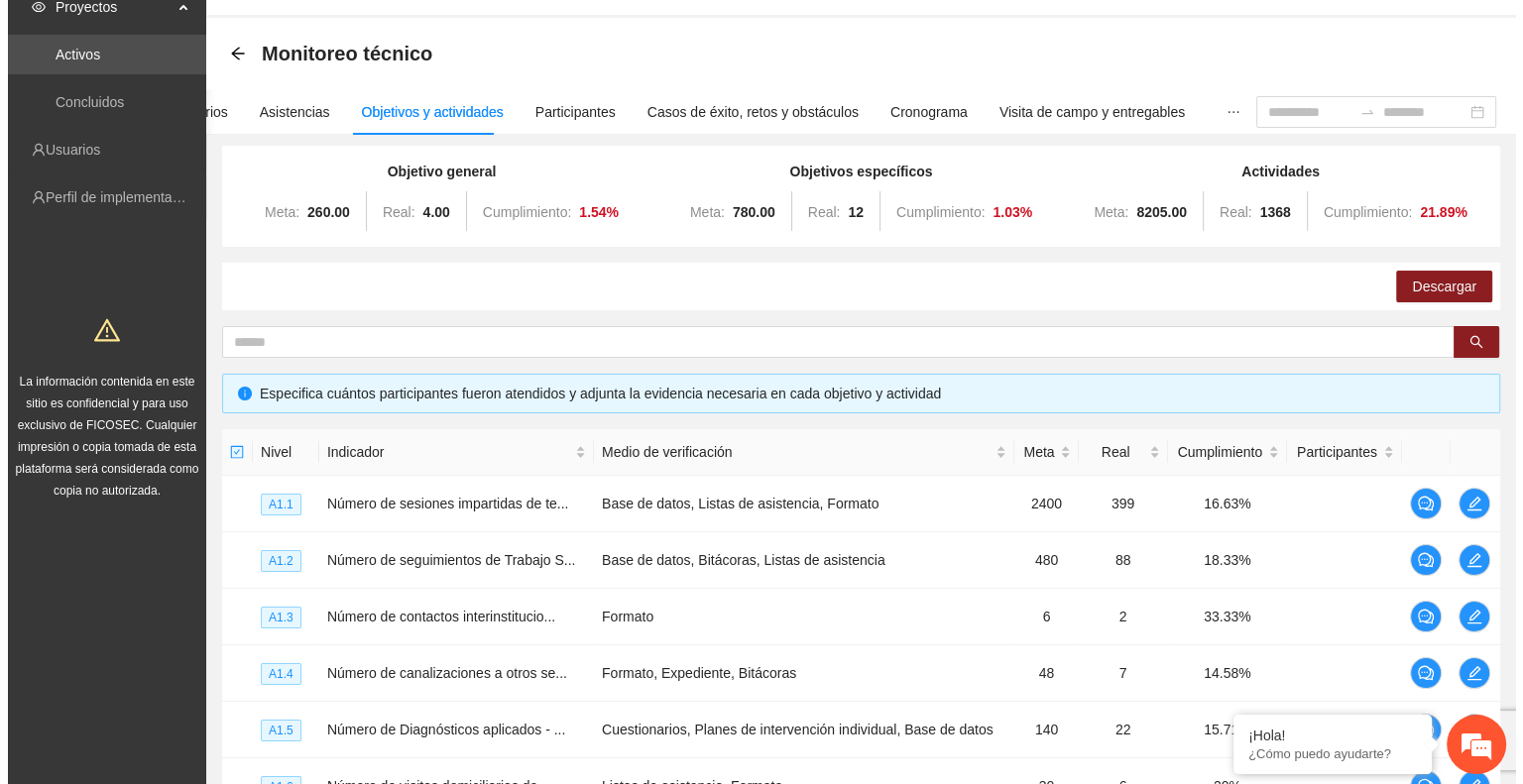 scroll, scrollTop: 0, scrollLeft: 0, axis: both 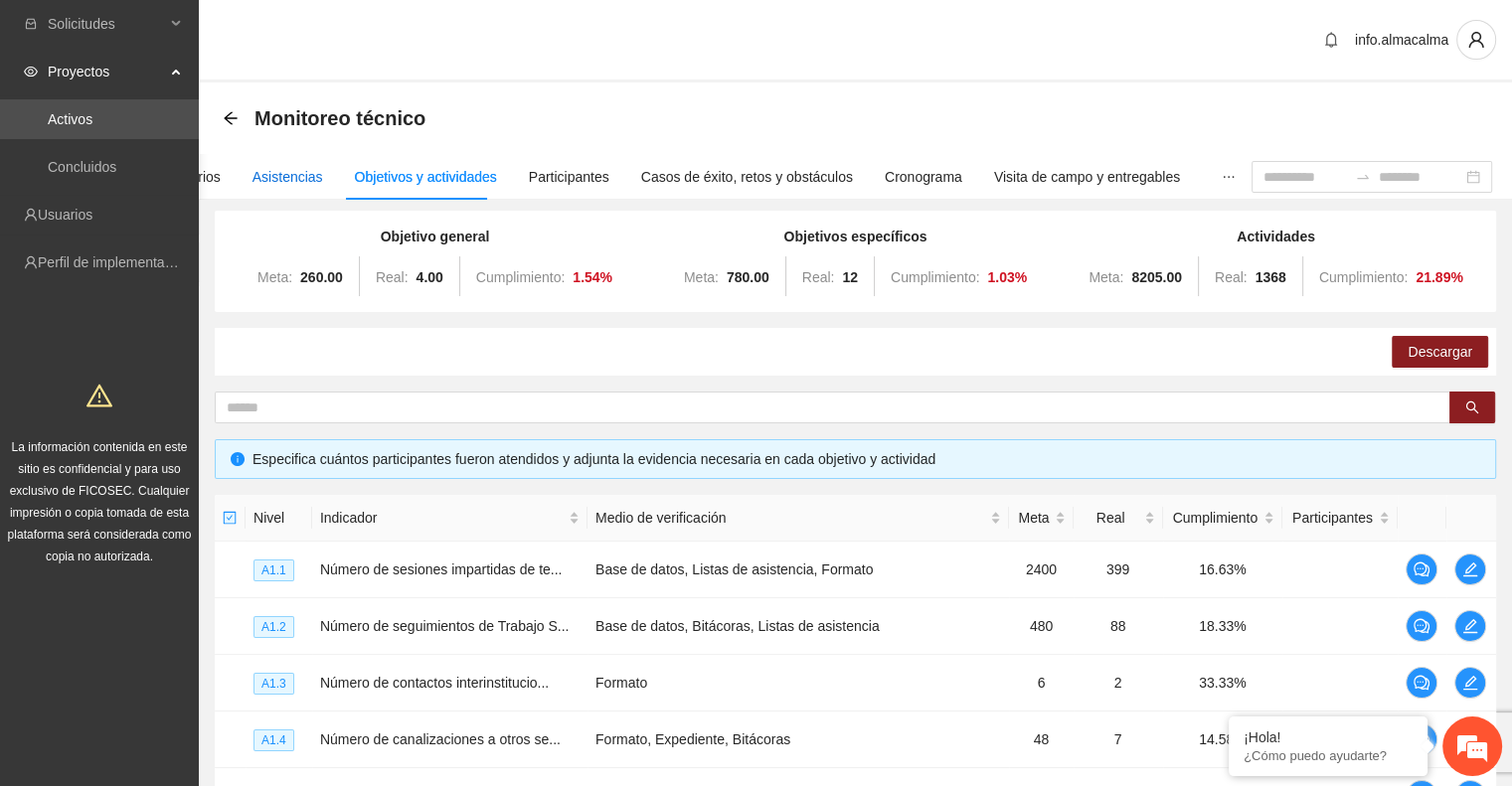 click on "Asistencias" at bounding box center (287, 177) 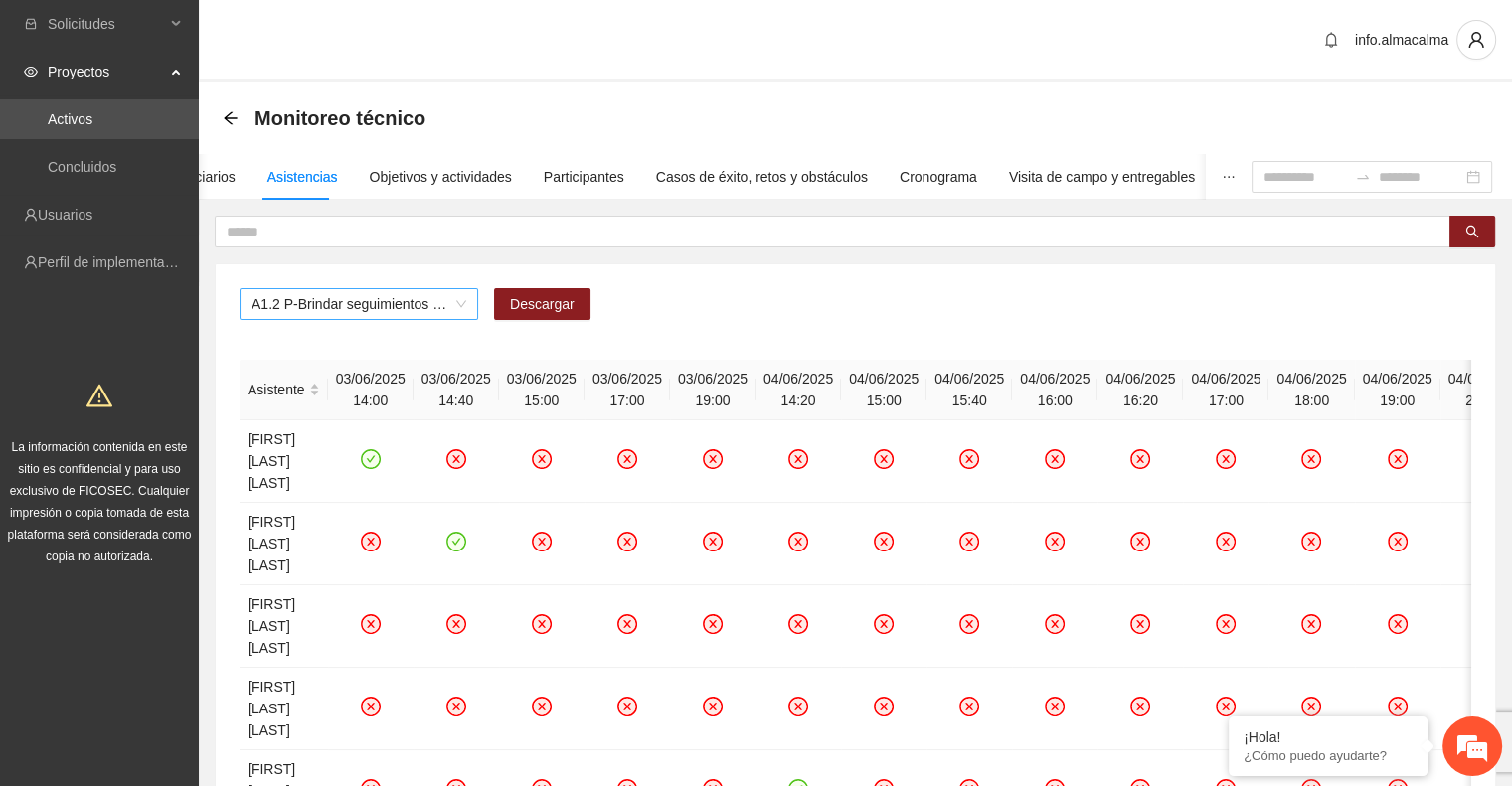 click on "A1.2 P-Brindar seguimientos de Trabajo Social en Parral" at bounding box center (359, 304) 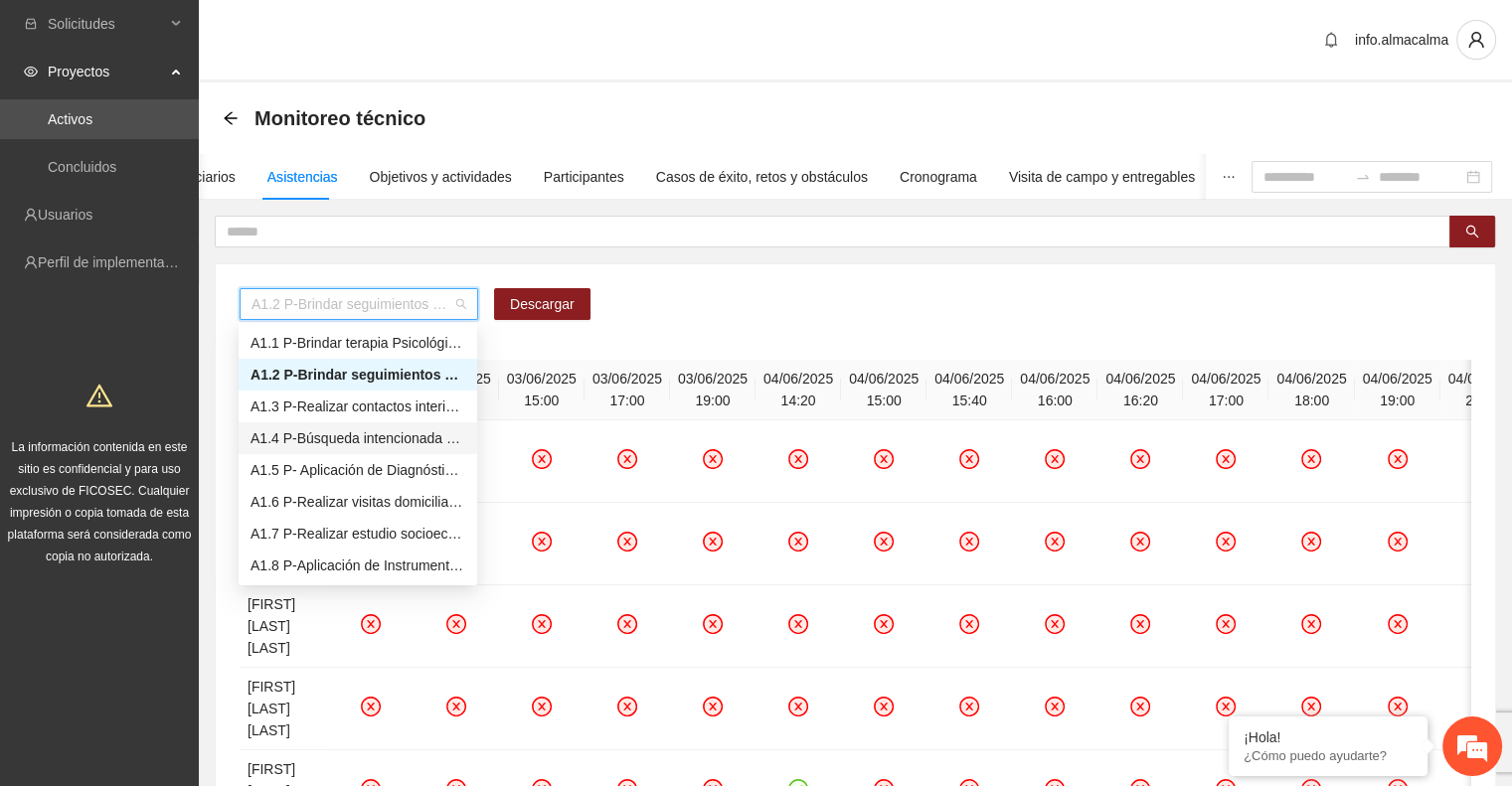 click on "A1.4 P-Búsqueda intencionada de necesidad de otros servicios y canalización a las instituciones correspondientes durante el proceso terapéutico en Parral" at bounding box center [358, 438] 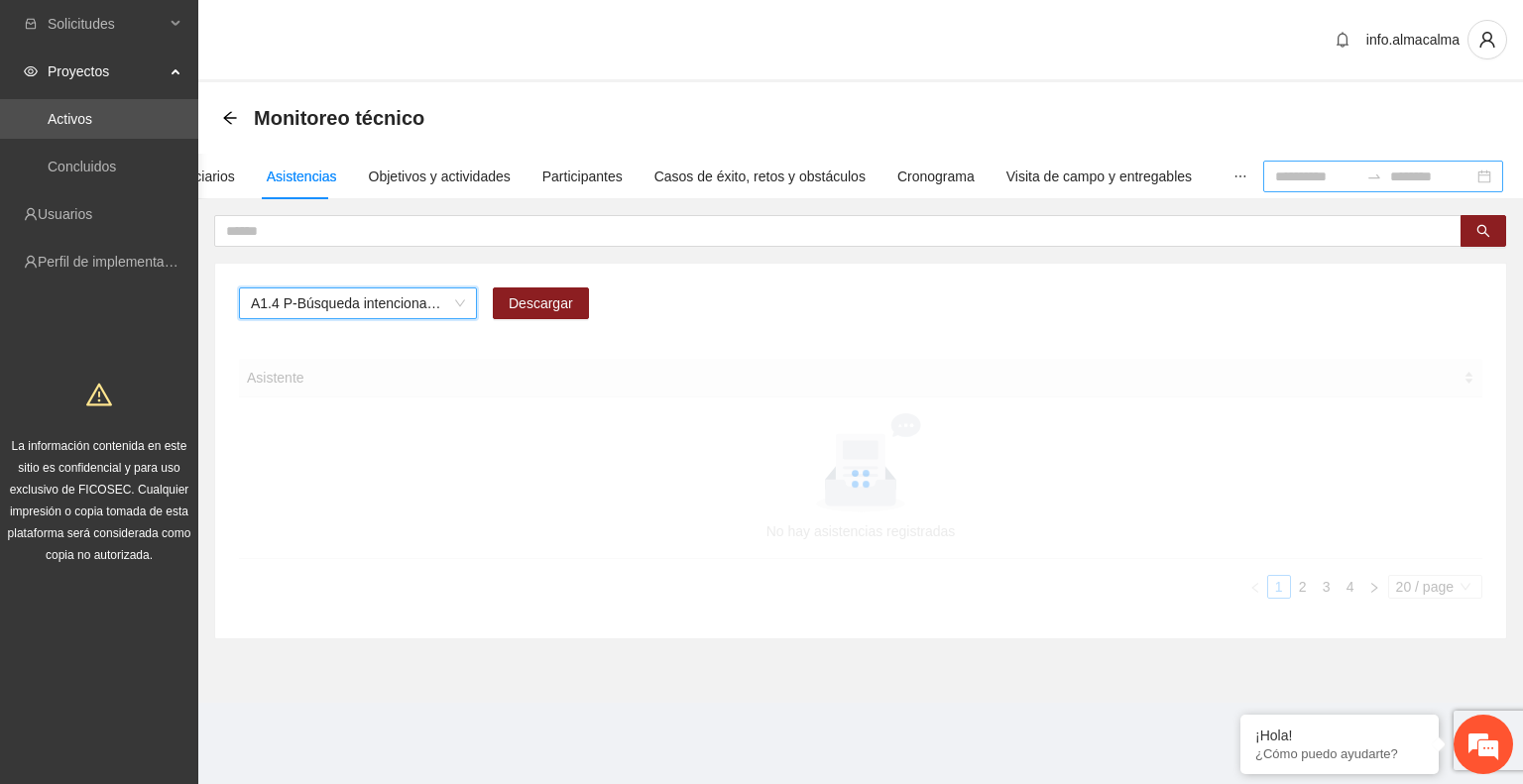 click at bounding box center (1317, 176) 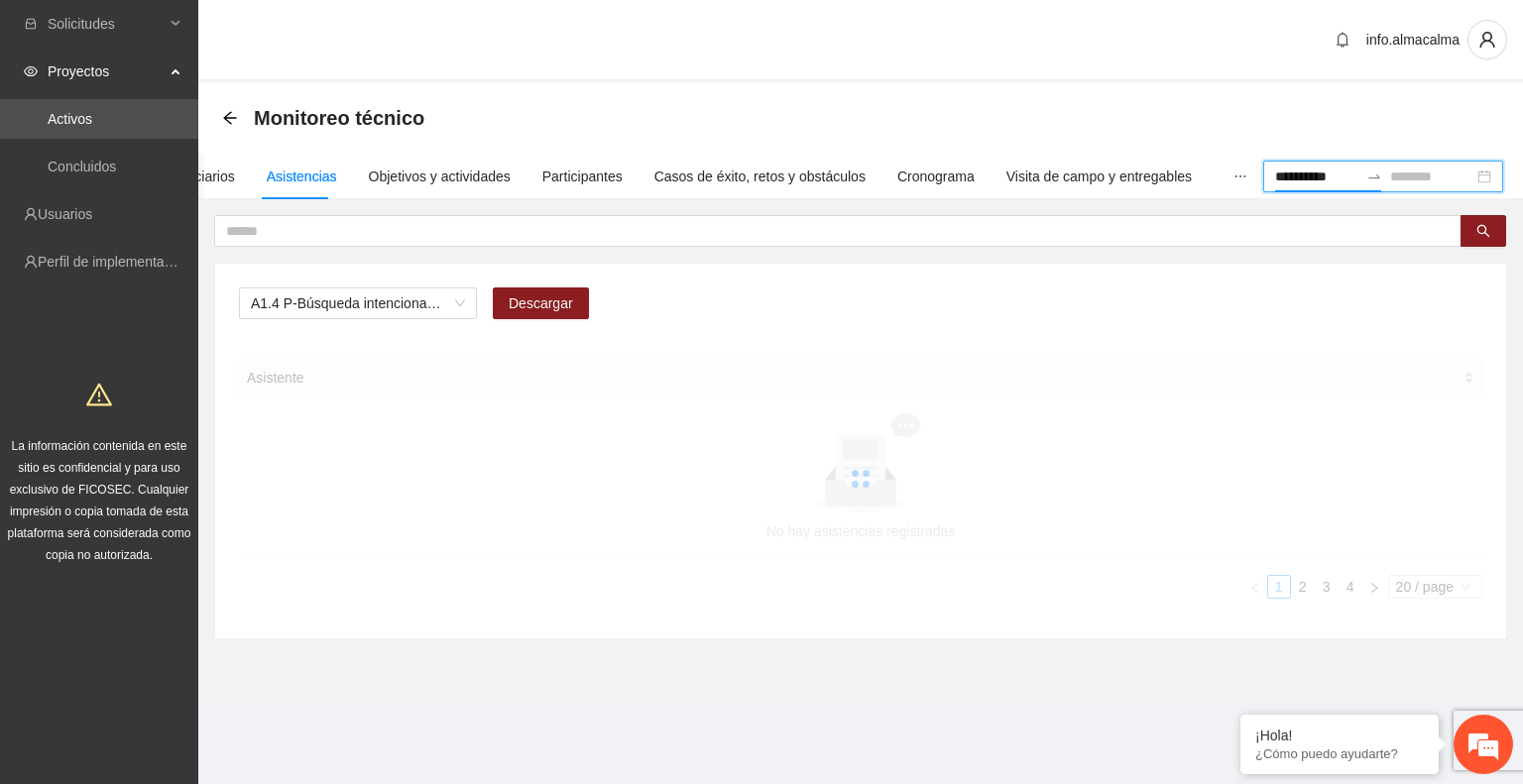 type on "**********" 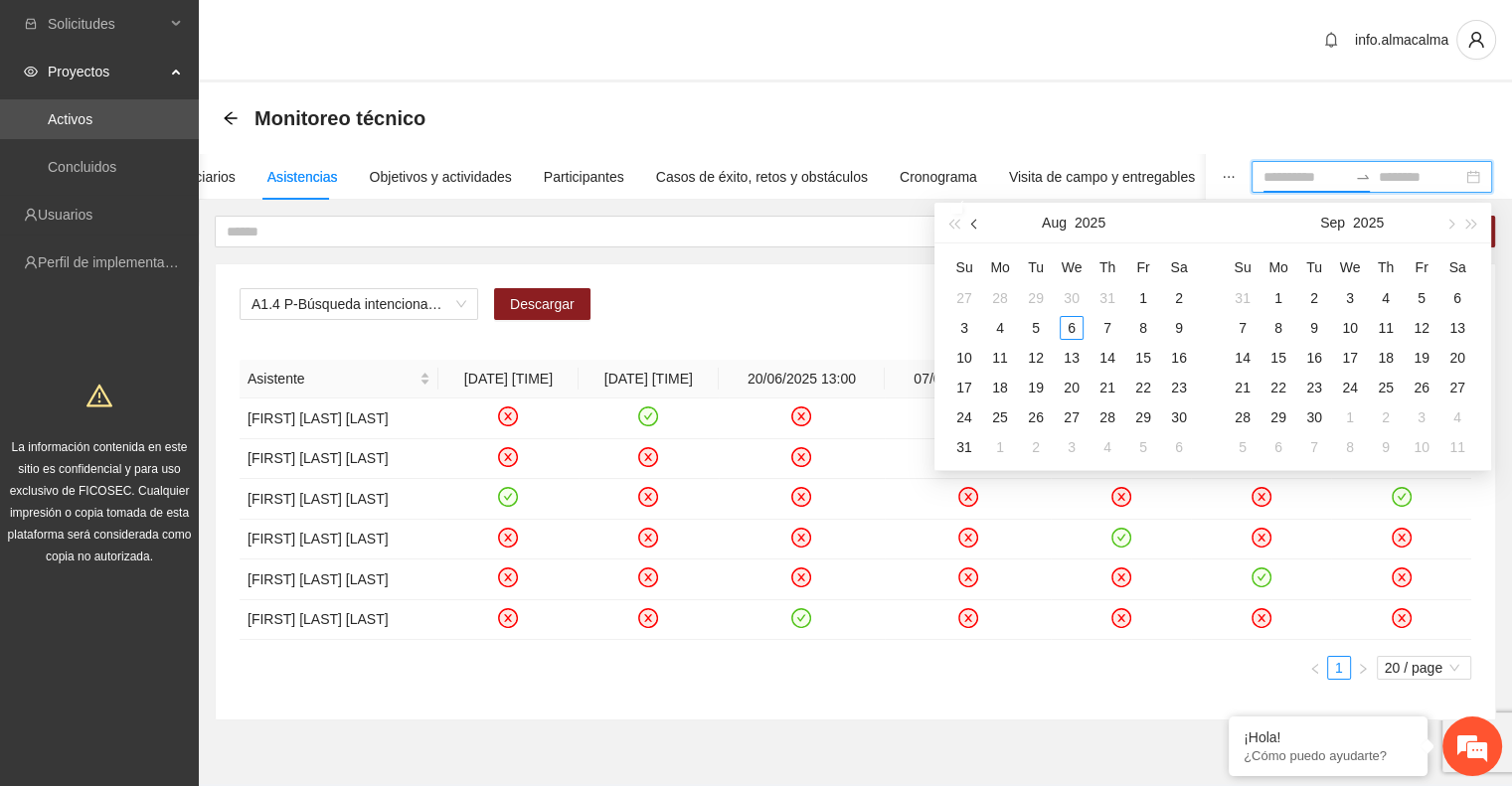click at bounding box center [975, 223] 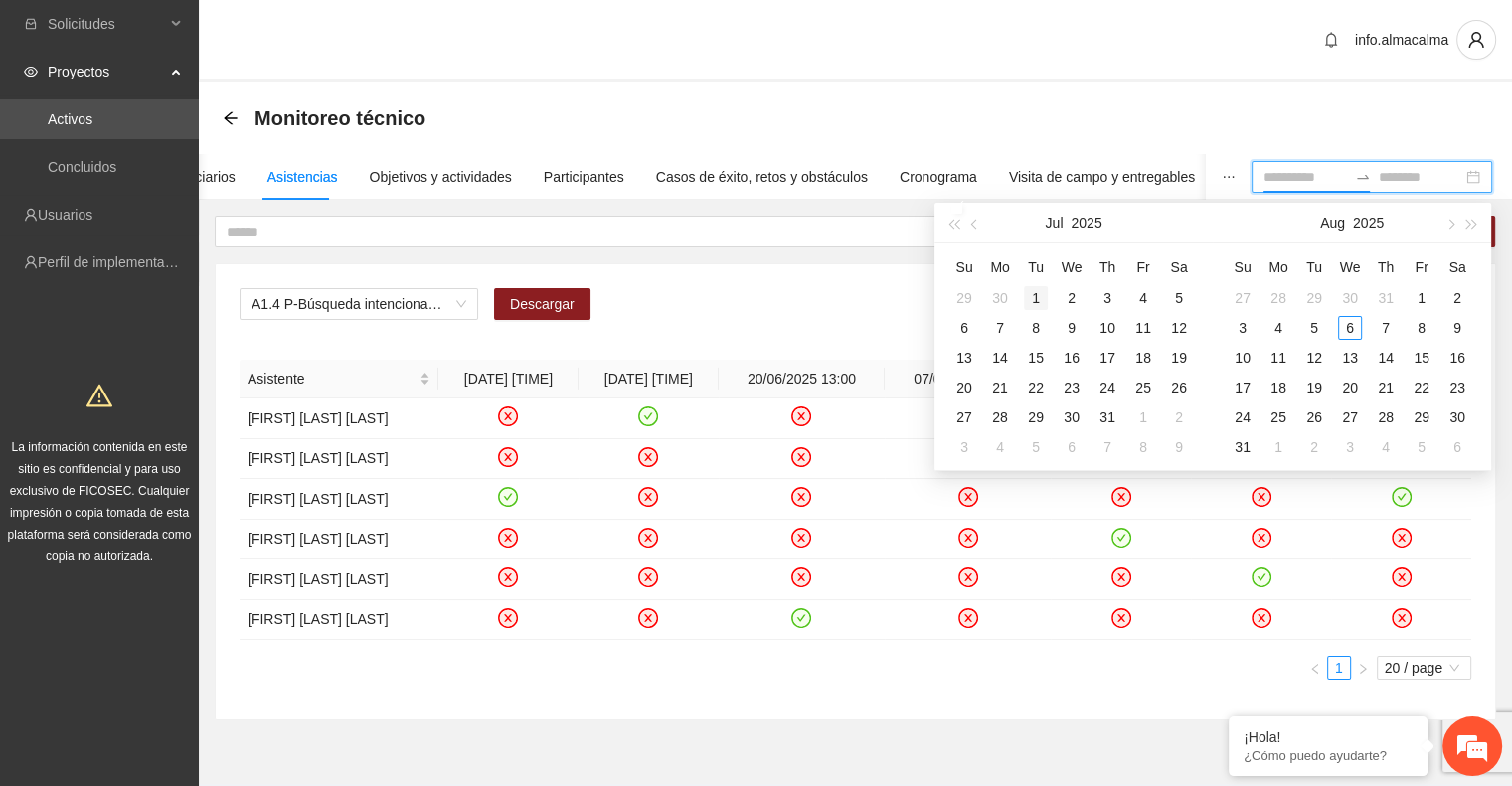 type on "**********" 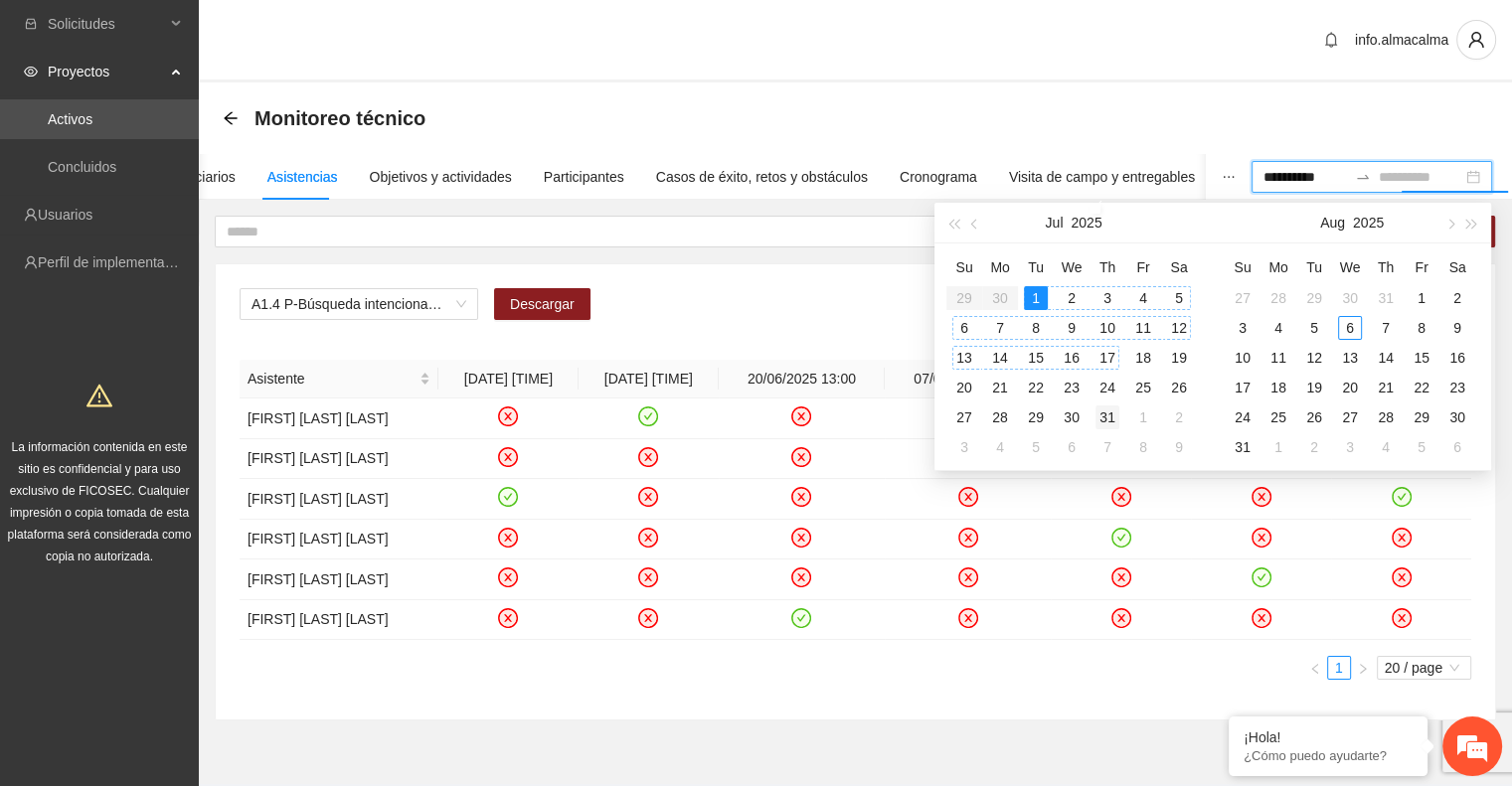 type on "**********" 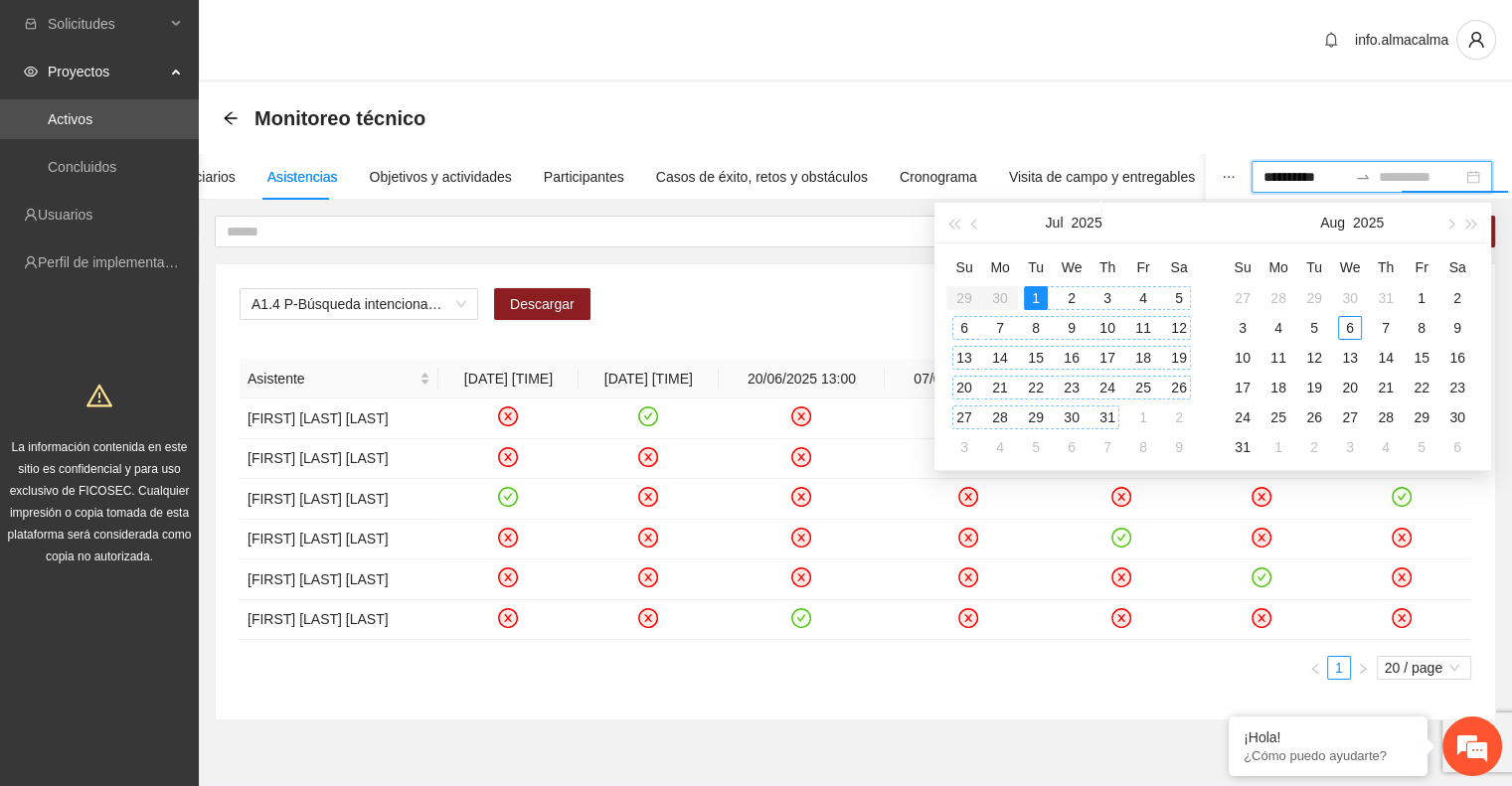 click on "31" at bounding box center (1107, 417) 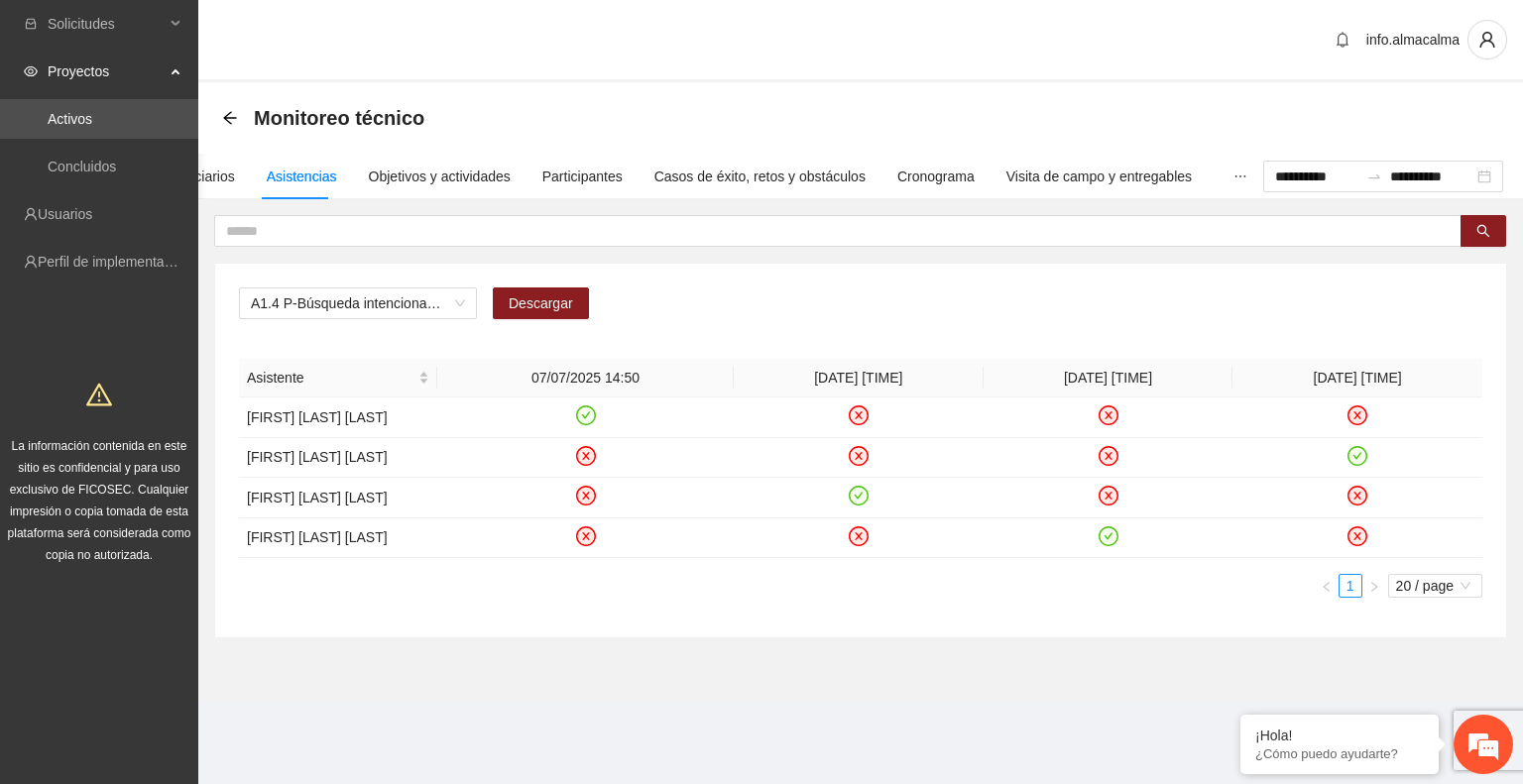 click on "**********" at bounding box center (861, 392) 